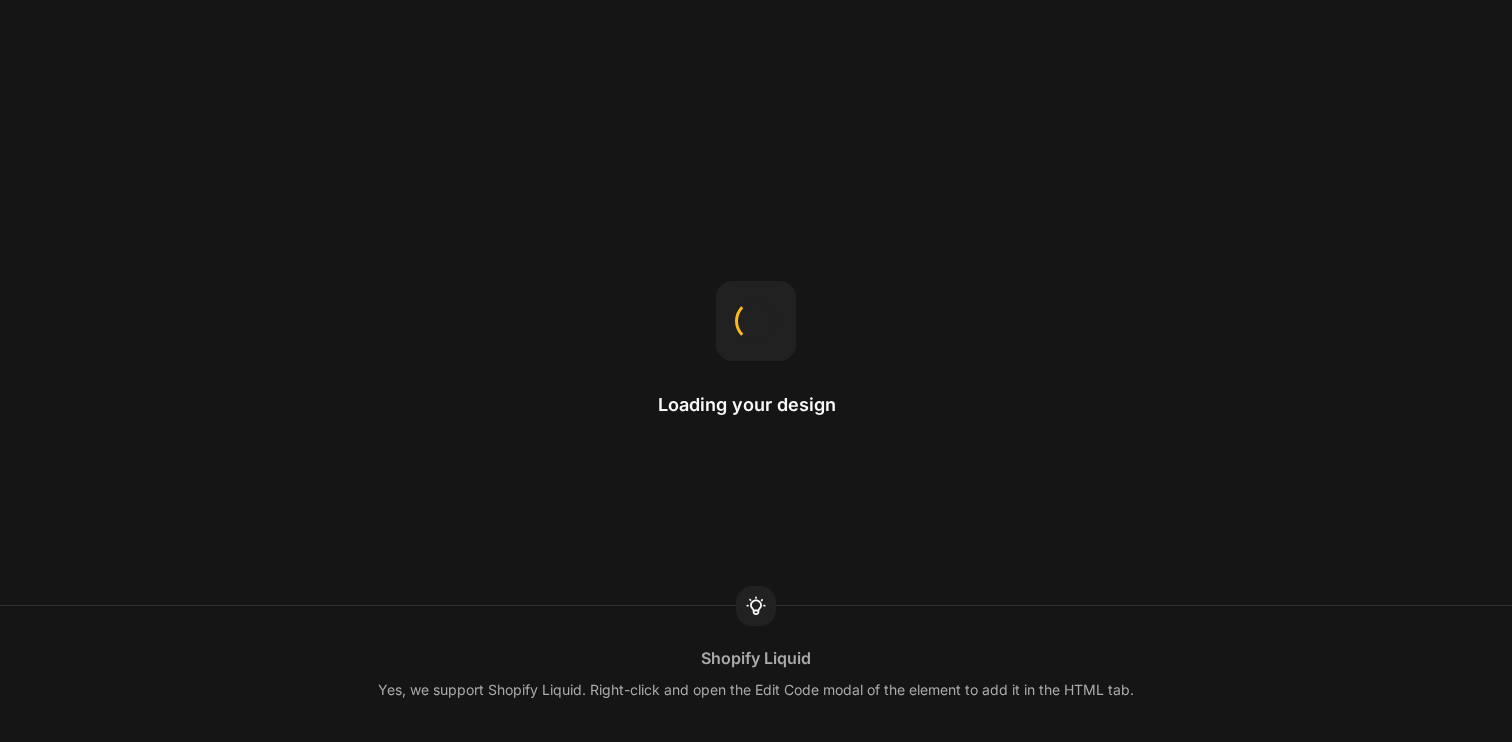 scroll, scrollTop: 0, scrollLeft: 0, axis: both 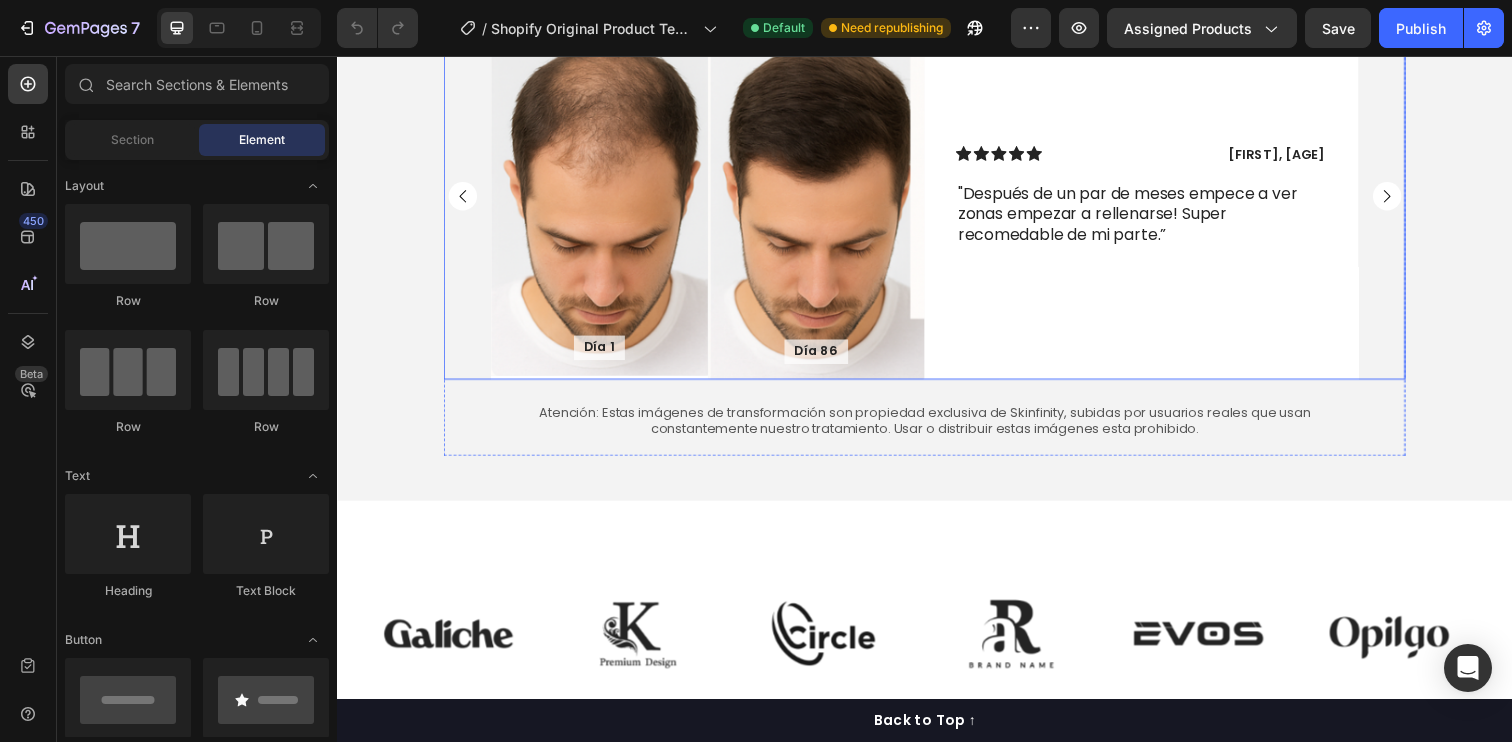 click 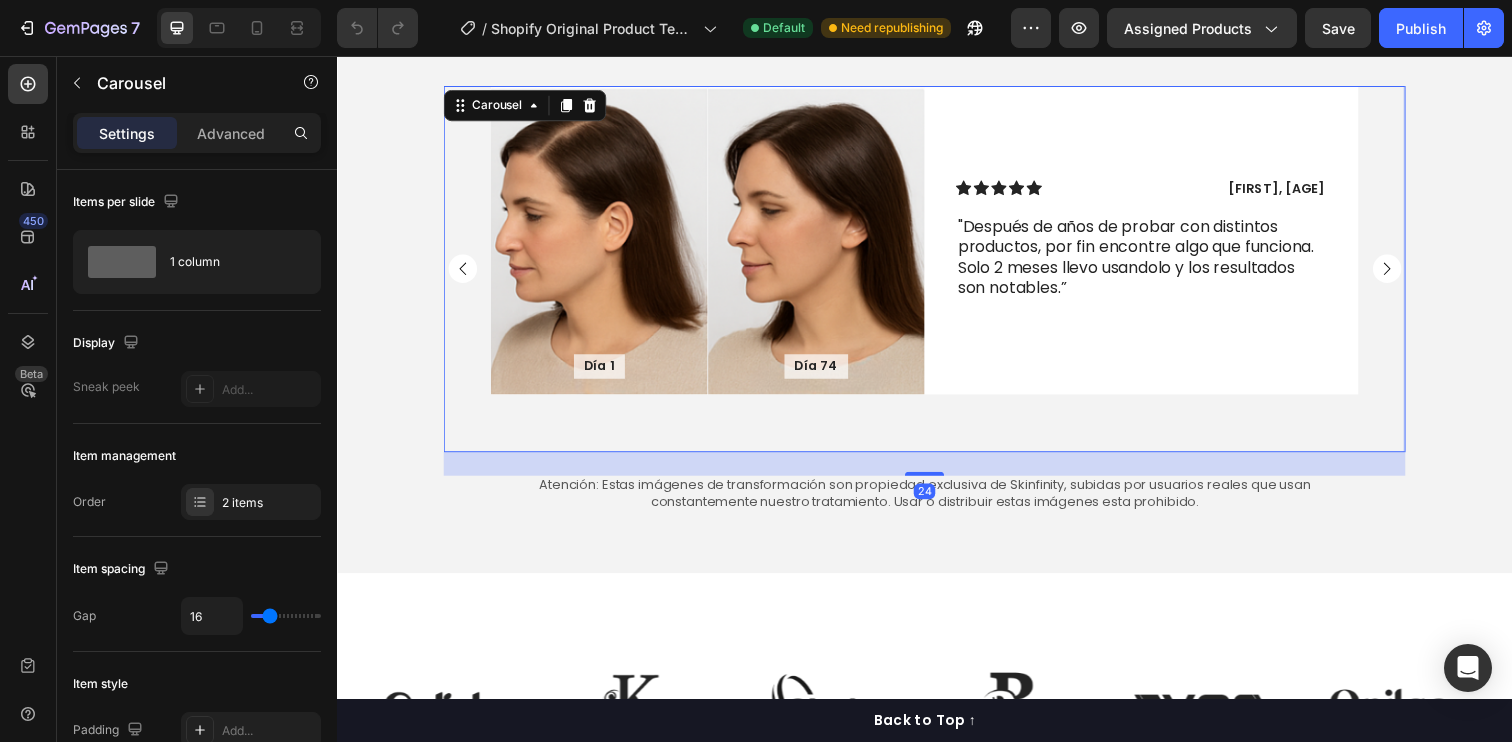 scroll, scrollTop: 1122, scrollLeft: 0, axis: vertical 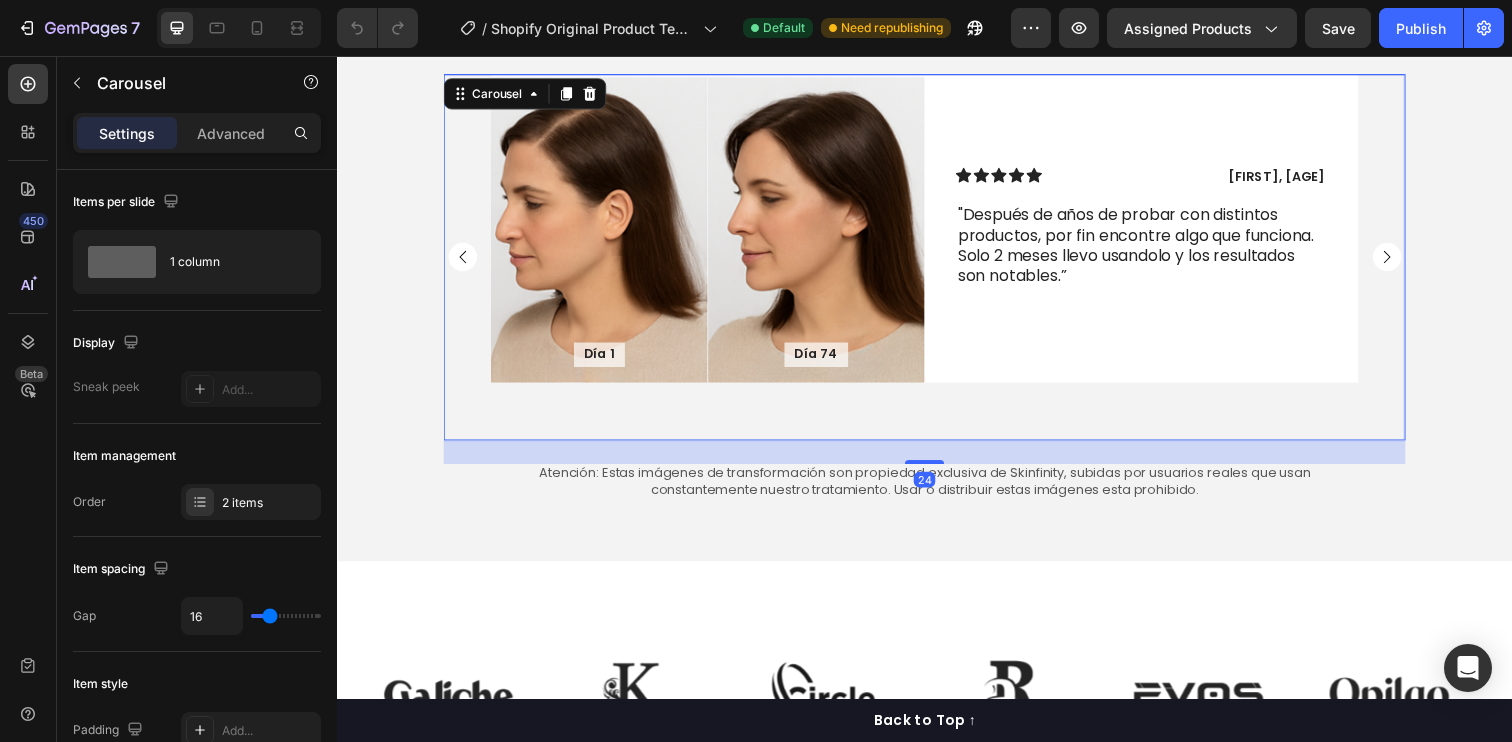 click 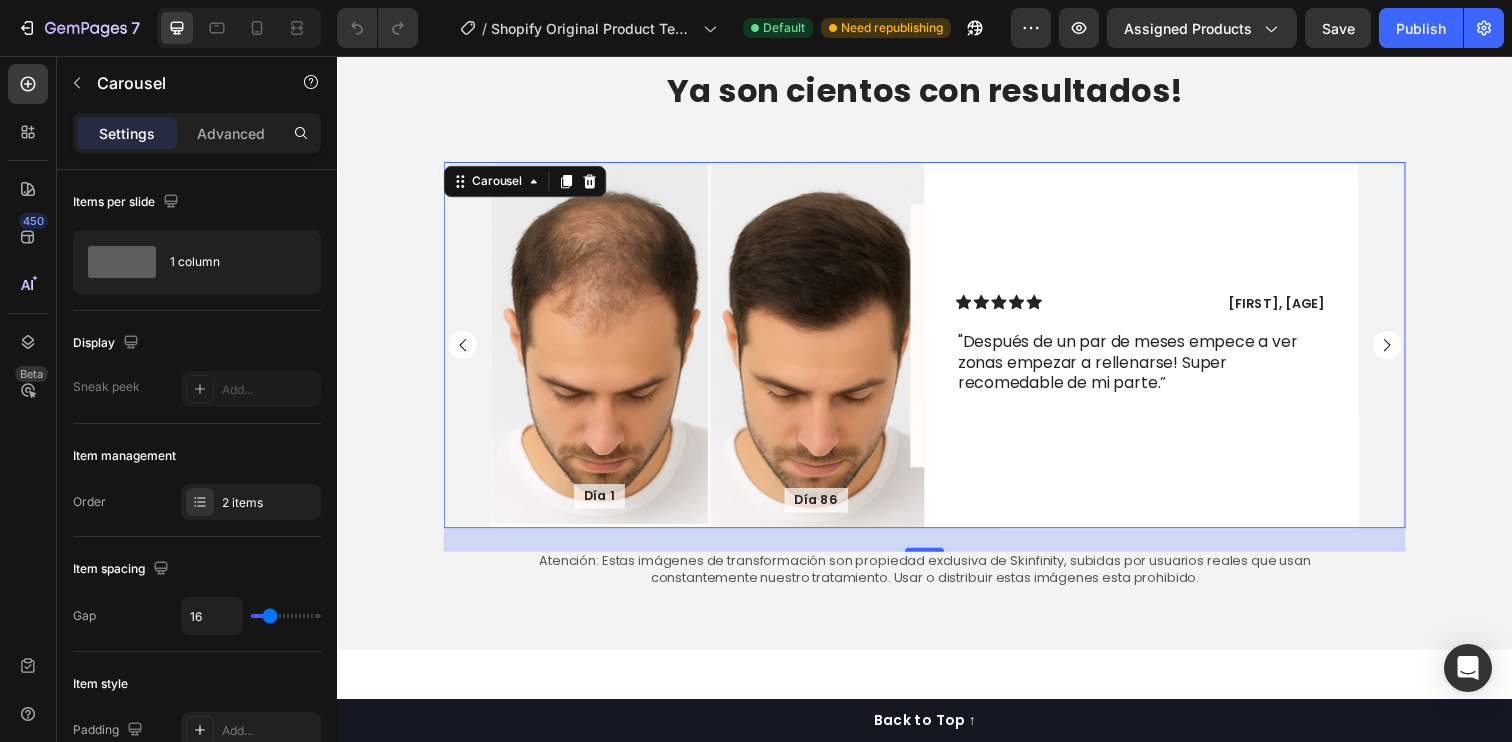 scroll, scrollTop: 1150, scrollLeft: 0, axis: vertical 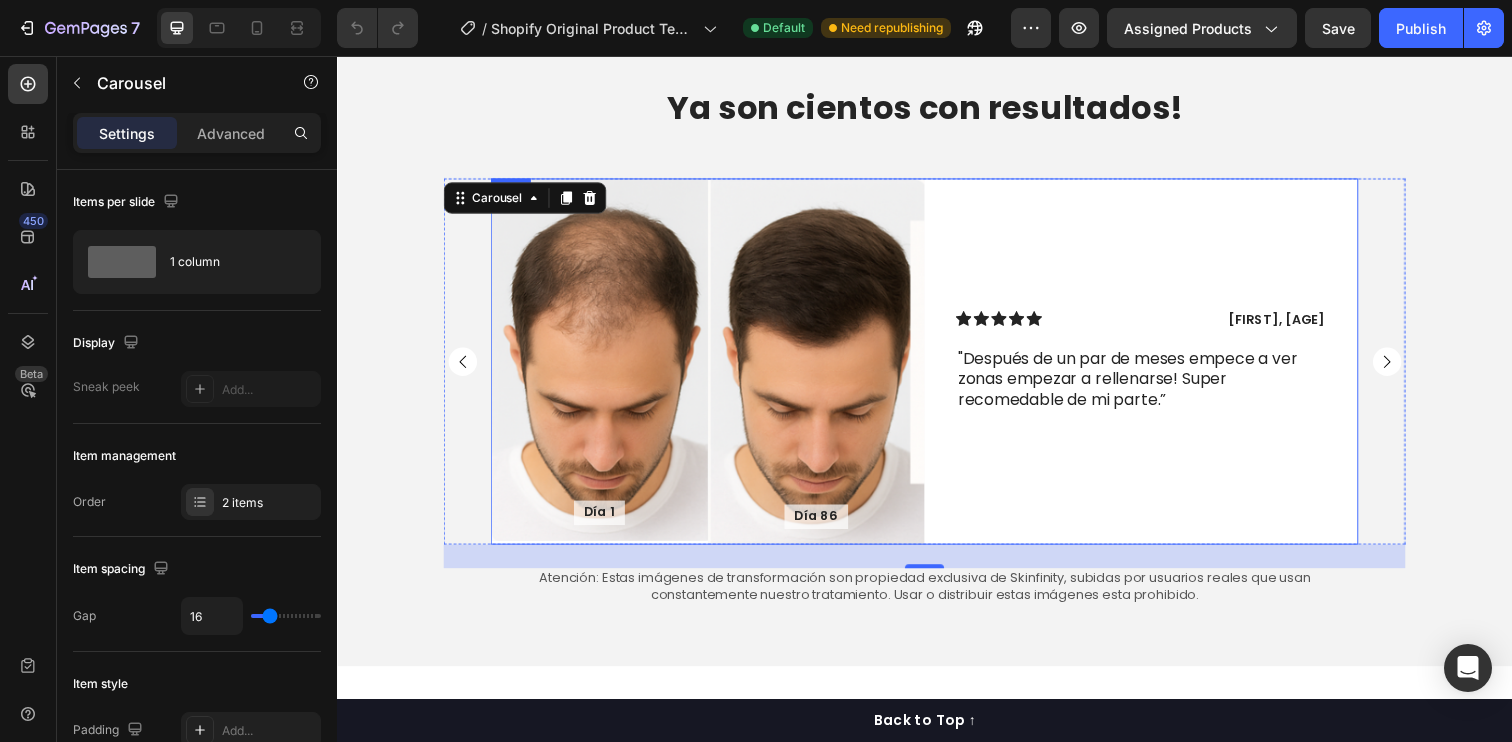 click at bounding box center (827, 368) 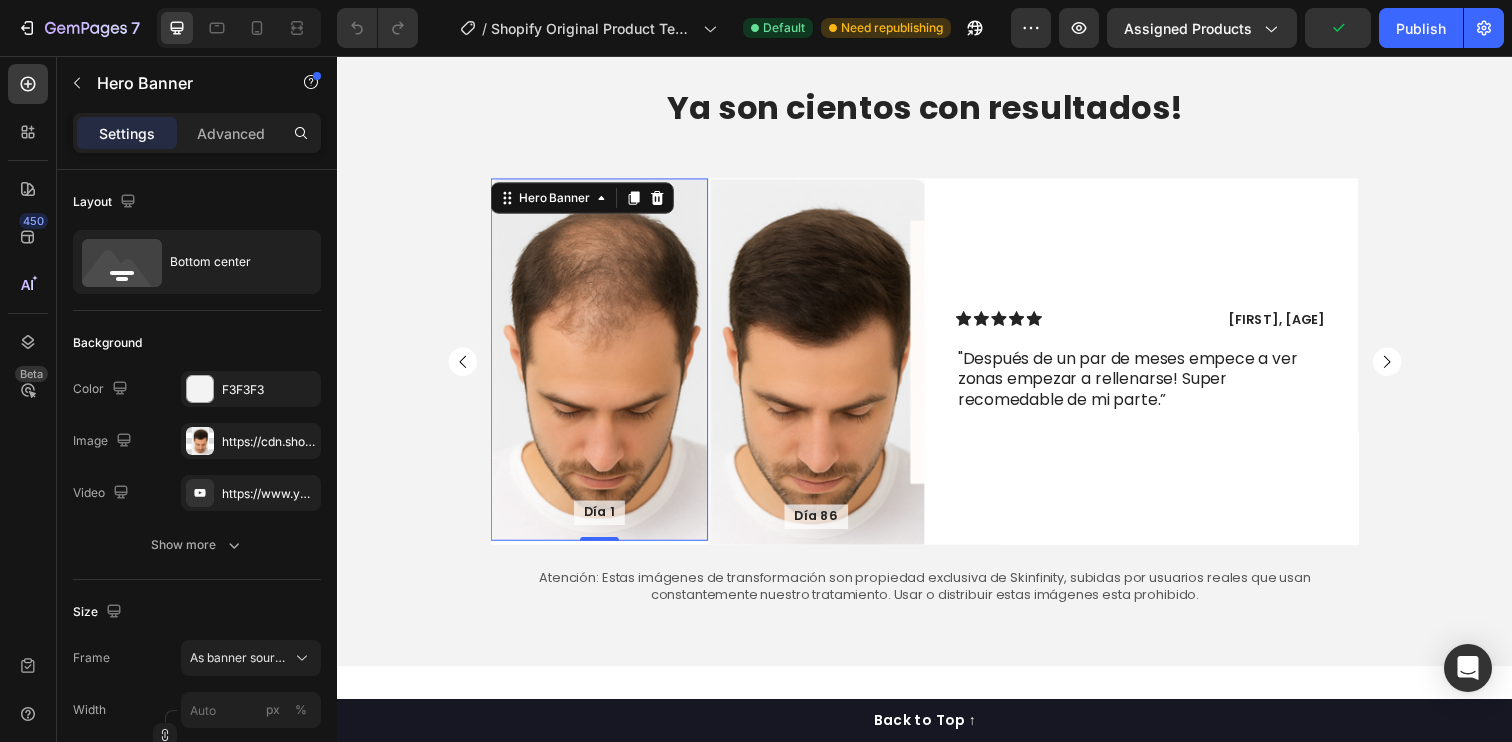 click at bounding box center (605, 366) 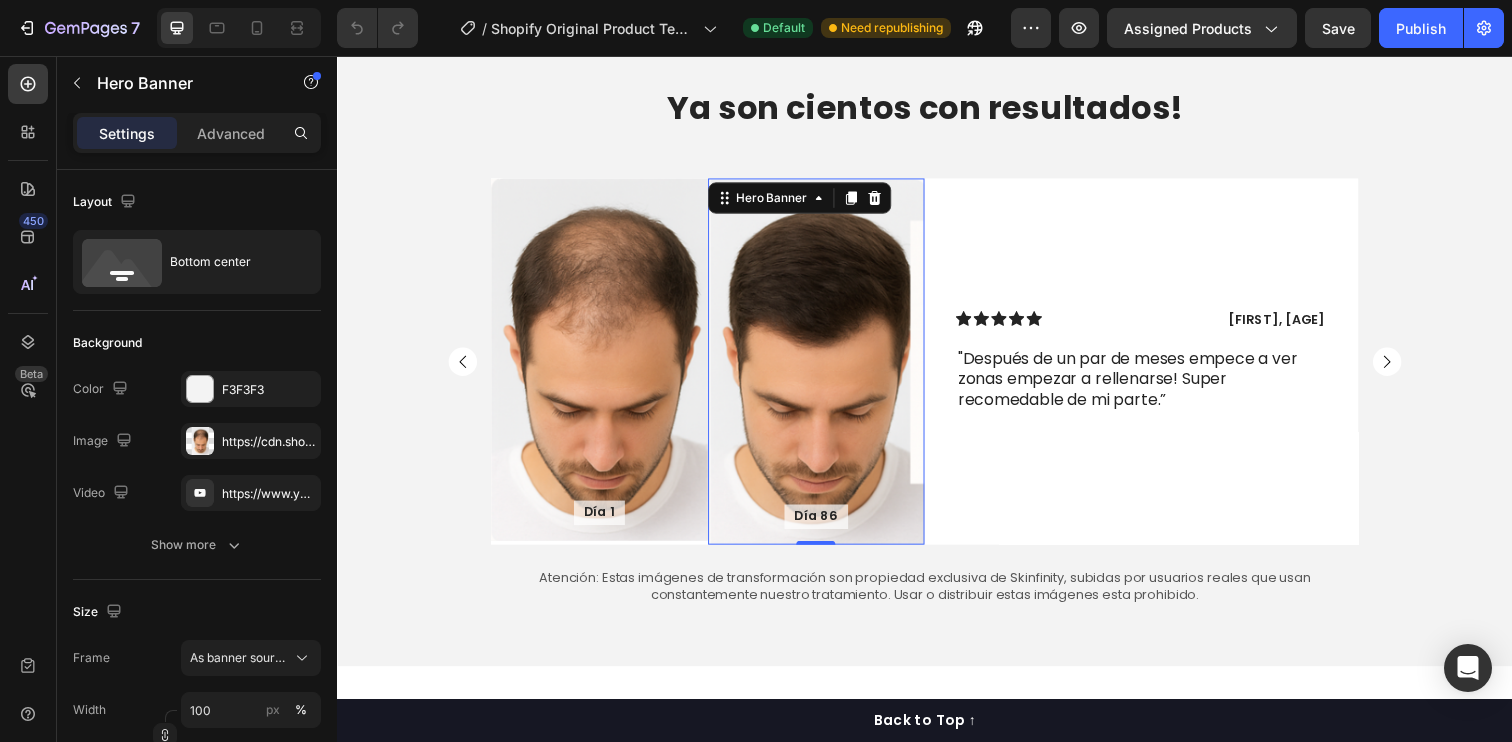 click at bounding box center [827, 368] 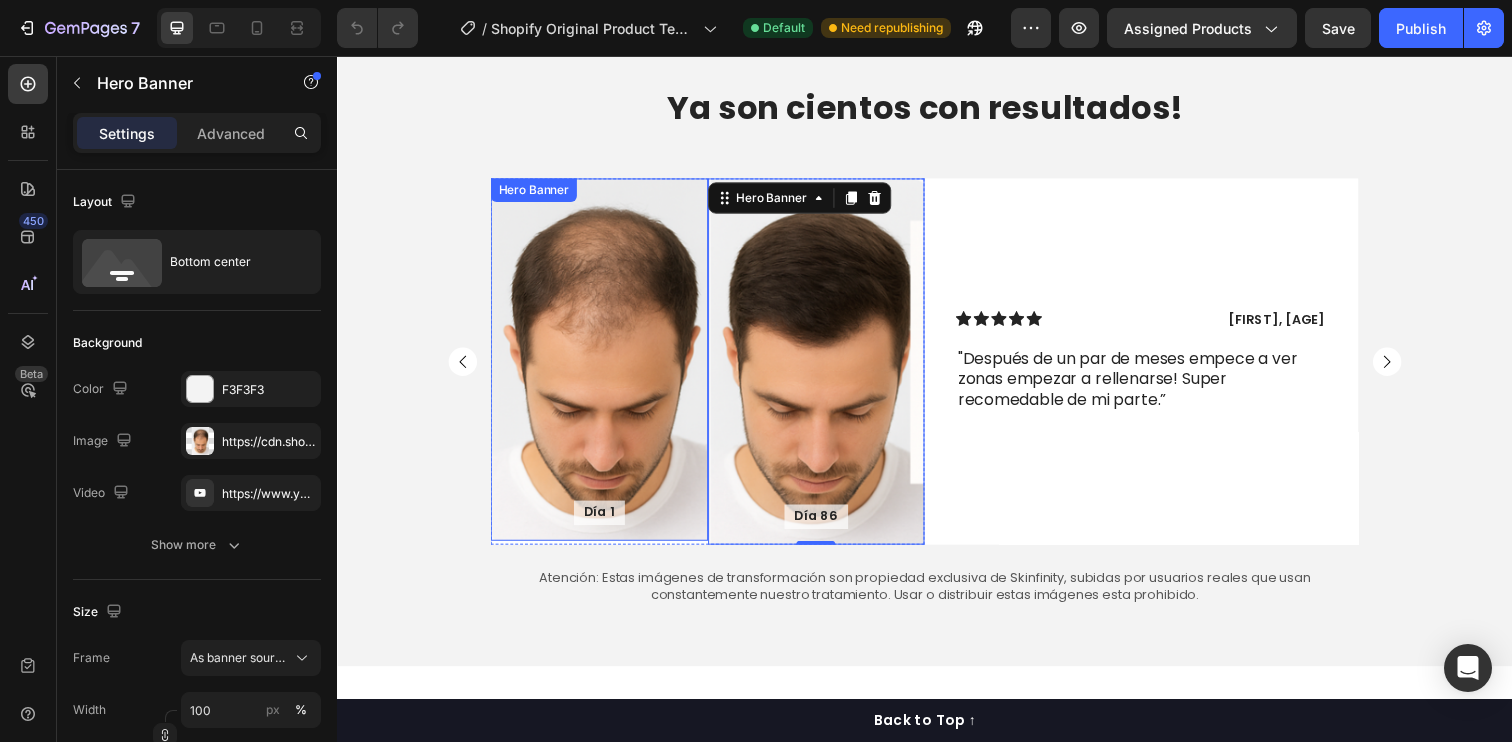 click at bounding box center [605, 366] 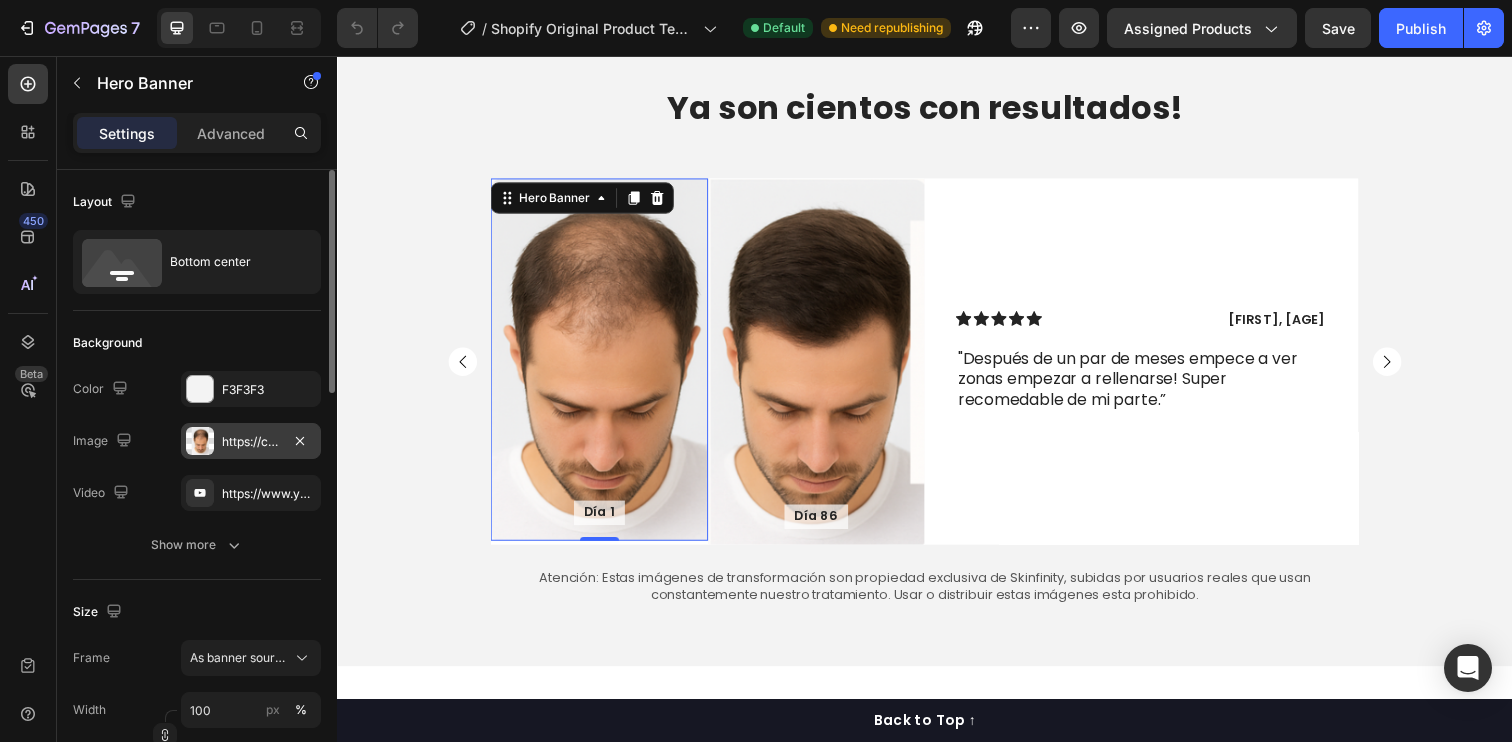 click on "https://cdn.shopify.com/s/files/1/0719/8631/5429/files/gempages_575844631644734290-bf6faa45-a4e8-40b6-8379-8b657b8679cf.png" at bounding box center [251, 442] 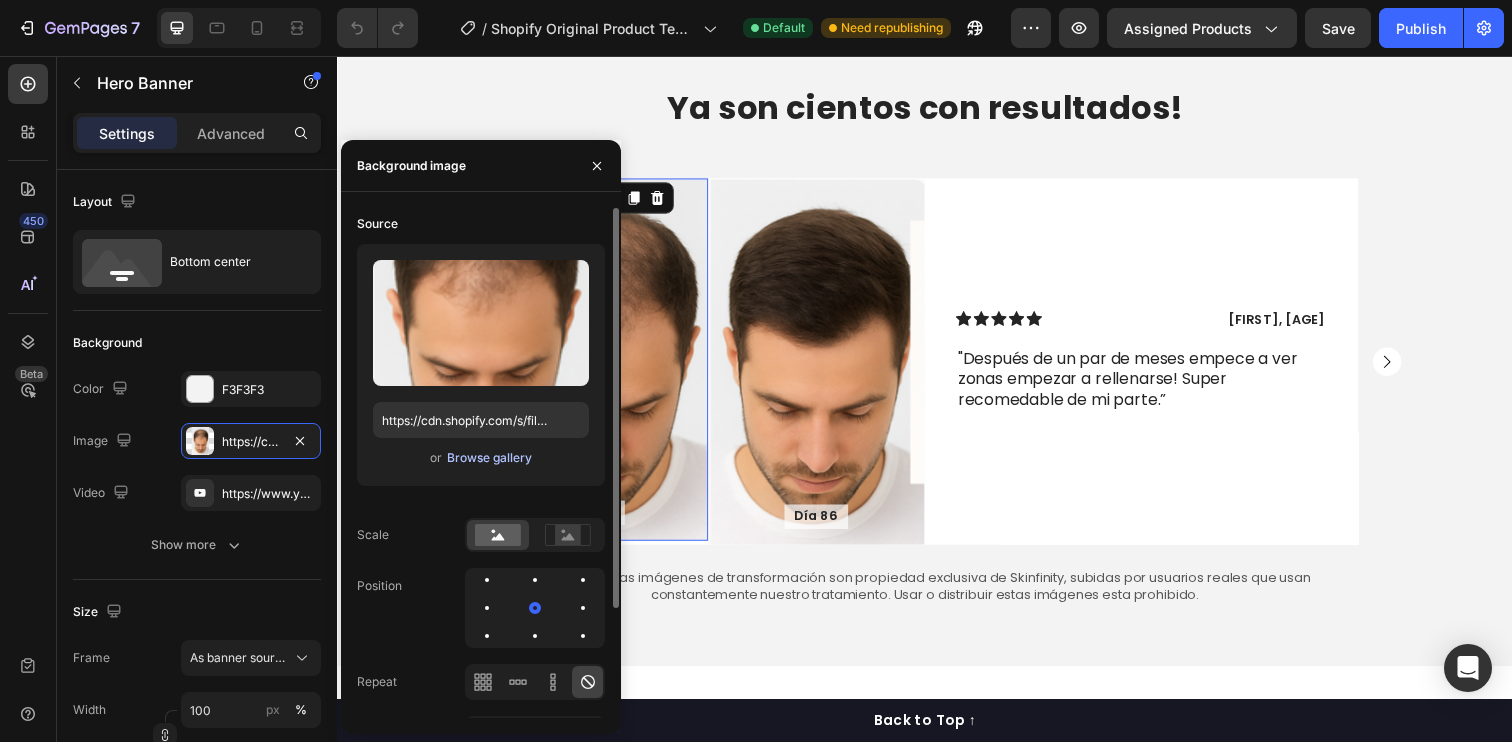 click on "Browse gallery" at bounding box center [489, 458] 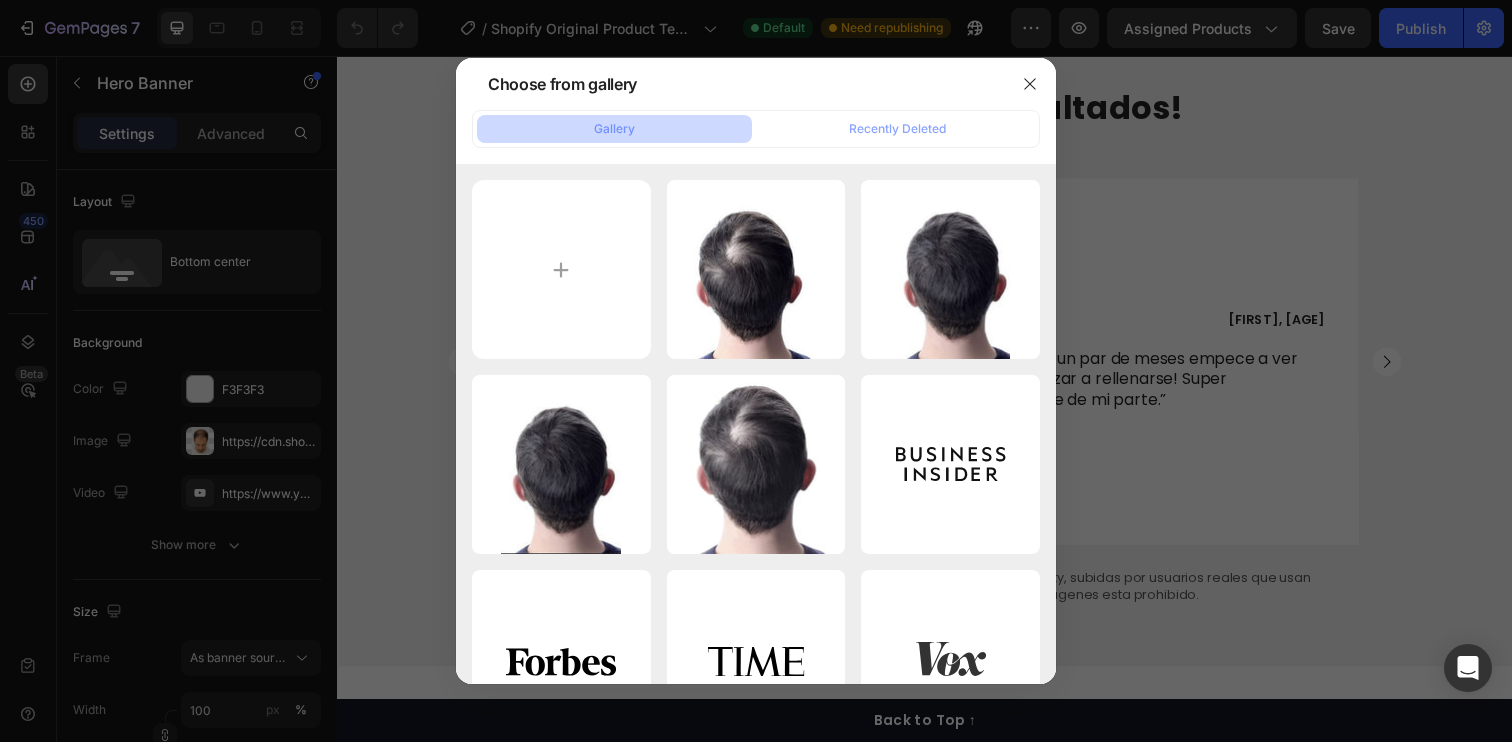 click at bounding box center (756, 371) 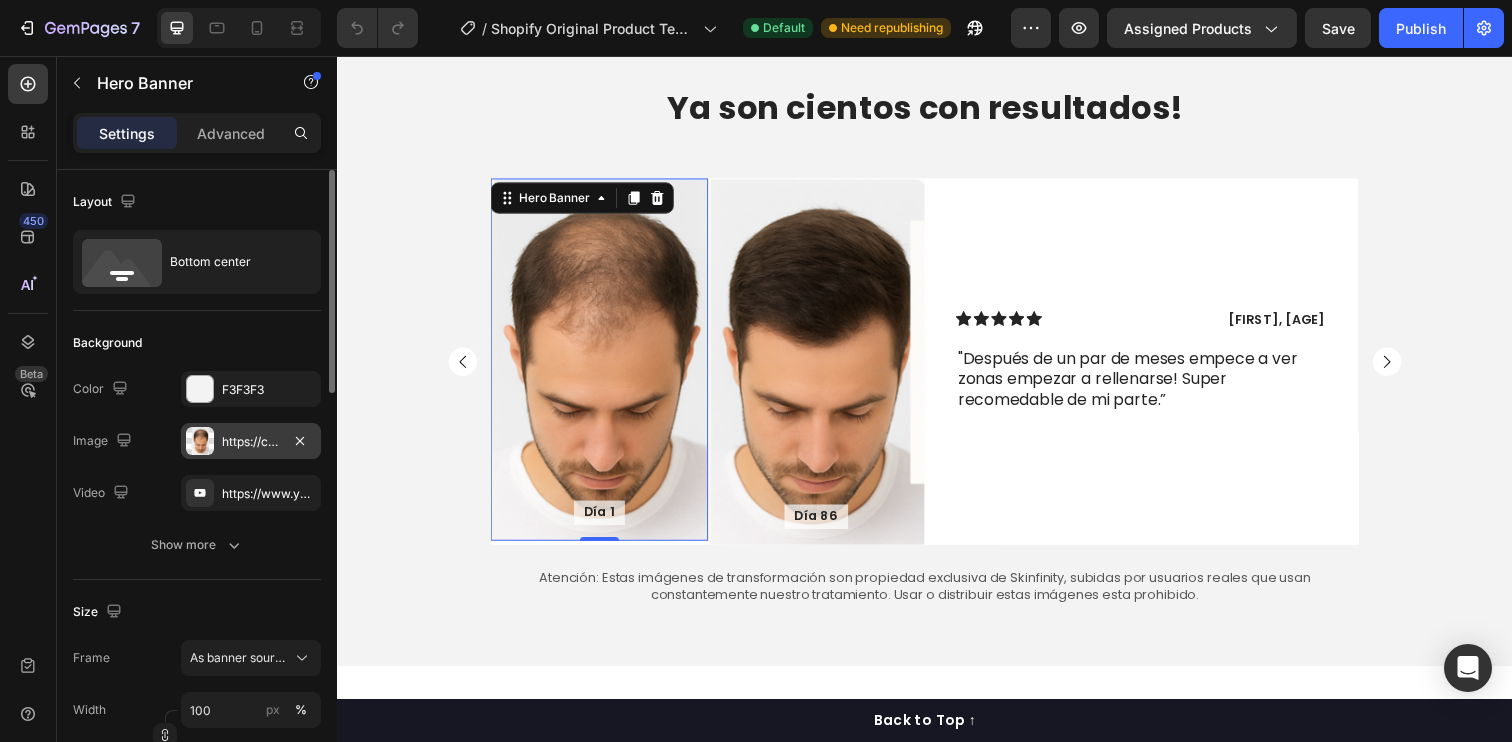 click on "https://cdn.shopify.com/s/files/1/0719/8631/5429/files/gempages_575844631644734290-bf6faa45-a4e8-40b6-8379-8b657b8679cf.png" at bounding box center (251, 442) 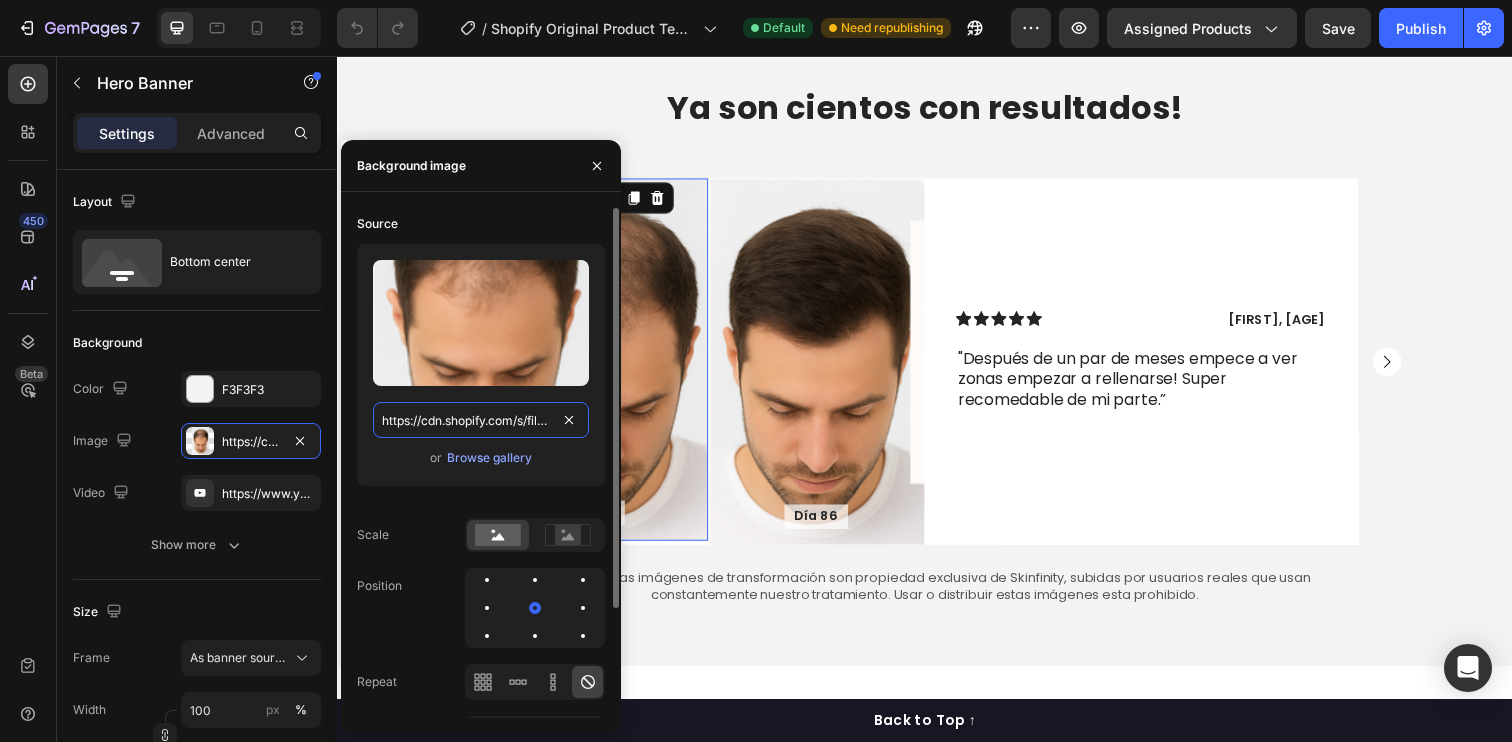 click on "https://cdn.shopify.com/s/files/1/0719/8631/5429/files/gempages_575844631644734290-bf6faa45-a4e8-40b6-8379-8b657b8679cf.png" at bounding box center [481, 420] 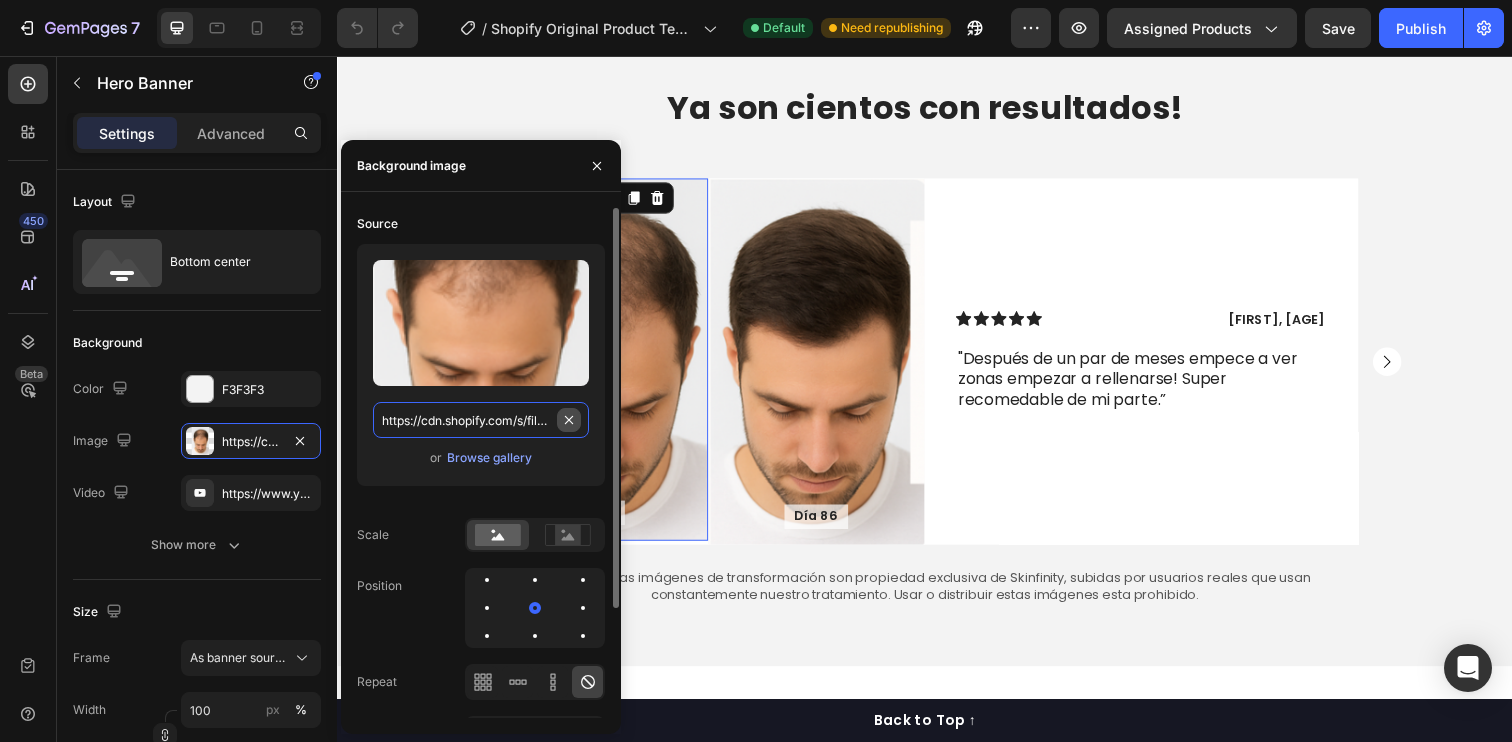 drag, startPoint x: 564, startPoint y: 422, endPoint x: 562, endPoint y: 434, distance: 12.165525 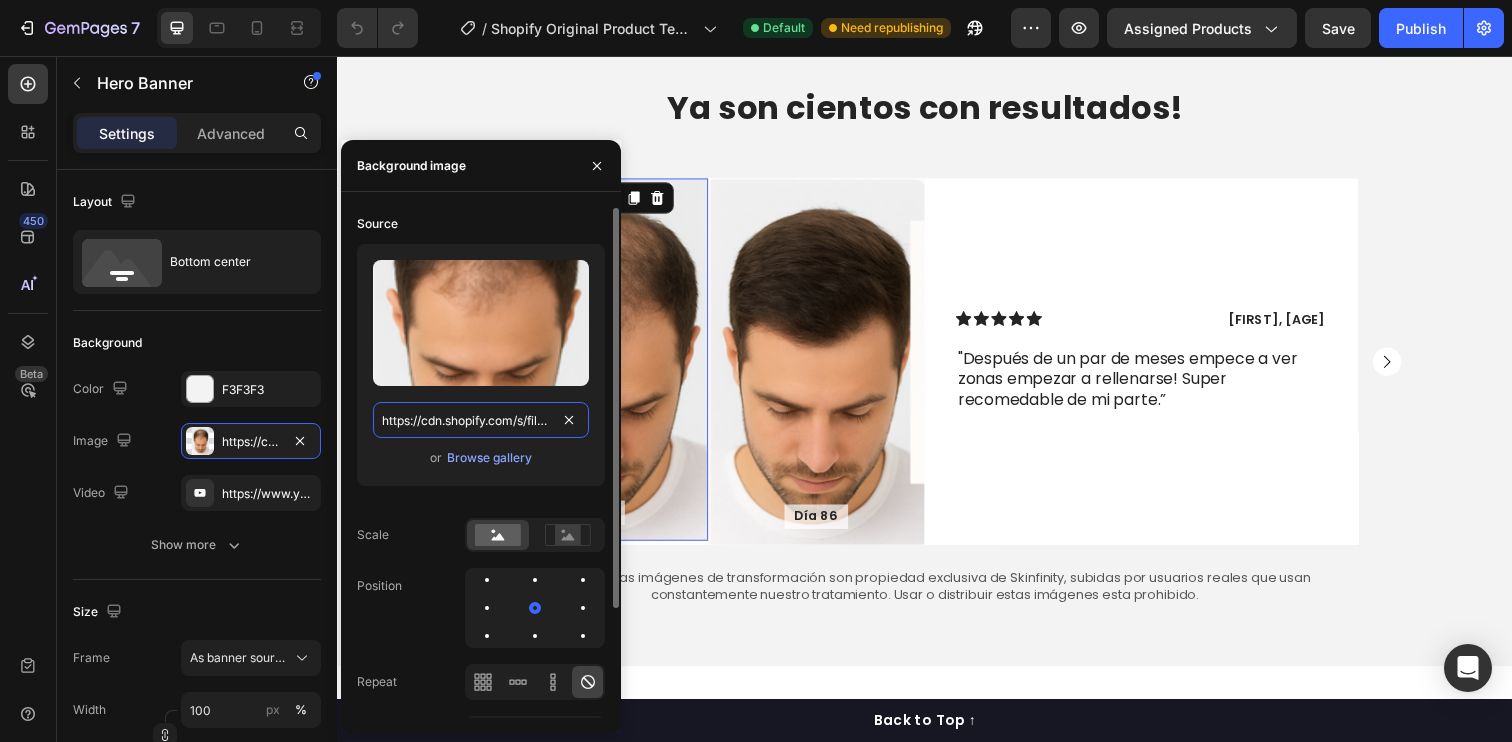 type on "Auto" 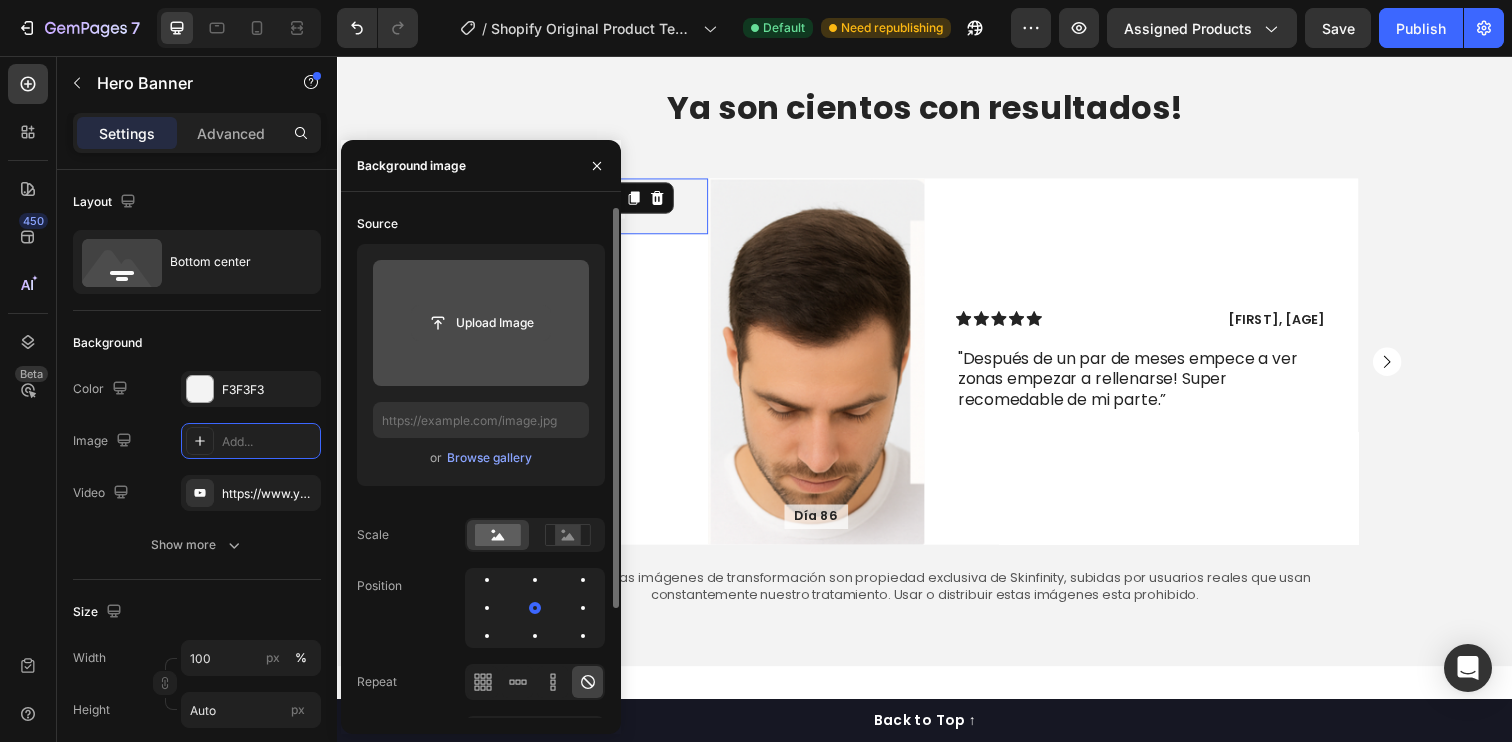 click 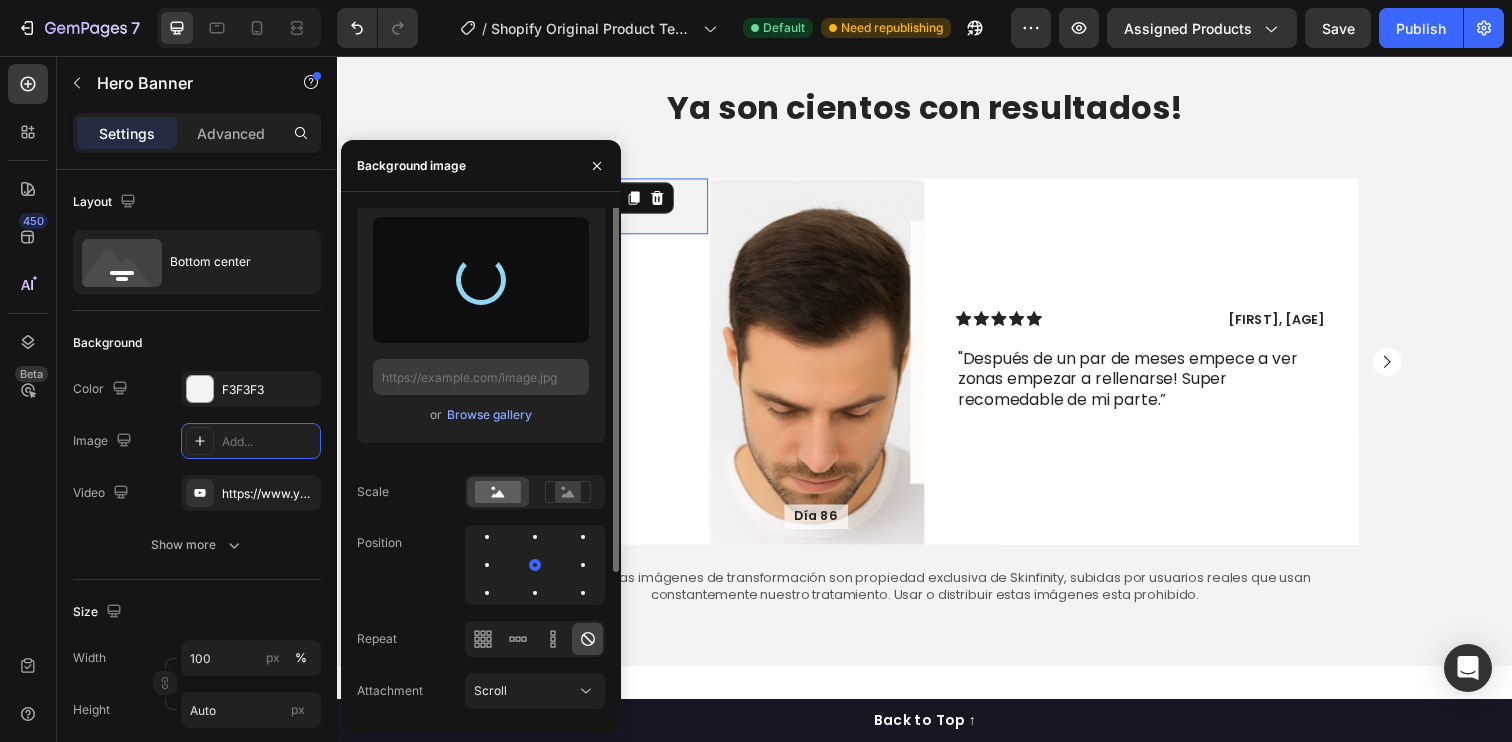 scroll, scrollTop: 53, scrollLeft: 0, axis: vertical 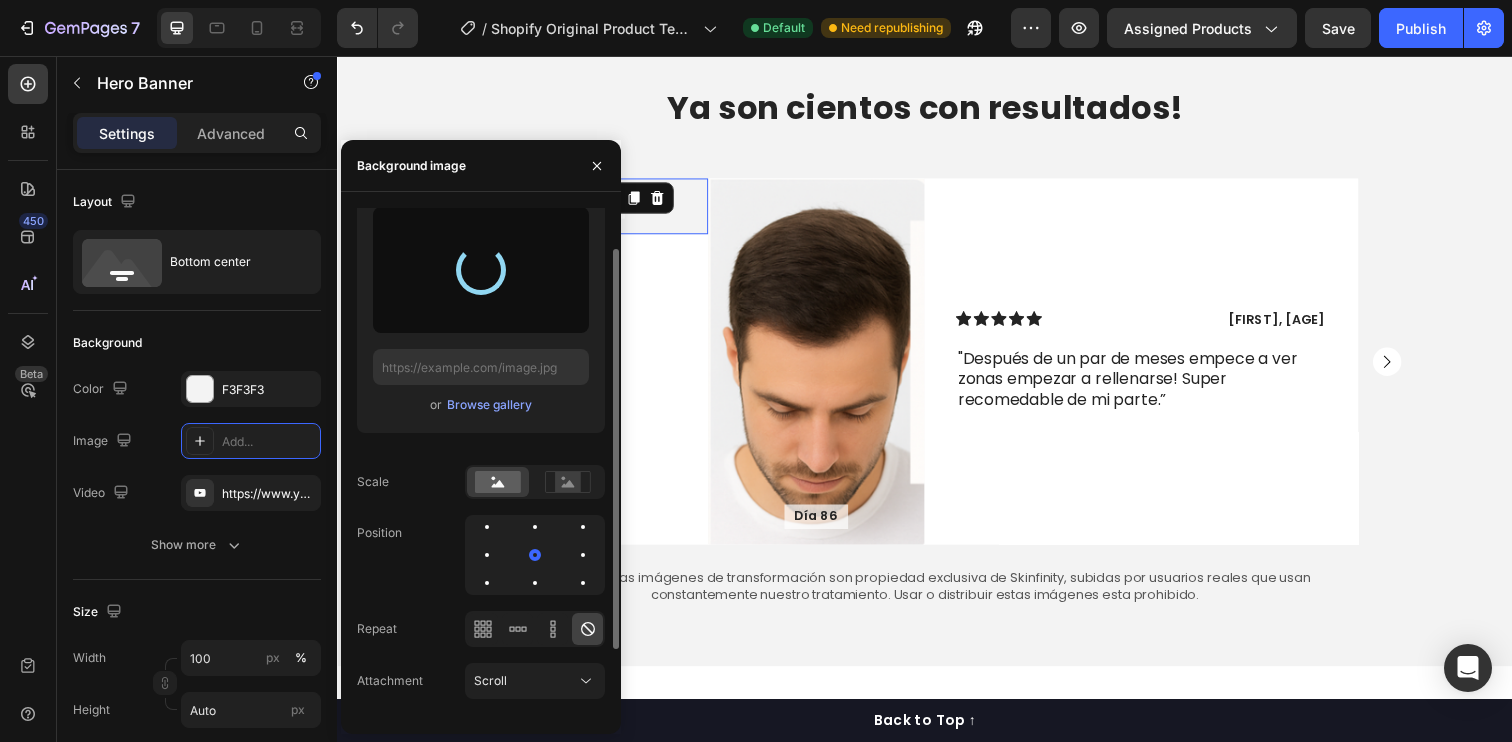 type on "https://cdn.shopify.com/s/files/1/0719/8631/5429/files/gempages_575844631644734290-9571b9fd-047a-470f-90ee-859f3028bde7.webp" 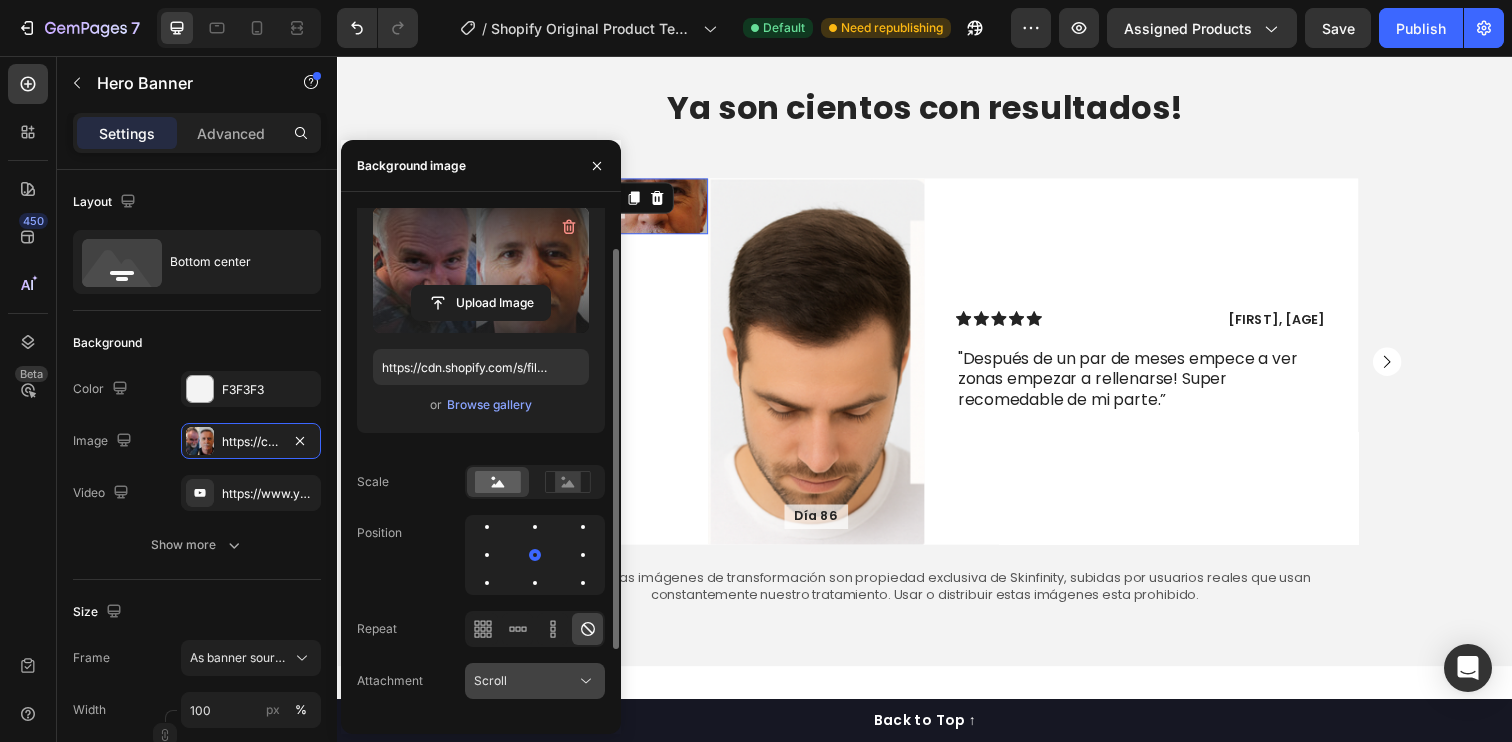 click on "Scroll" at bounding box center [525, 681] 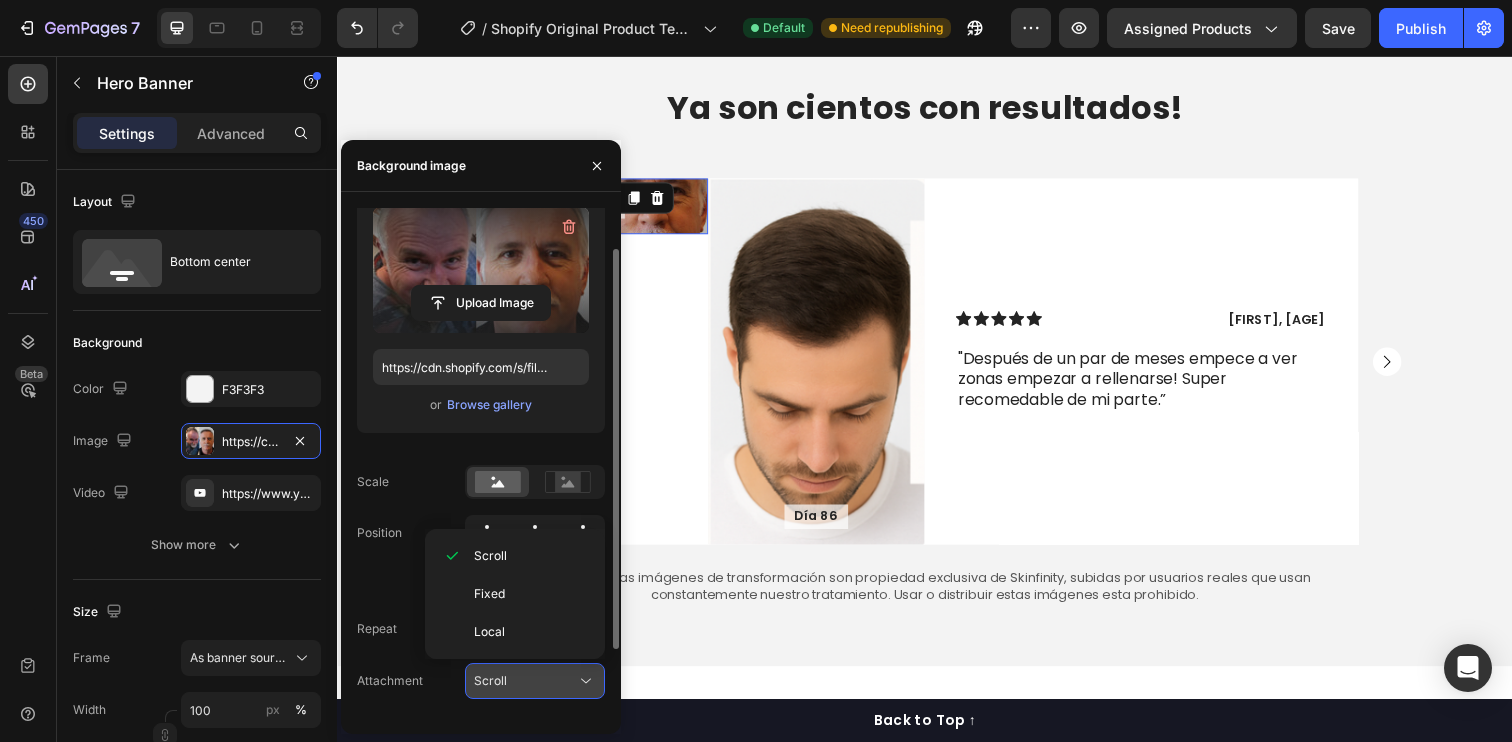 click on "Scroll" at bounding box center (525, 681) 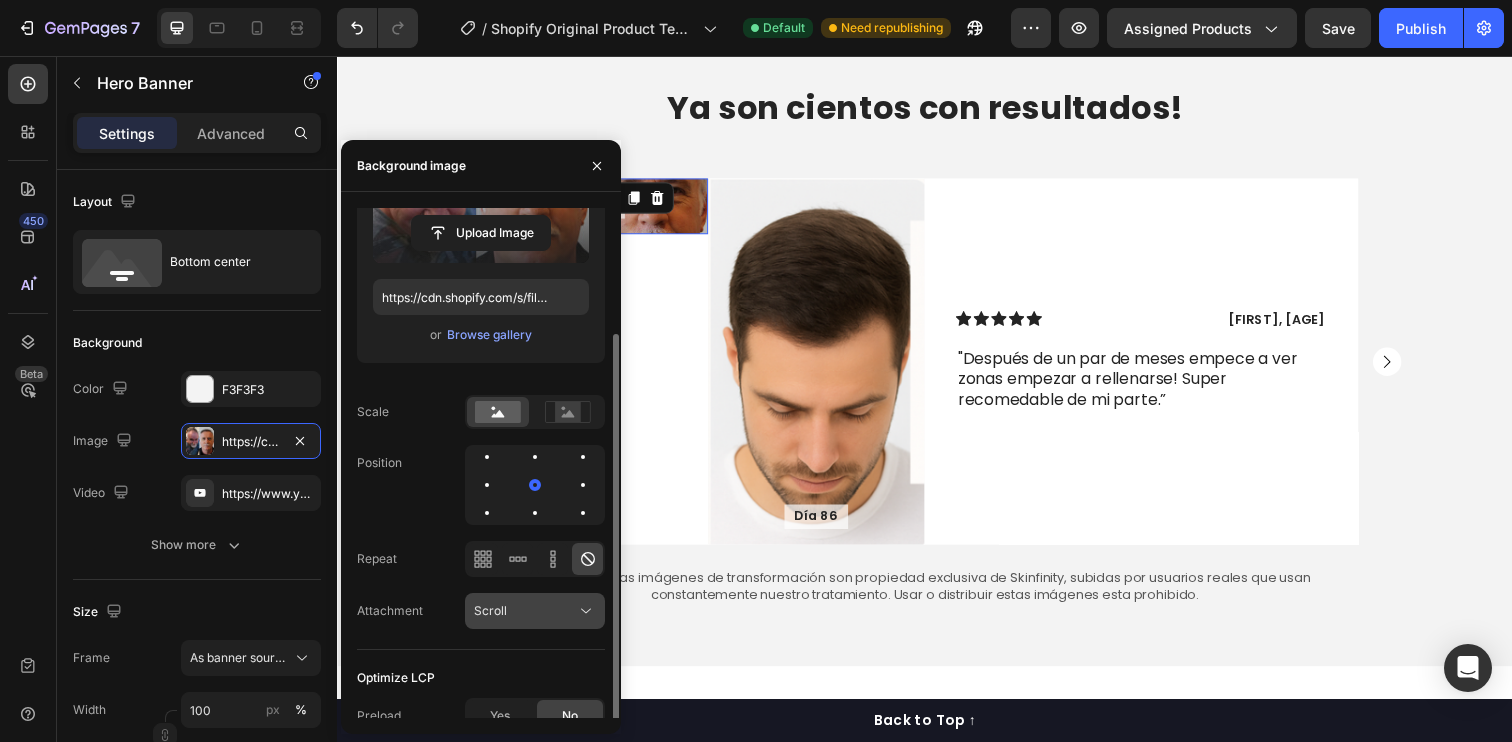 scroll, scrollTop: 139, scrollLeft: 0, axis: vertical 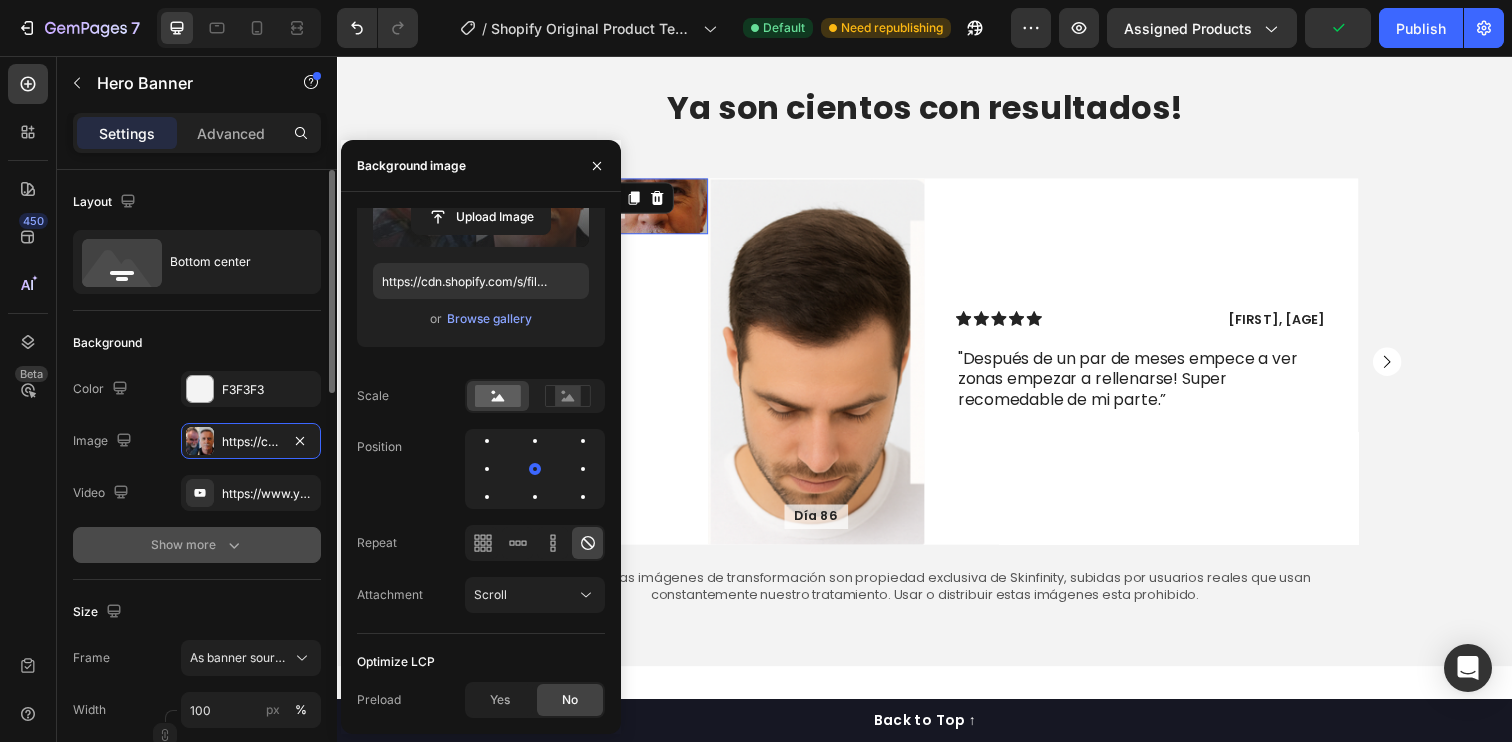 click on "Show more" at bounding box center (197, 545) 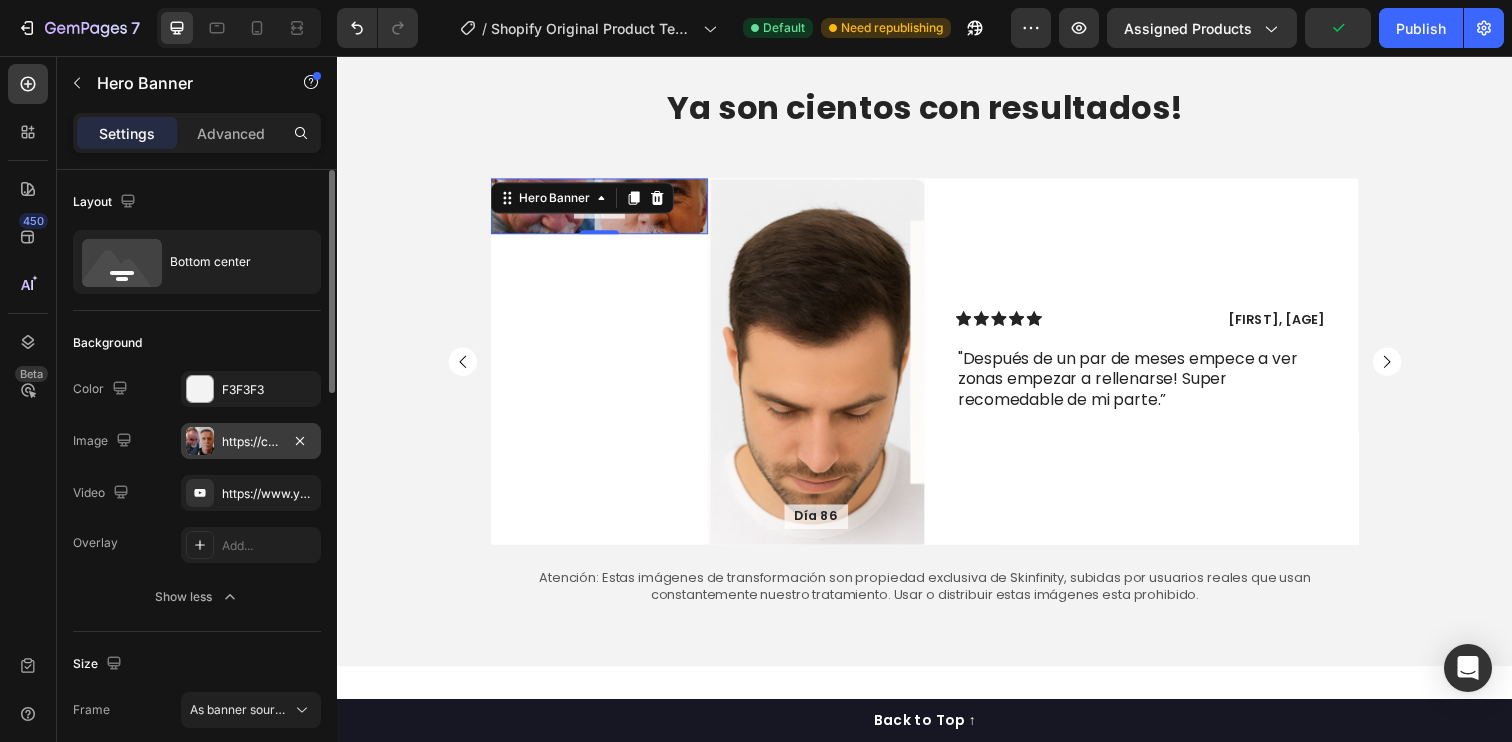 click on "https://cdn.shopify.com/s/files/1/0719/8631/5429/files/gempages_575844631644734290-9571b9fd-047a-470f-90ee-859f3028bde7.webp" at bounding box center (251, 441) 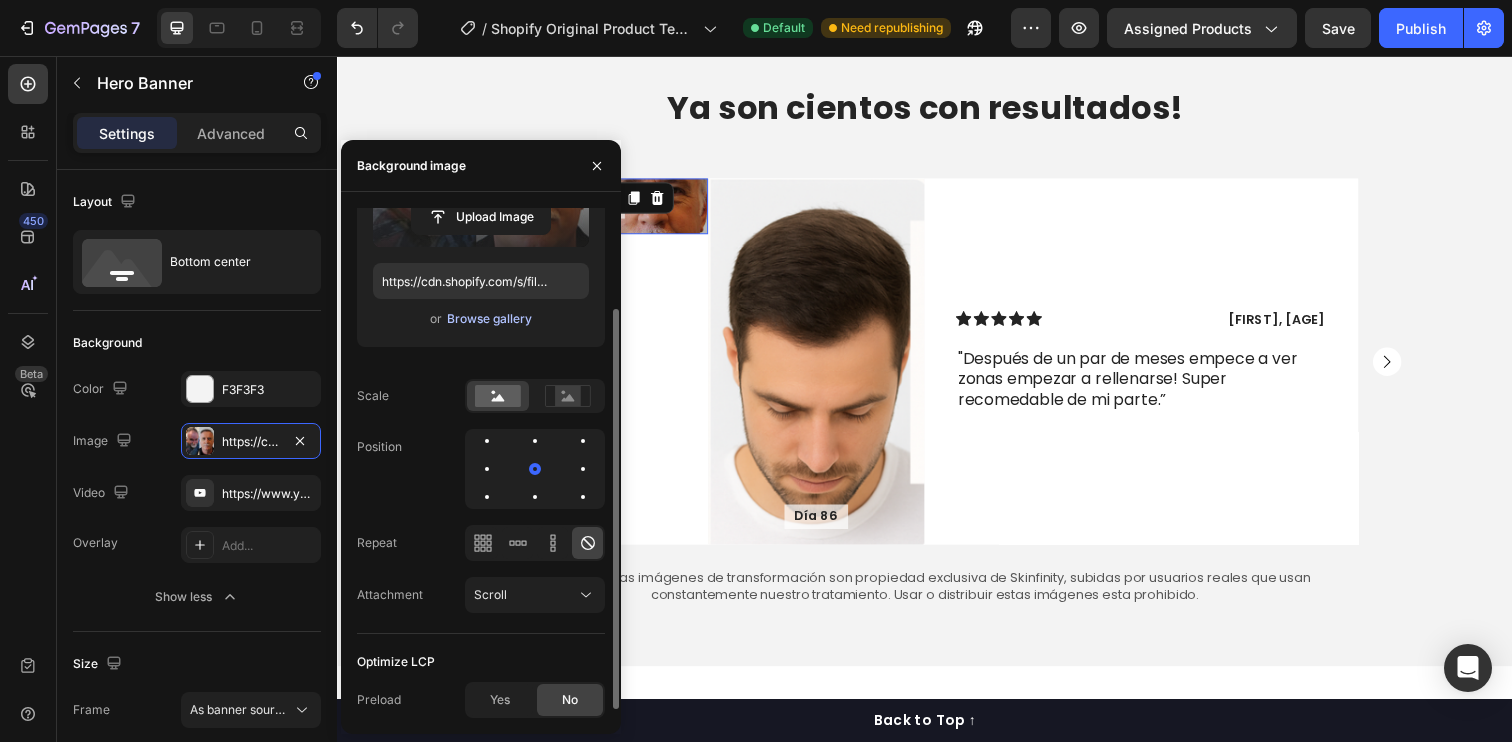 scroll, scrollTop: 0, scrollLeft: 0, axis: both 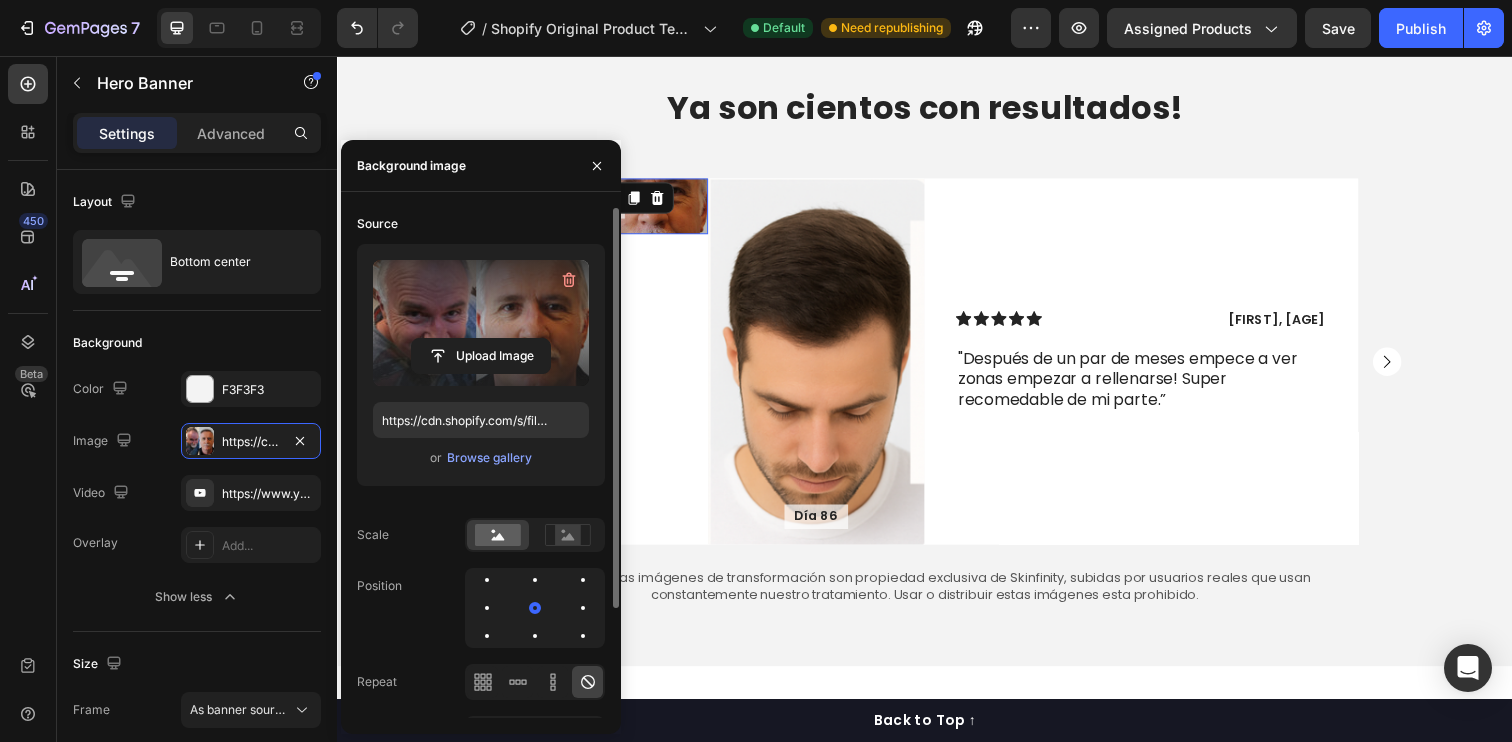 click at bounding box center (481, 323) 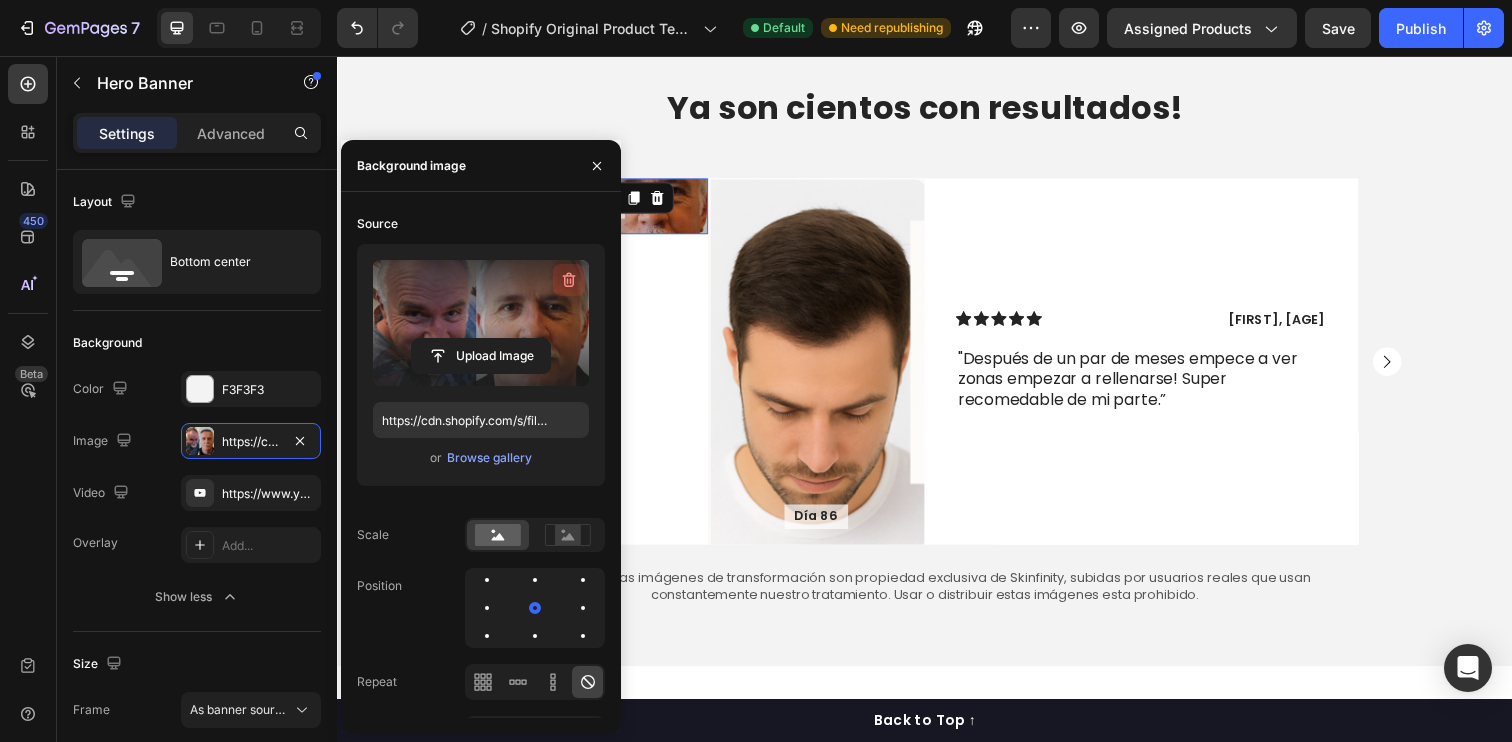 click 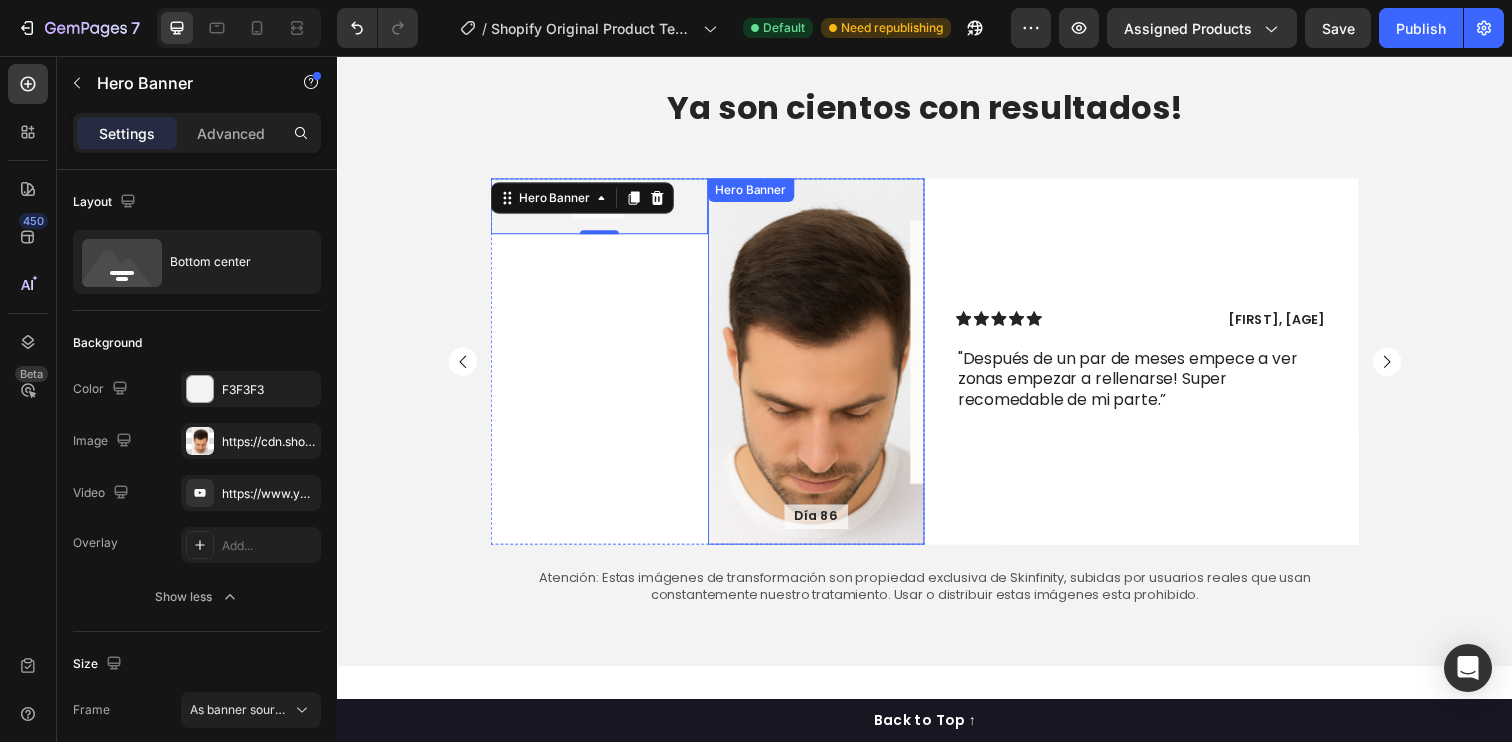 click at bounding box center (827, 368) 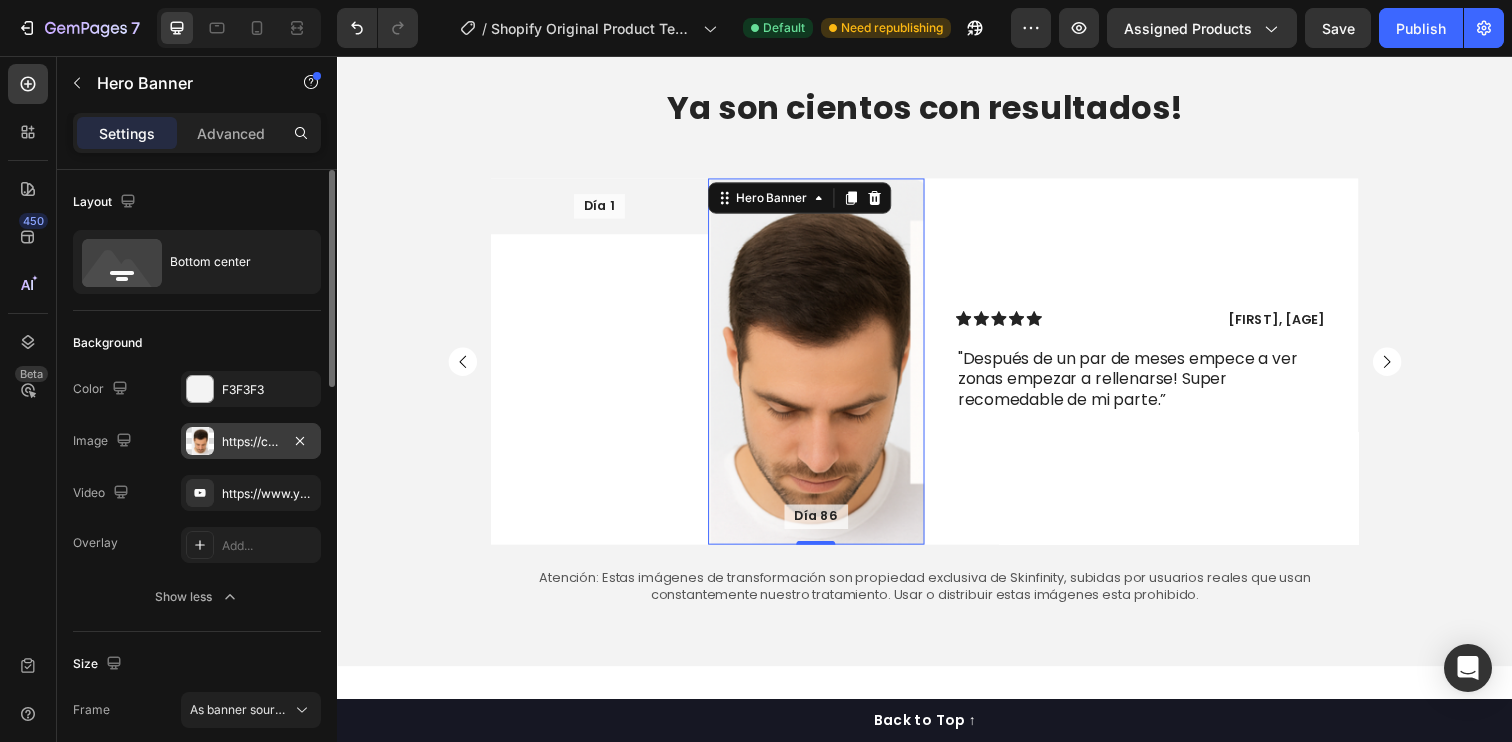 click on "https://cdn.shopify.com/s/files/1/0719/8631/5429/files/gempages_575844631644734290-fdcf629e-1b26-4c3e-966c-4534a61611a0.png" at bounding box center (251, 442) 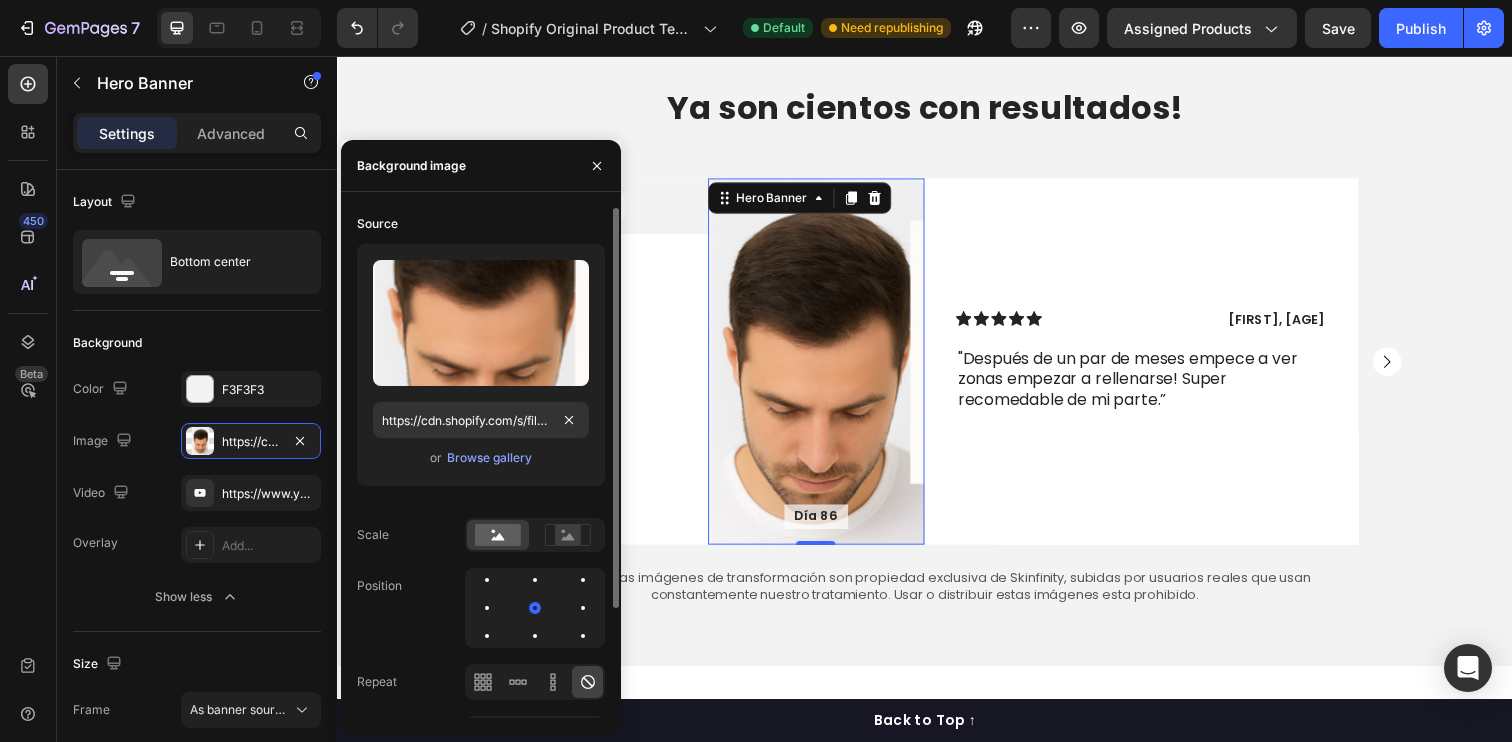click on "Upload Image https://cdn.shopify.com/s/files/1/0719/8631/5429/files/gempages_575844631644734290-fdcf629e-1b26-4c3e-966c-4534a61611a0.png or  Browse gallery" at bounding box center [481, 365] 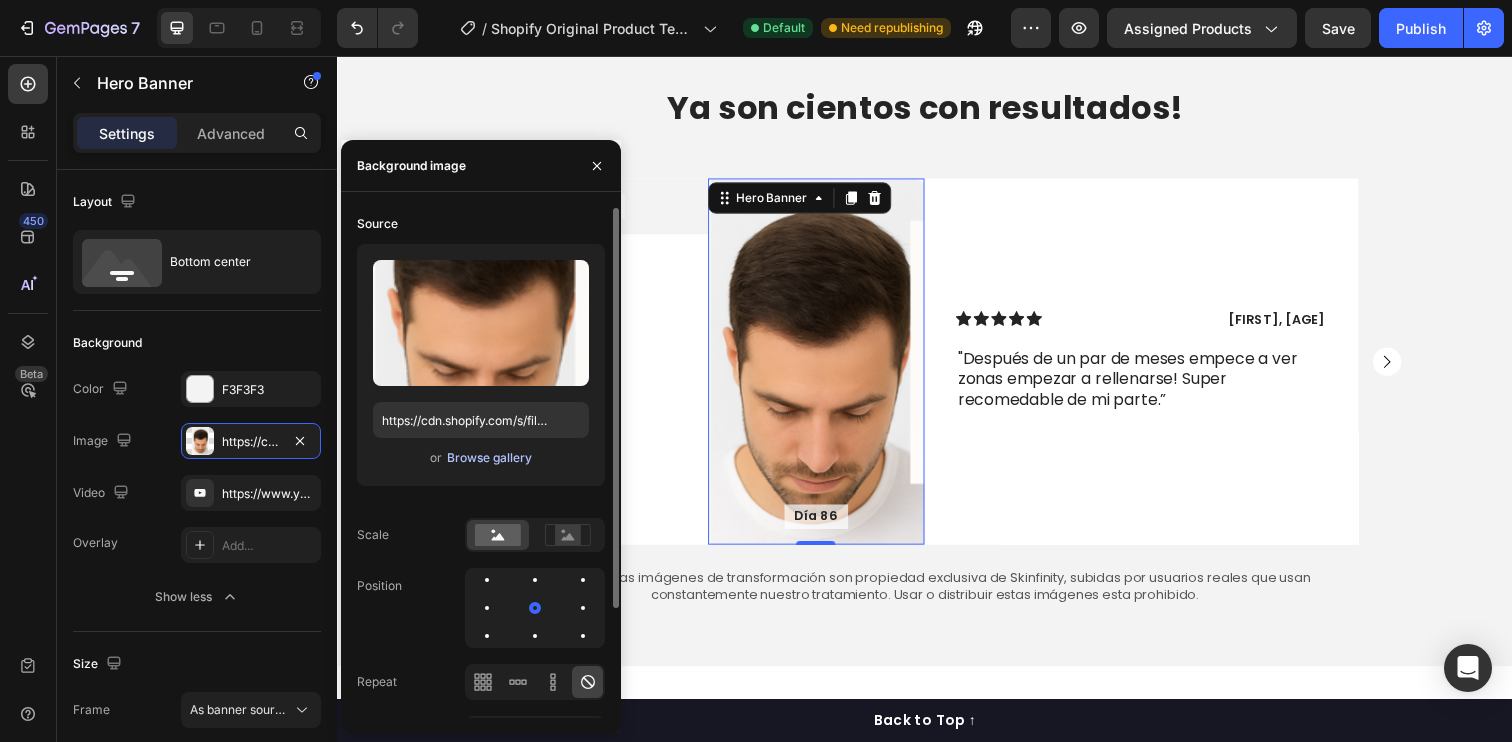 click on "Browse gallery" at bounding box center (489, 458) 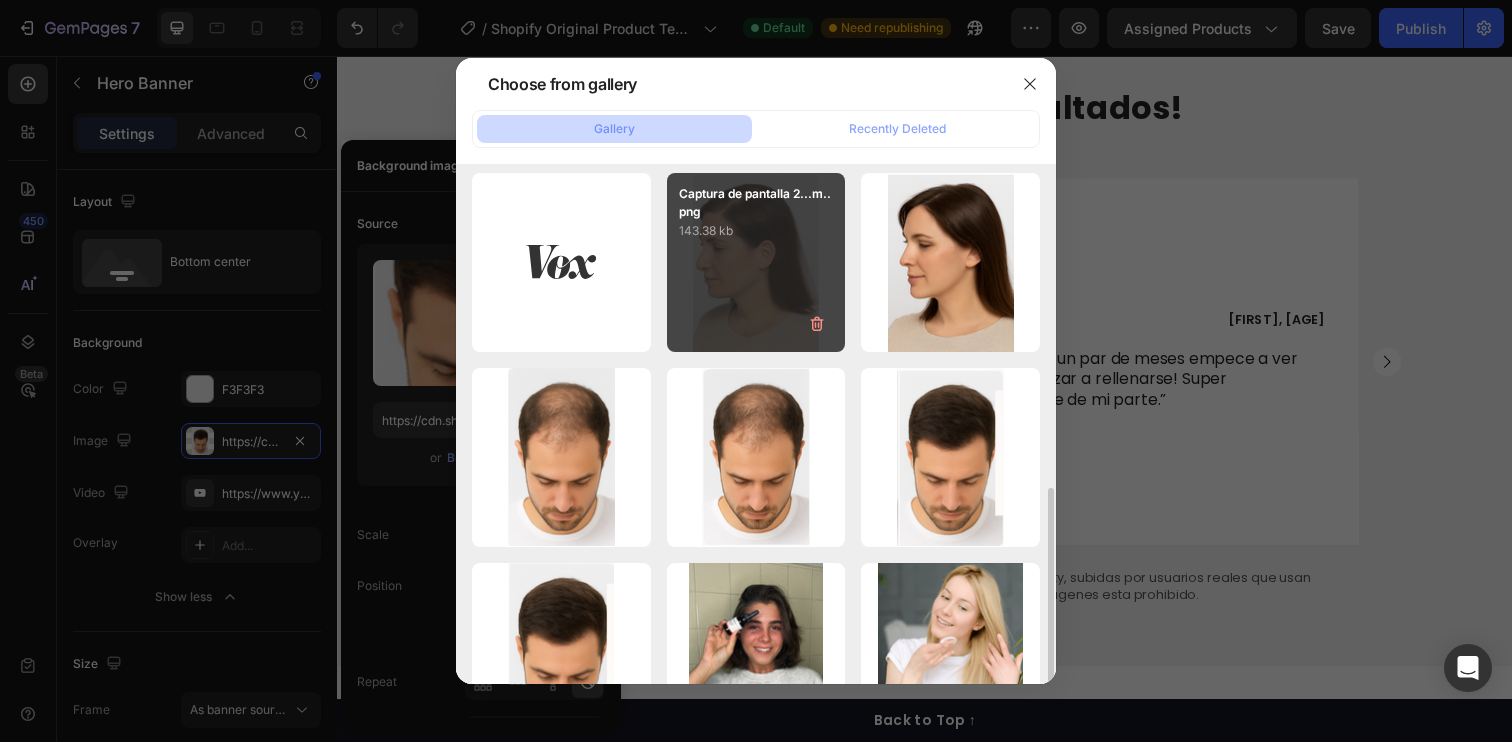 scroll, scrollTop: 664, scrollLeft: 0, axis: vertical 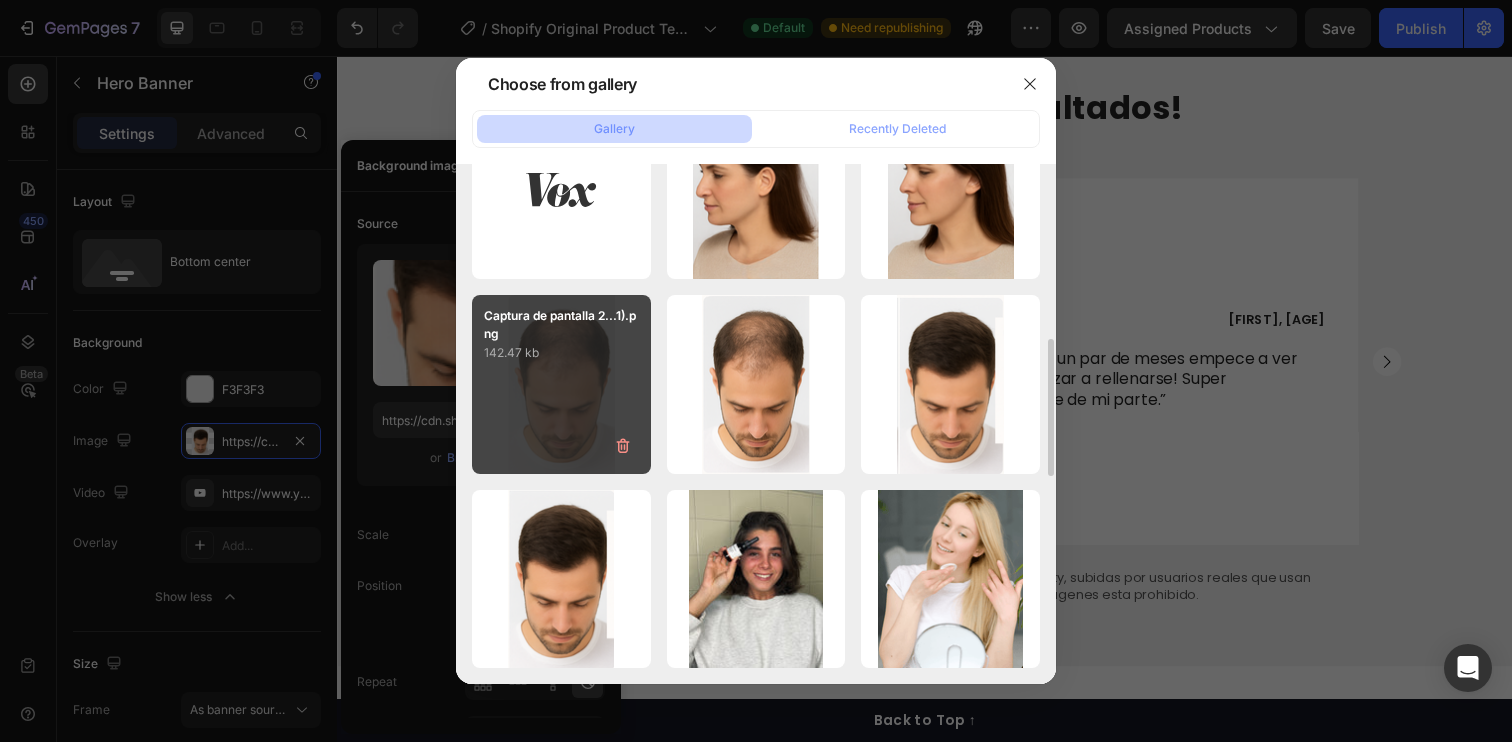click on "142.47 kb" at bounding box center (561, 353) 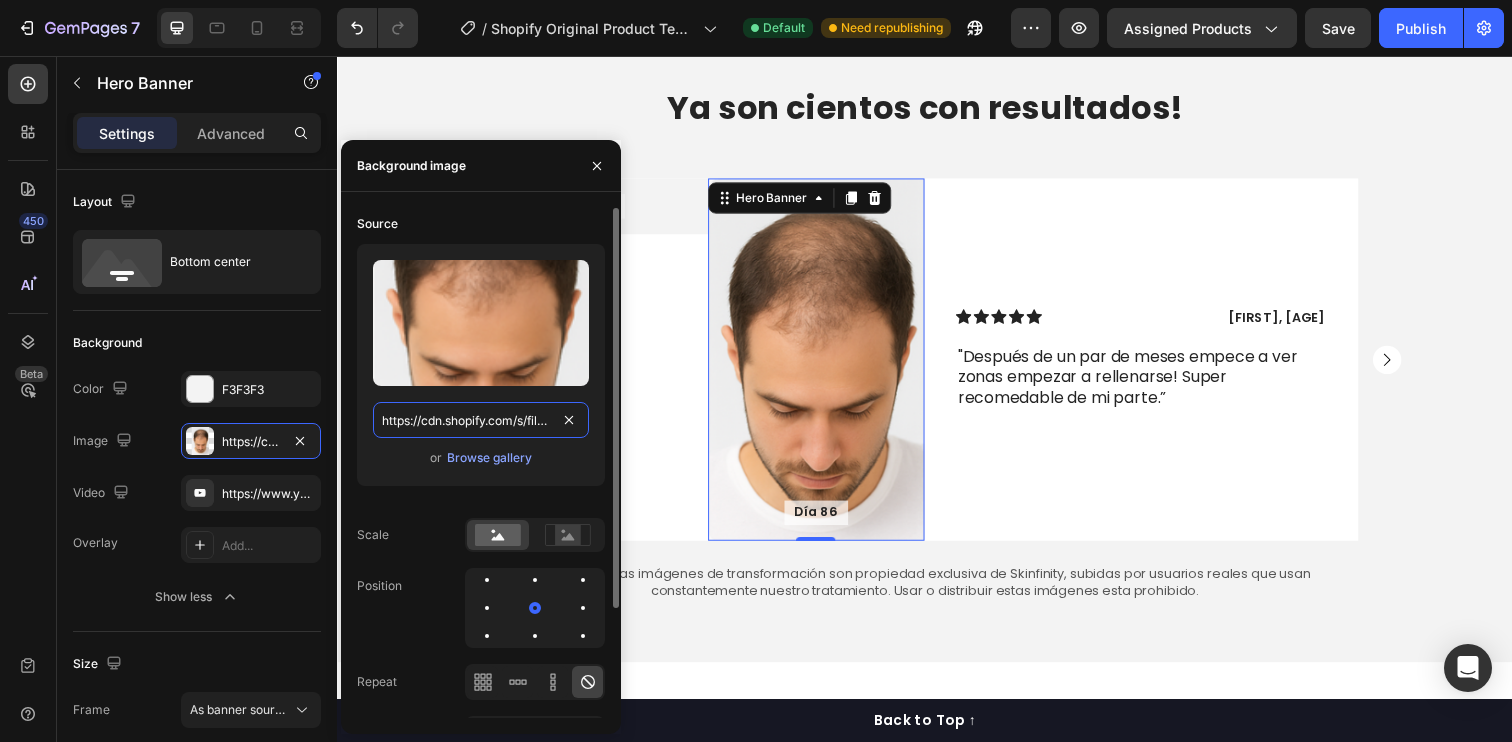 click on "https://cdn.shopify.com/s/files/1/0719/8631/5429/files/gempages_575844631644734290-bf6faa45-a4e8-40b6-8379-8b657b8679cf.png" at bounding box center [481, 420] 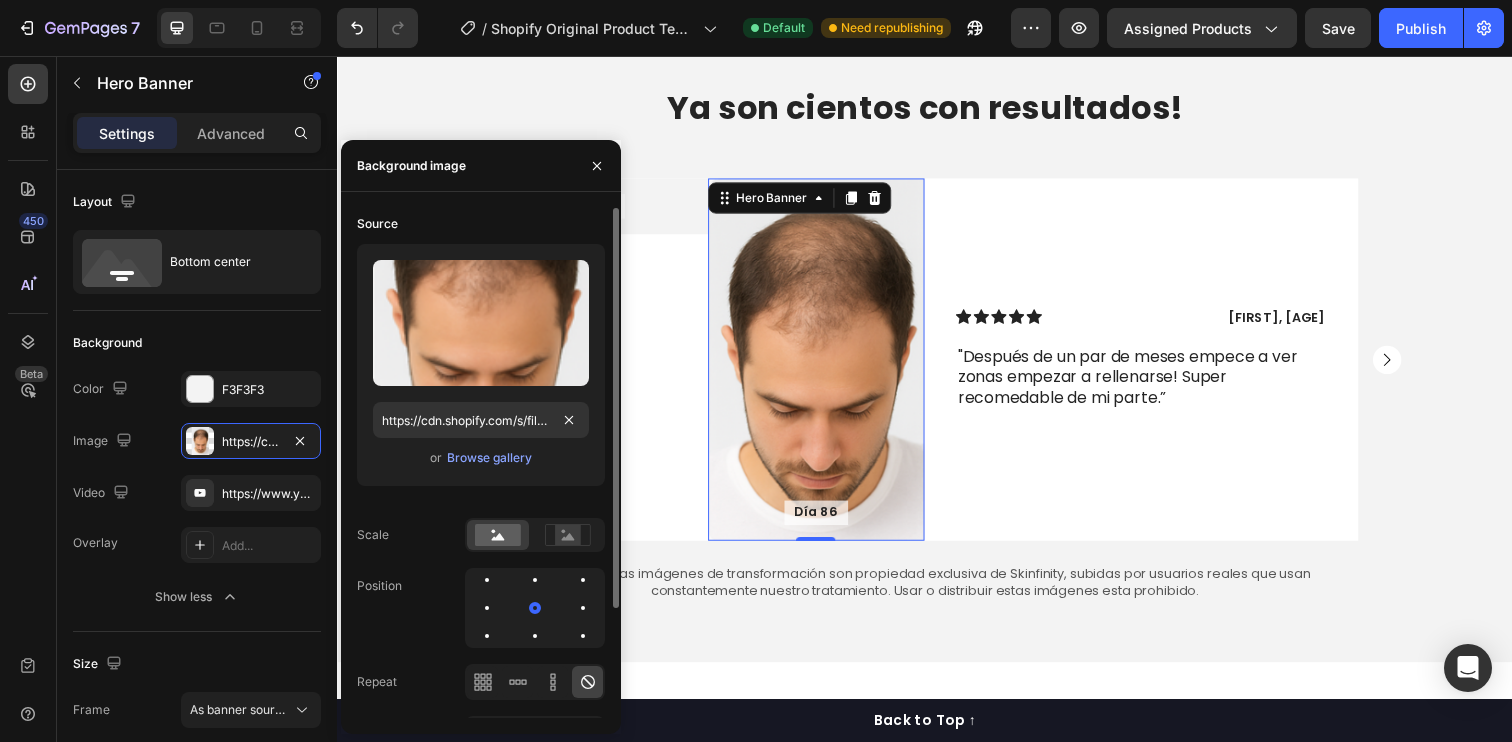 click on "Upload Image https://cdn.shopify.com/s/files/1/0719/8631/5429/files/gempages_575844631644734290-bf6faa45-a4e8-40b6-8379-8b657b8679cf.png or  Browse gallery" at bounding box center (481, 365) 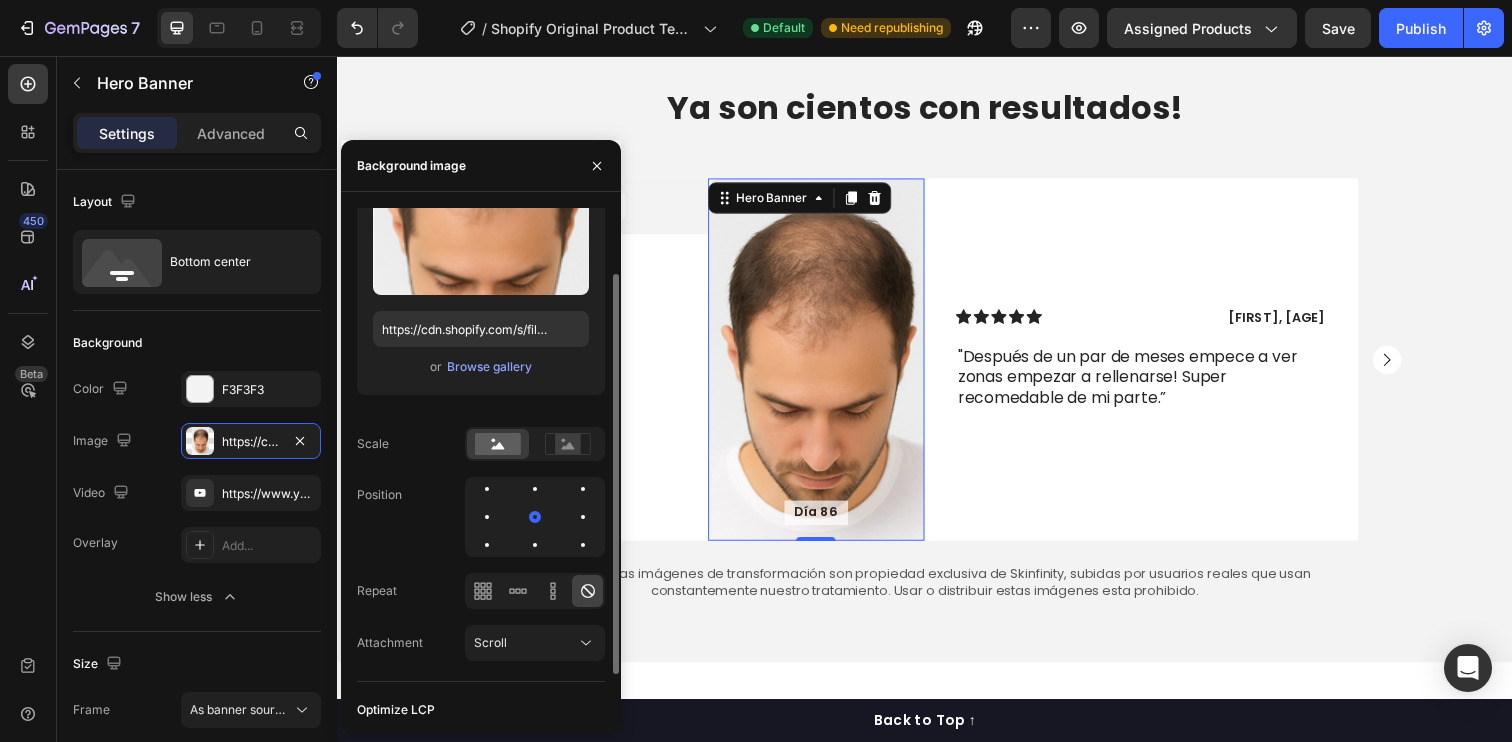 scroll, scrollTop: 139, scrollLeft: 0, axis: vertical 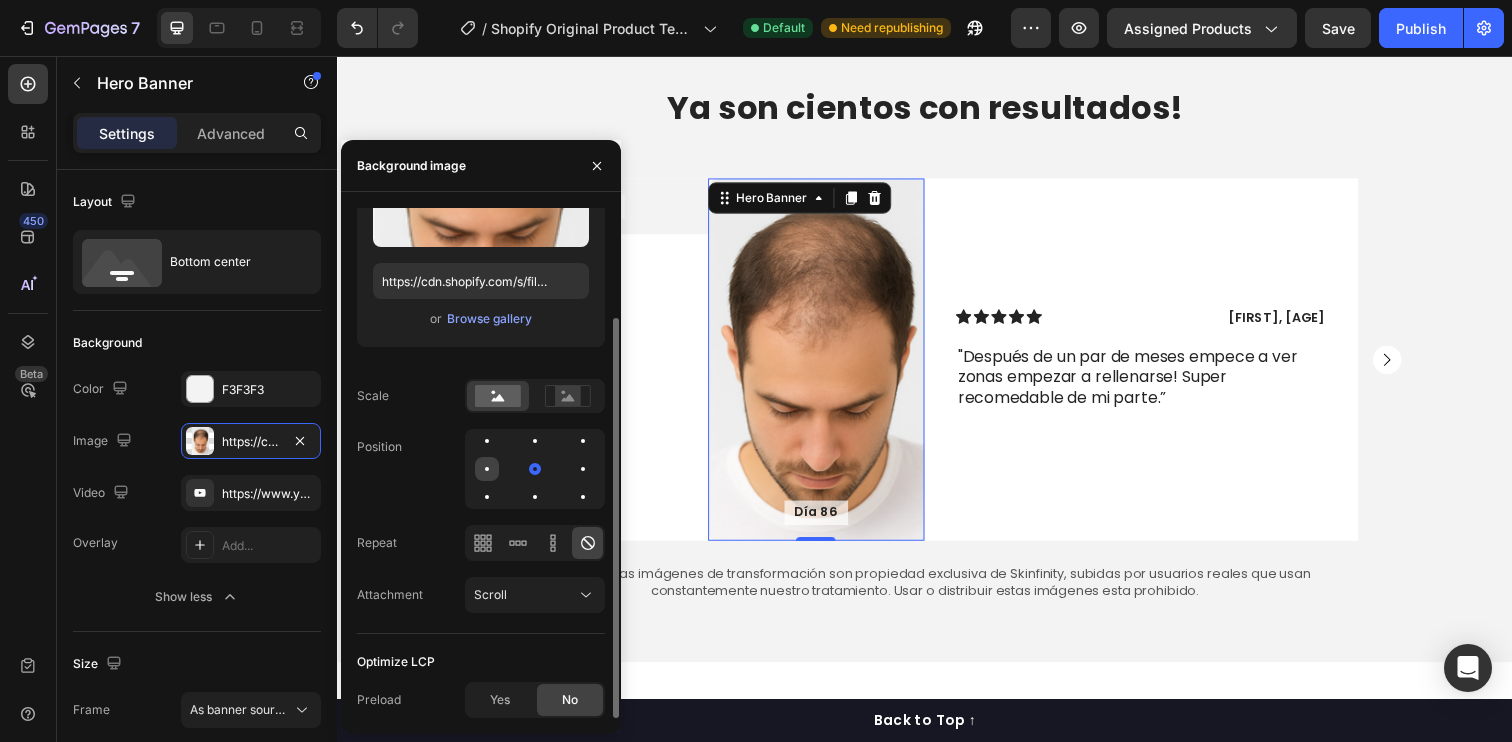 click 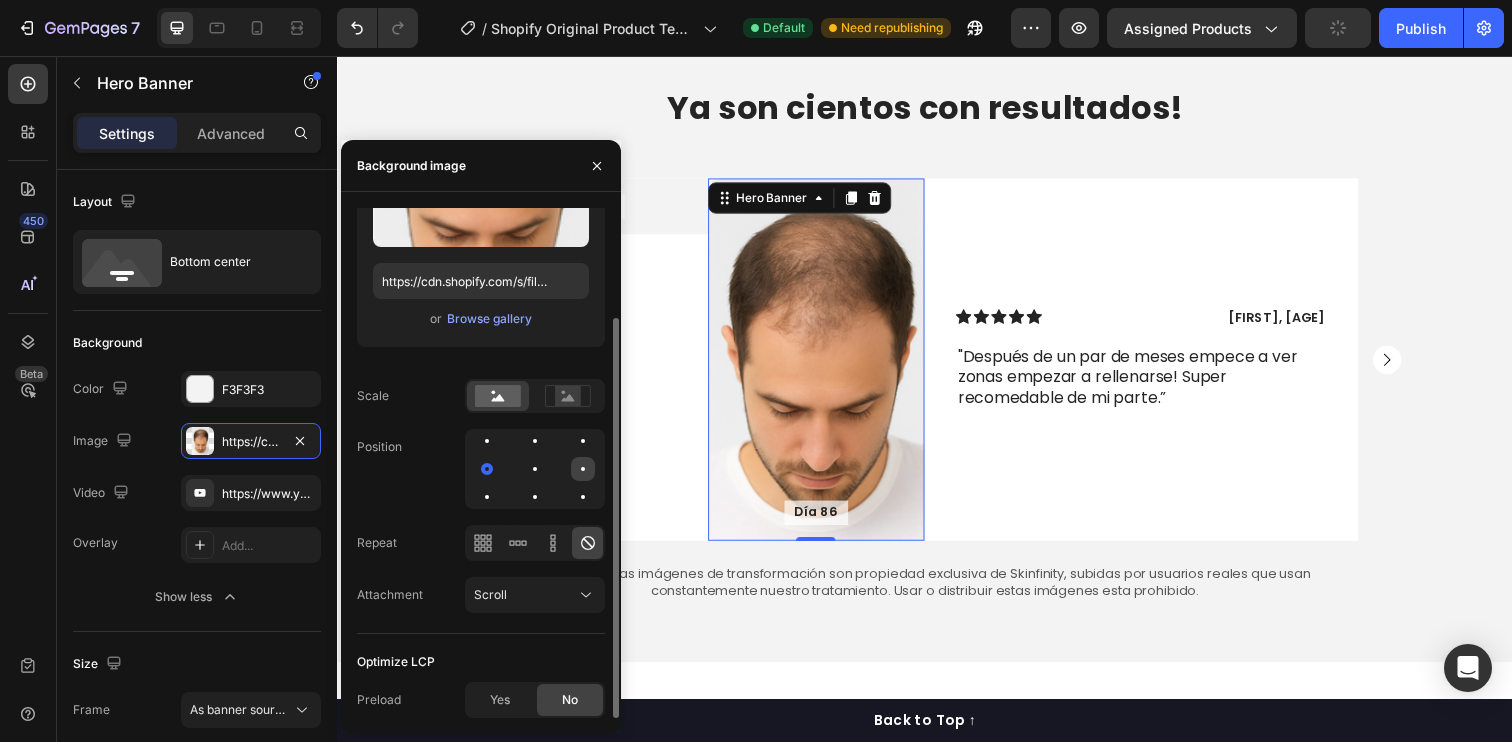 click 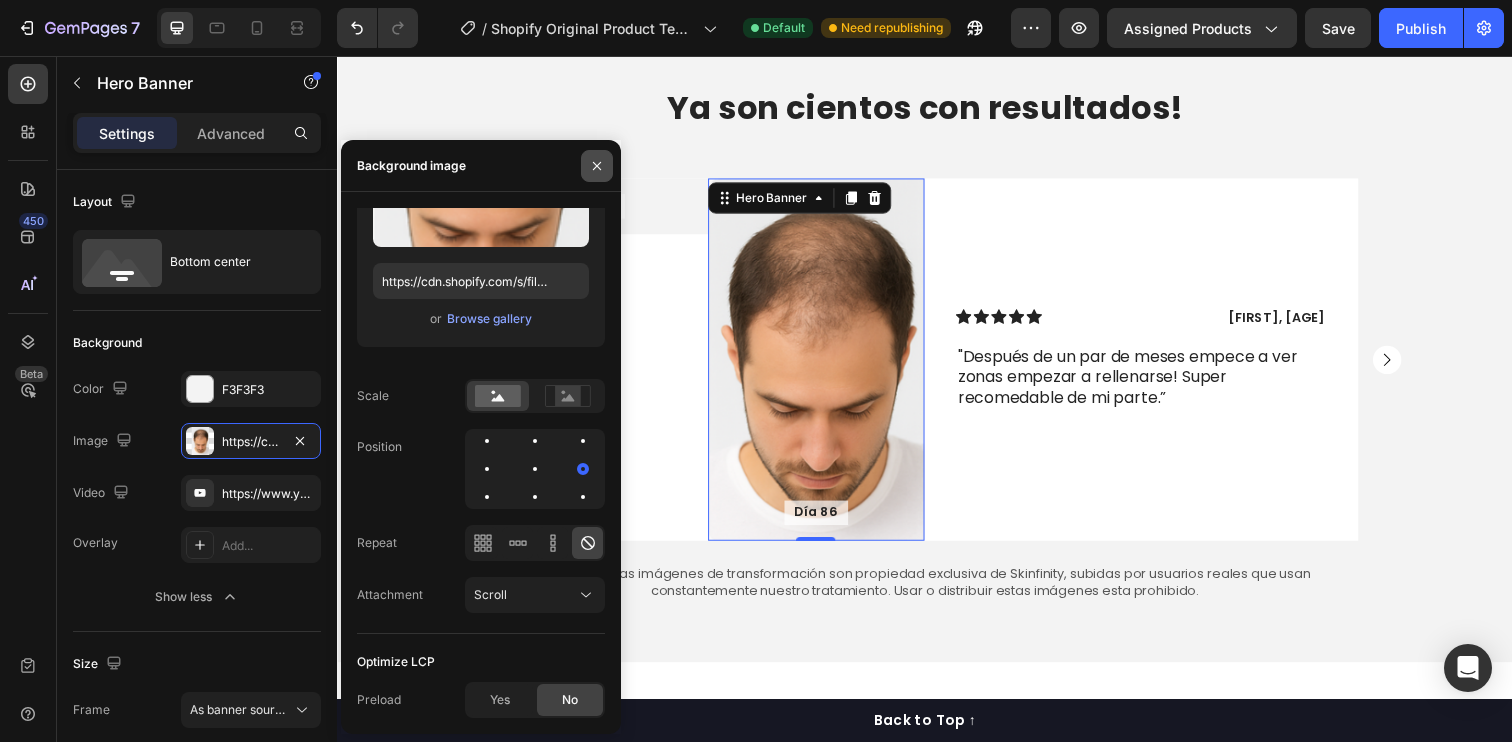 click at bounding box center (597, 166) 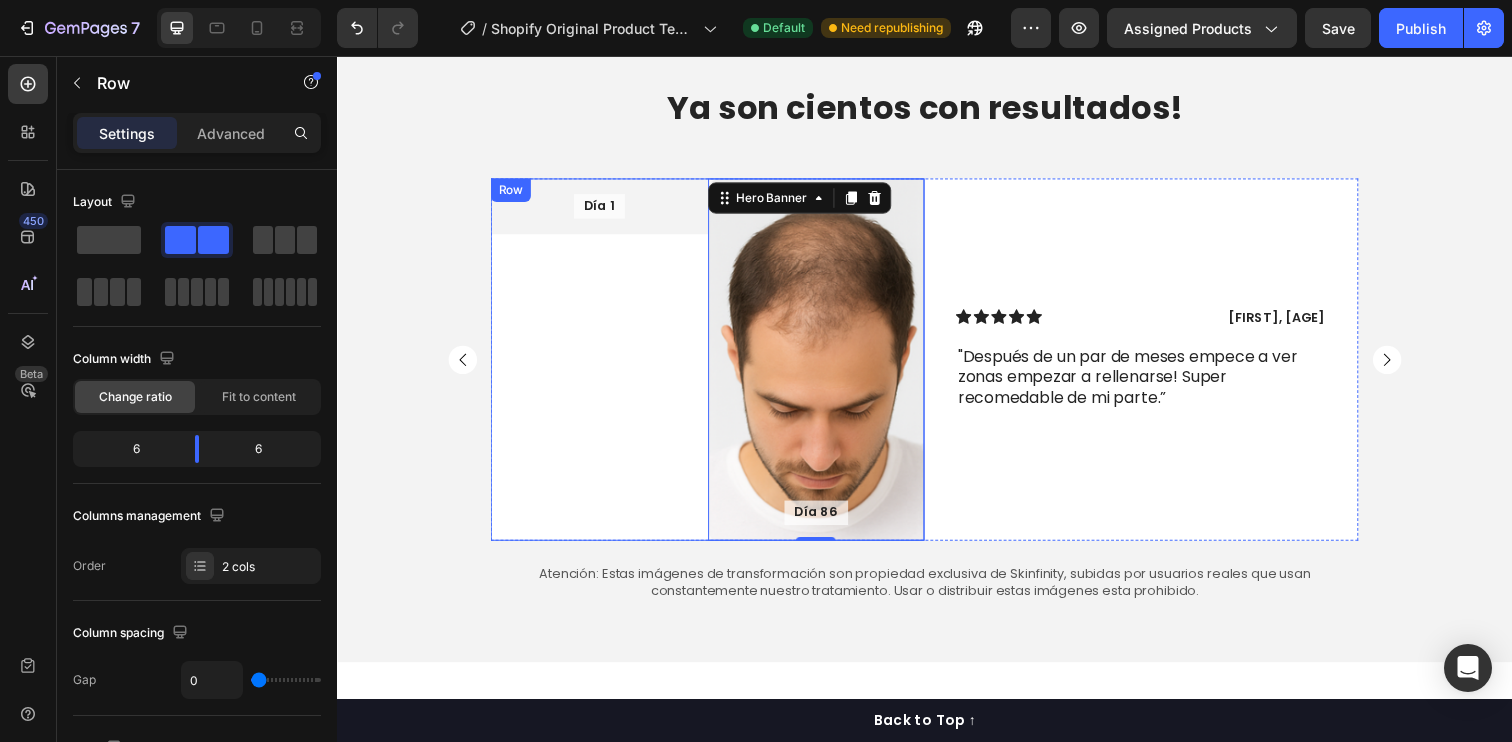 click on "Día 1 Text Block Hero Banner" at bounding box center (605, 366) 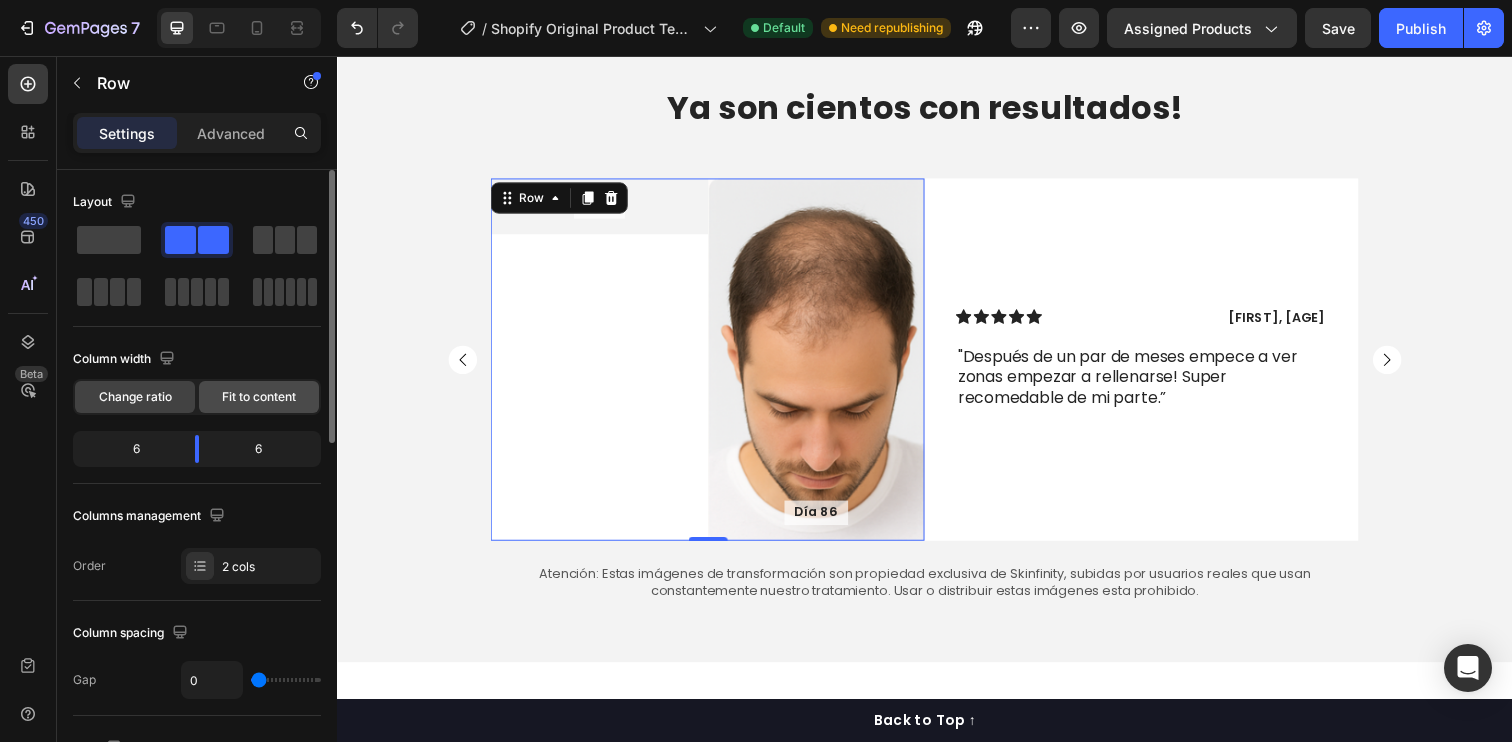 click on "Fit to content" 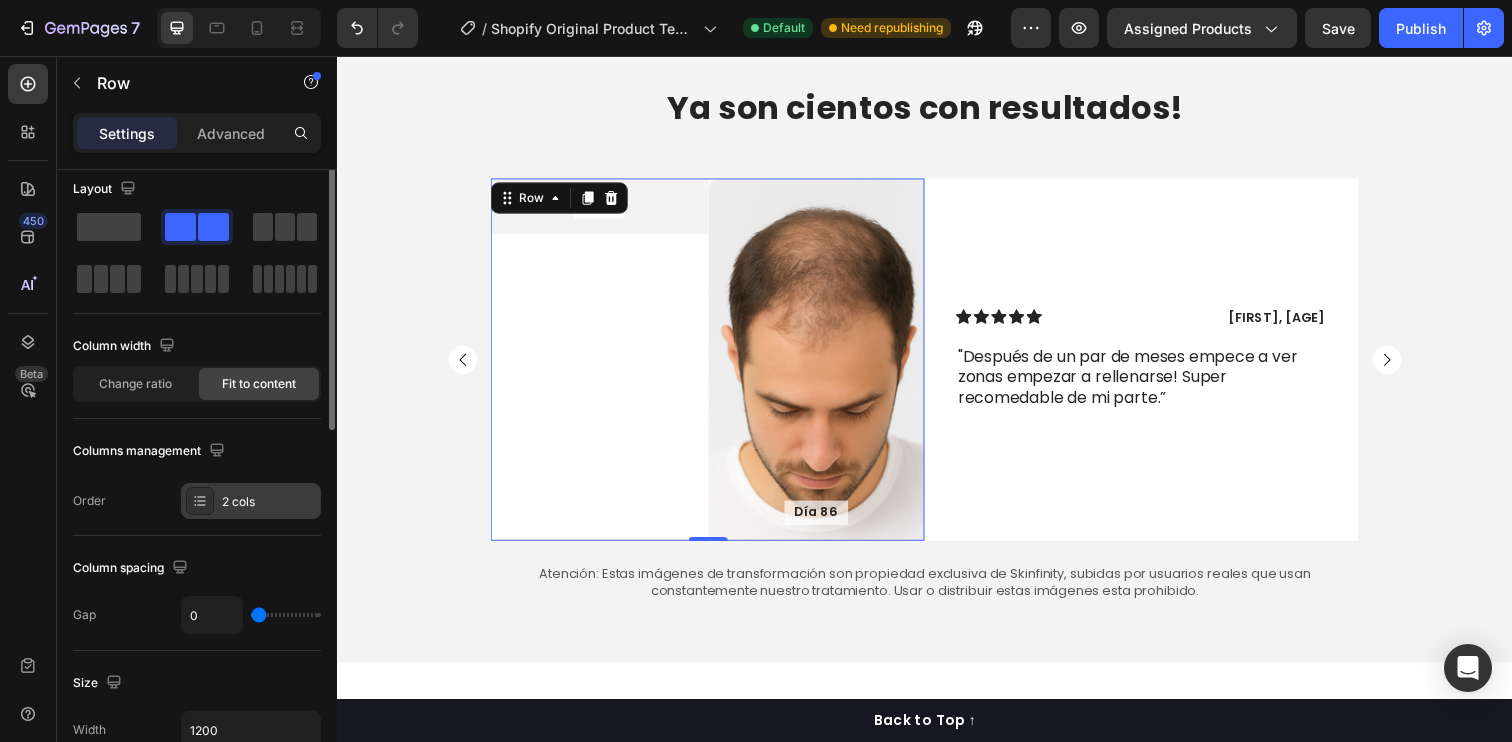 scroll, scrollTop: 0, scrollLeft: 0, axis: both 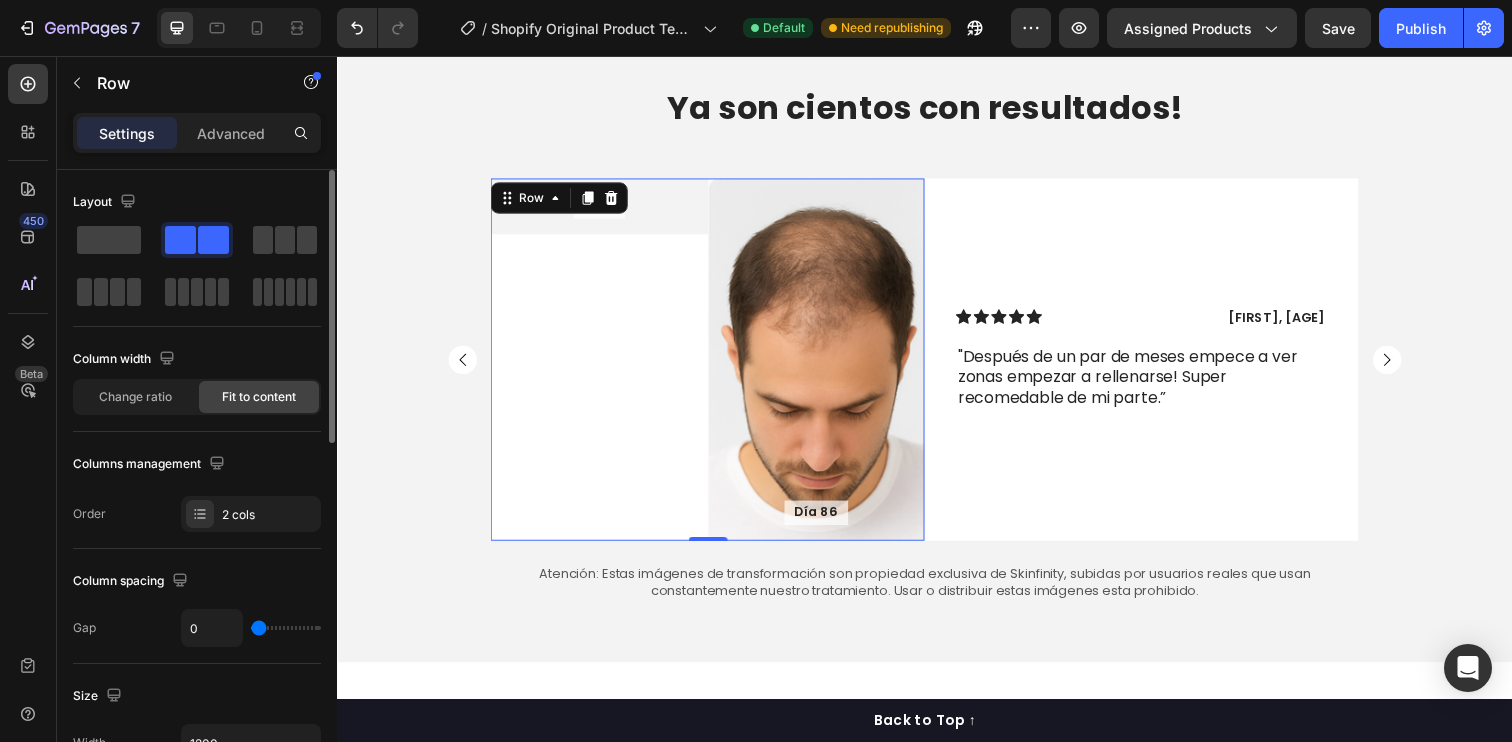 click on "Order 2 cols" at bounding box center [197, 514] 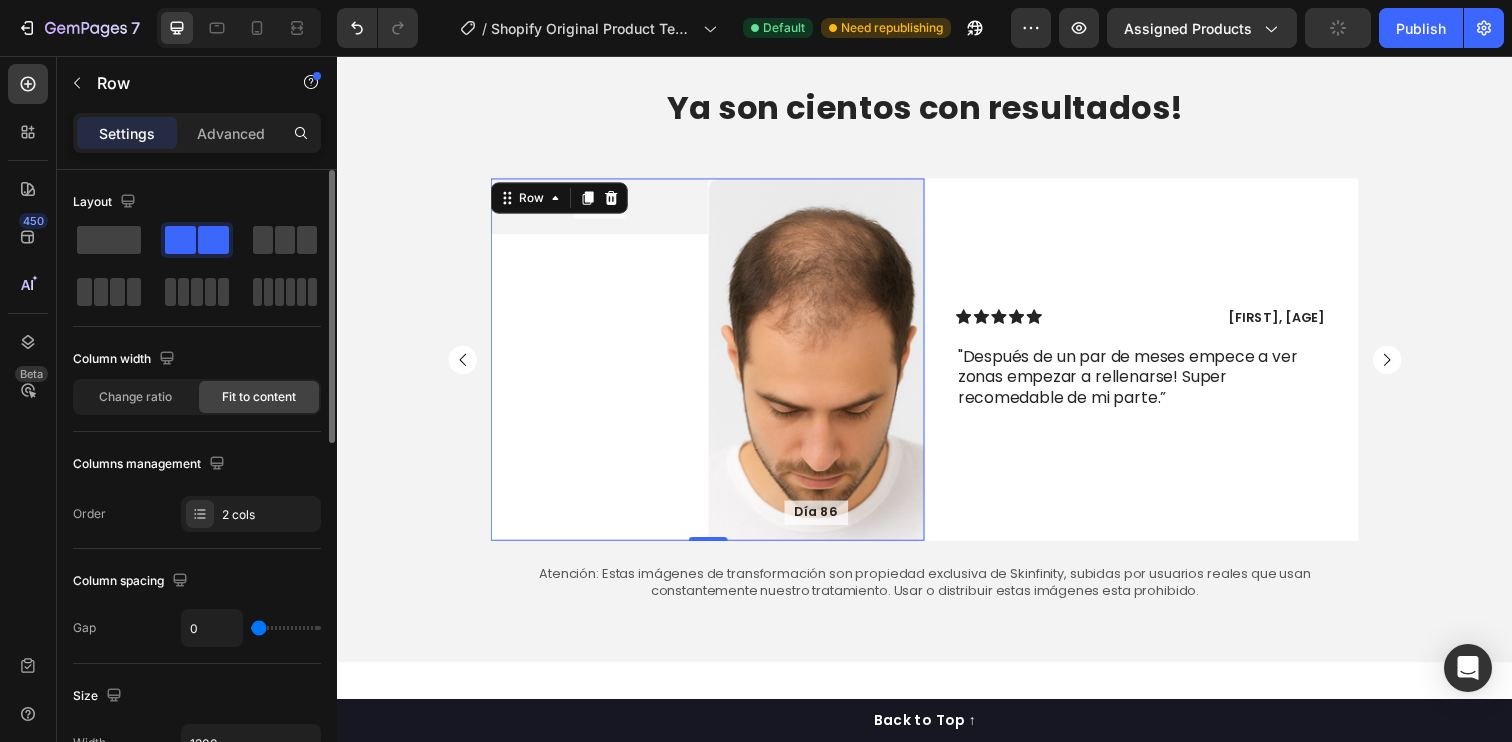 click on "Column width Change ratio Fit to content" at bounding box center [197, 387] 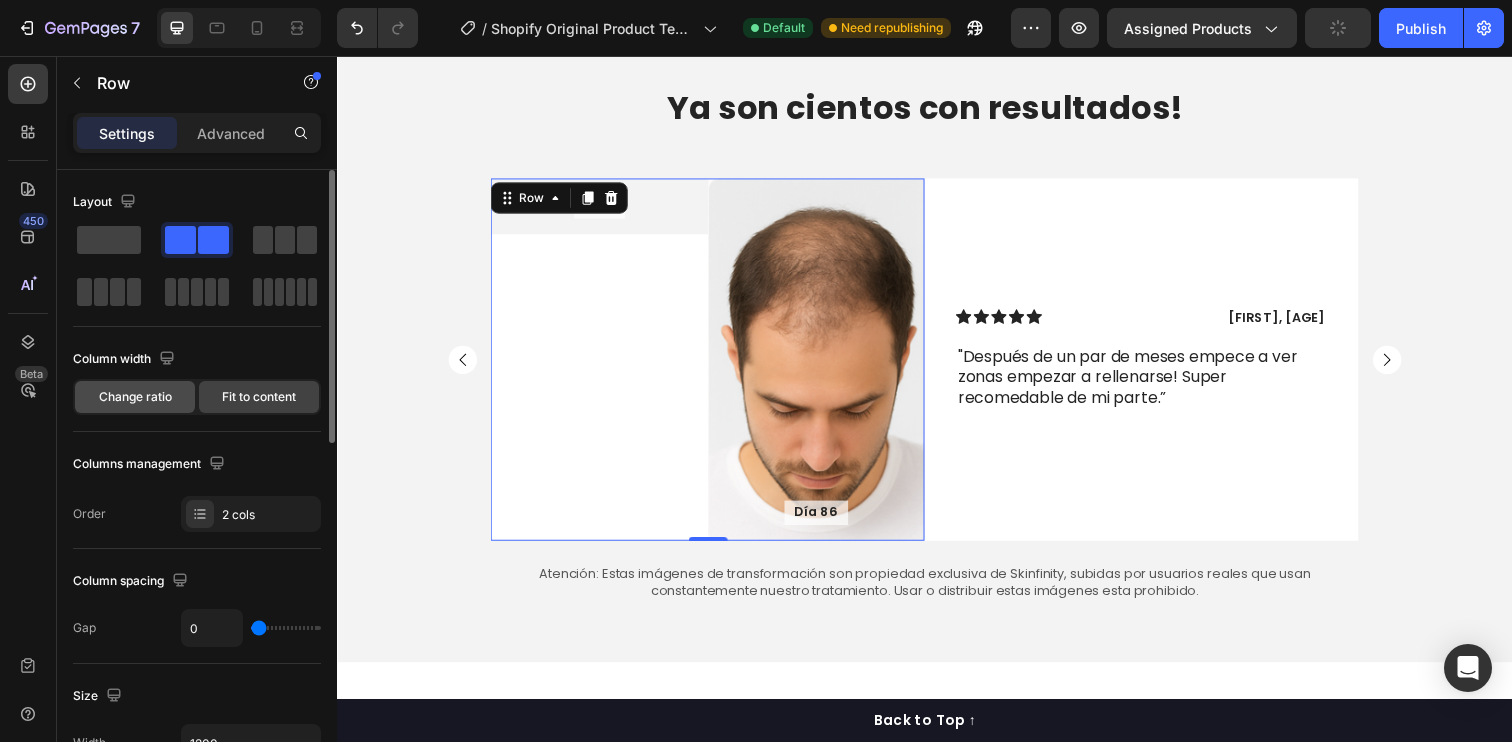 click on "Change ratio" 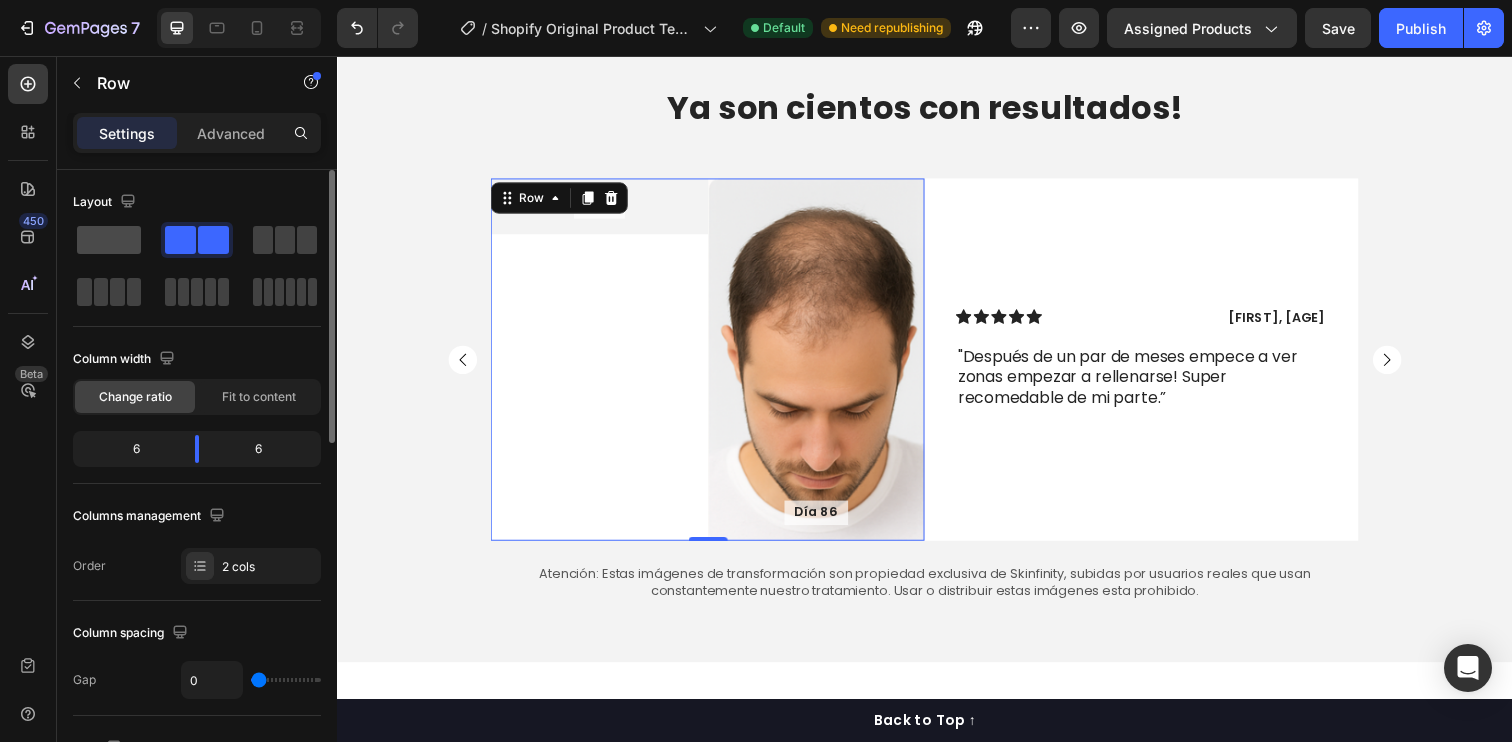 click 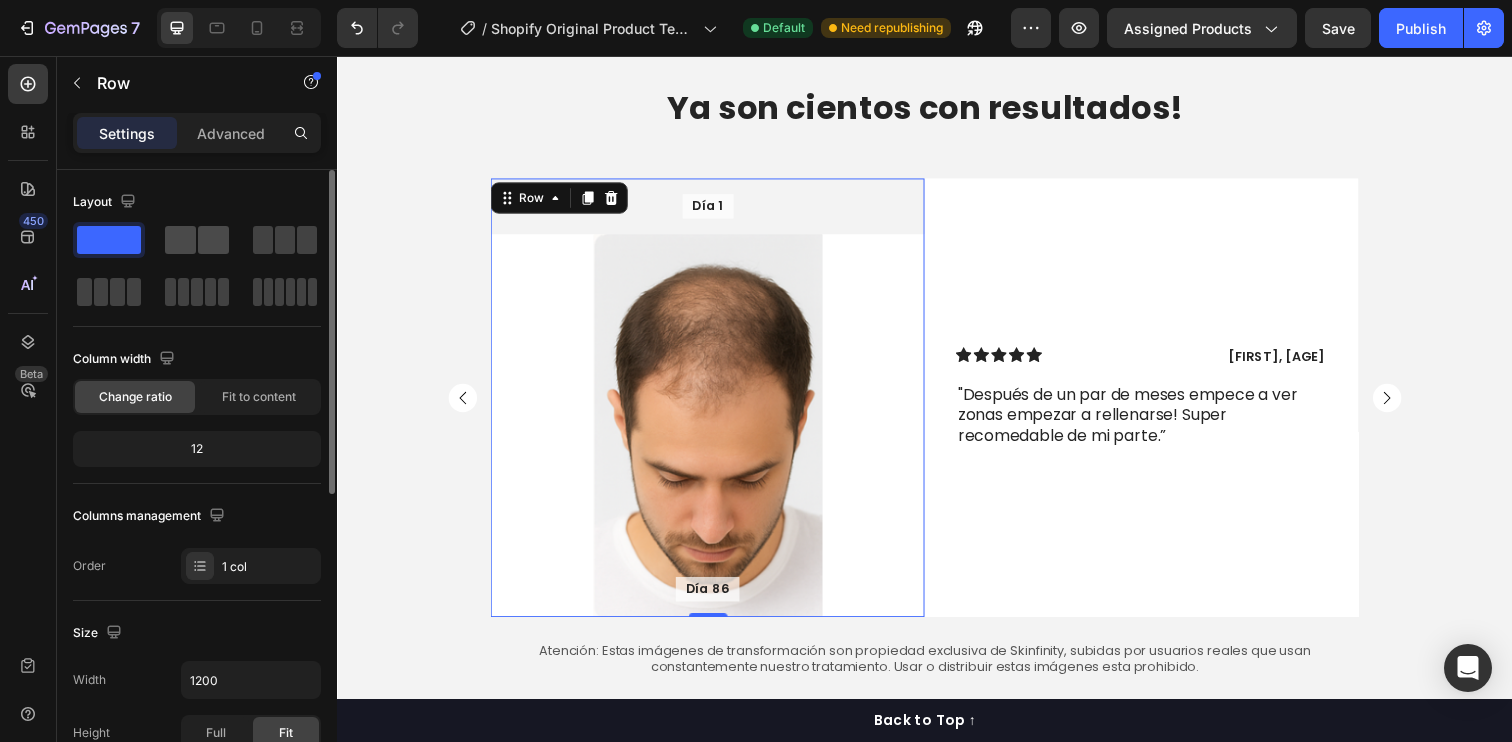 click 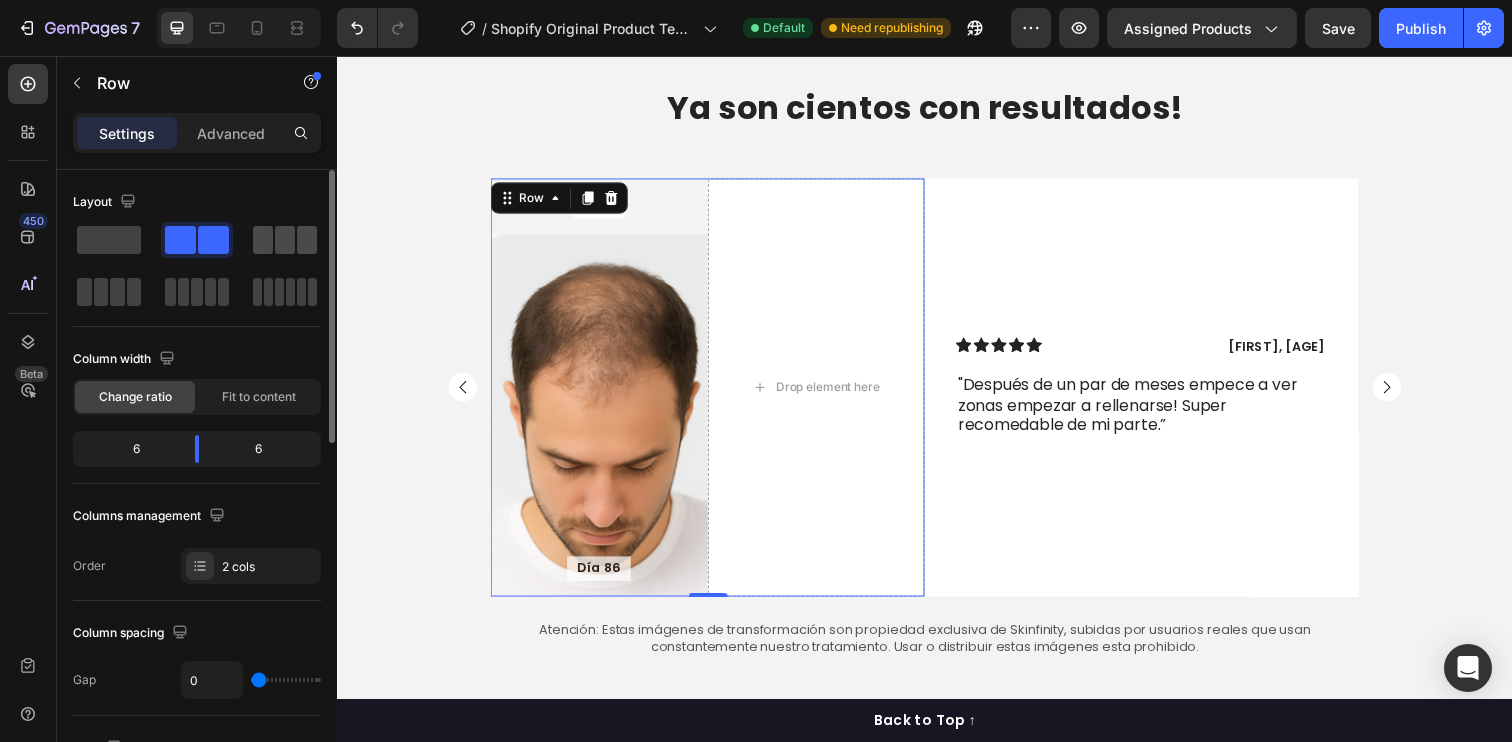click 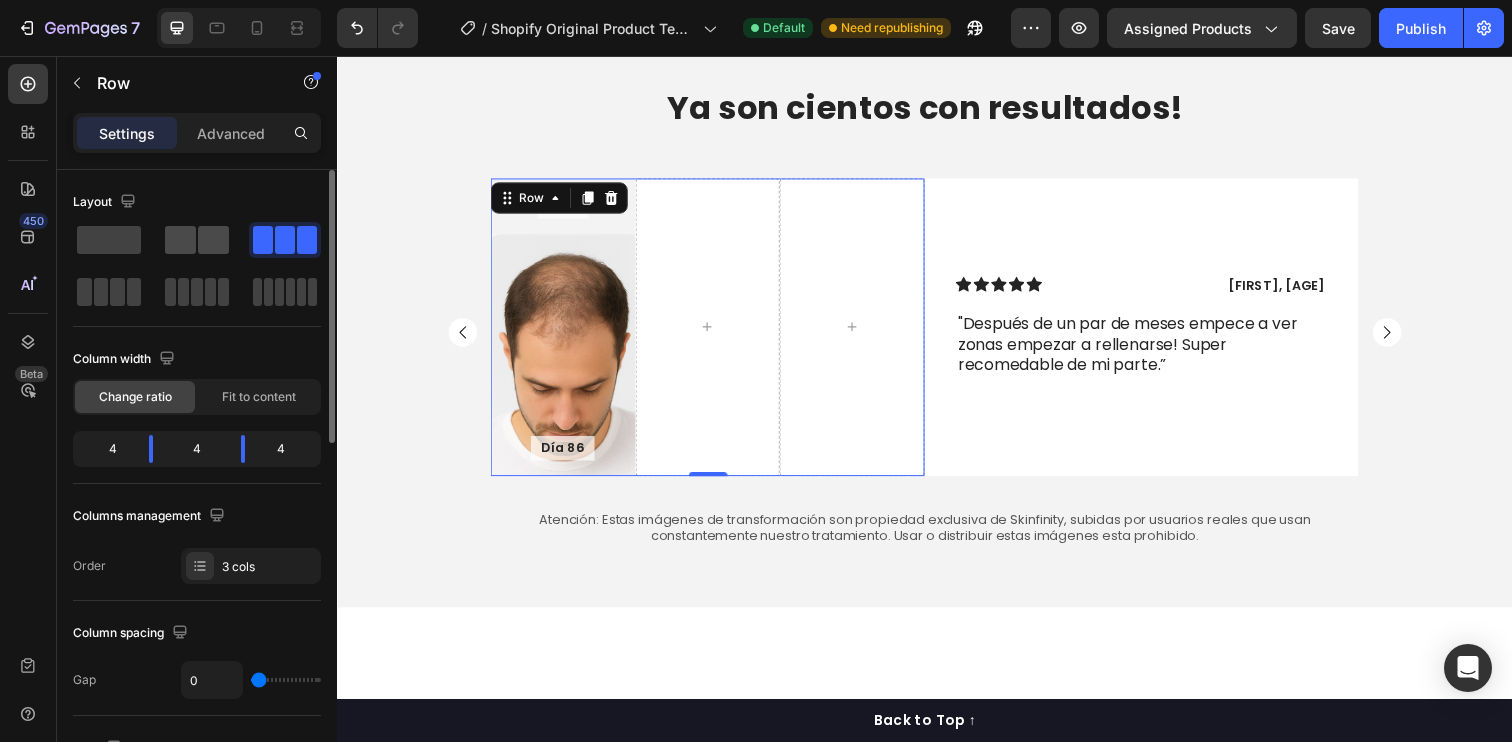 click 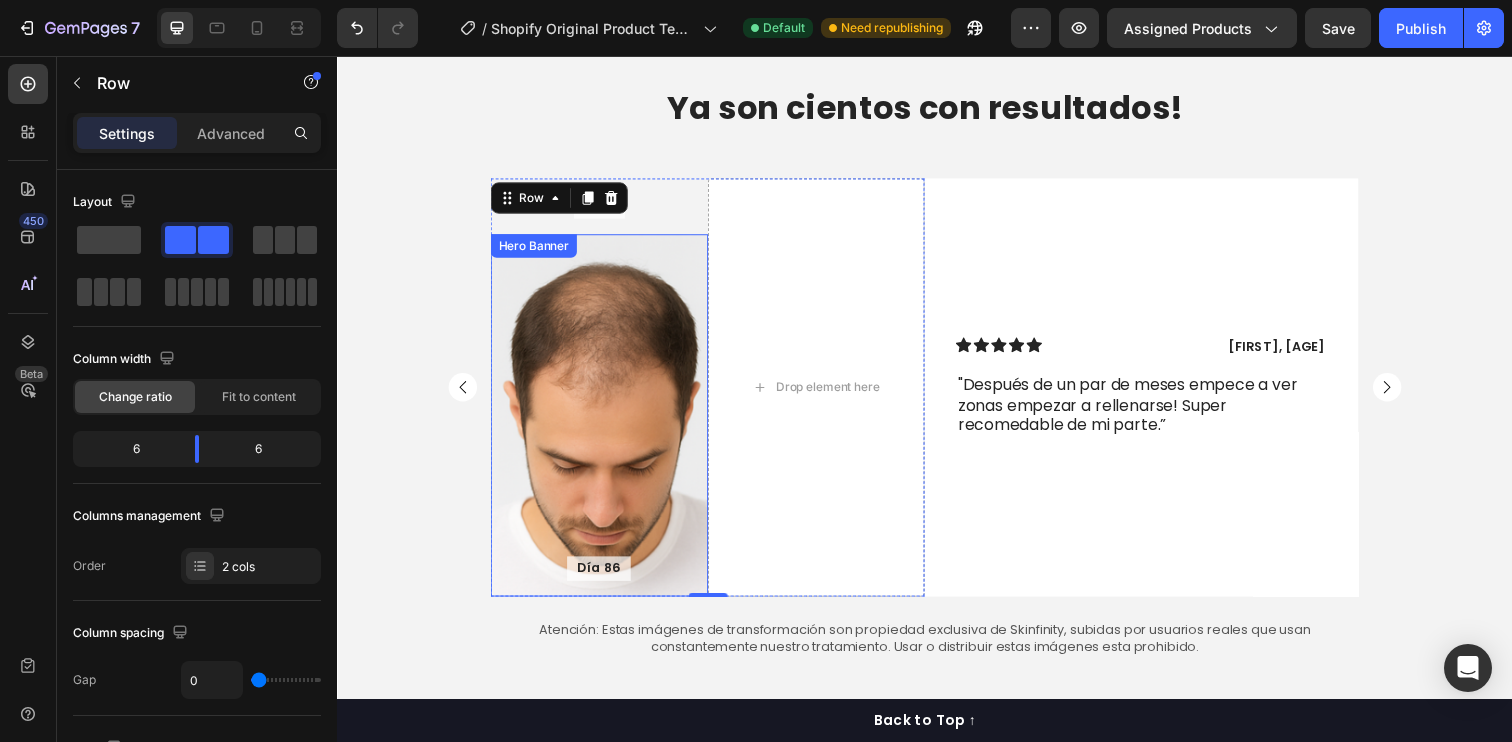 click at bounding box center [605, 423] 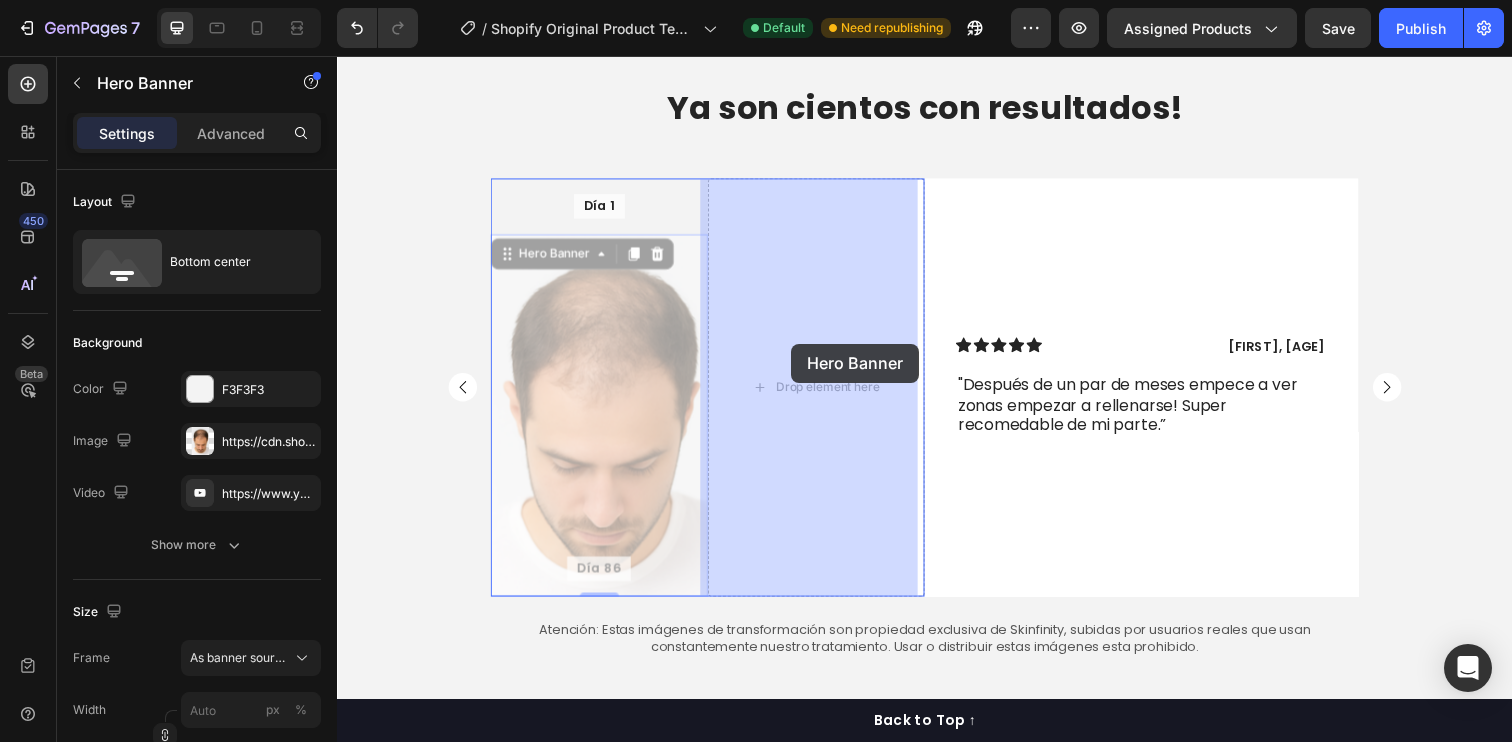 drag, startPoint x: 636, startPoint y: 350, endPoint x: 801, endPoint y: 350, distance: 165 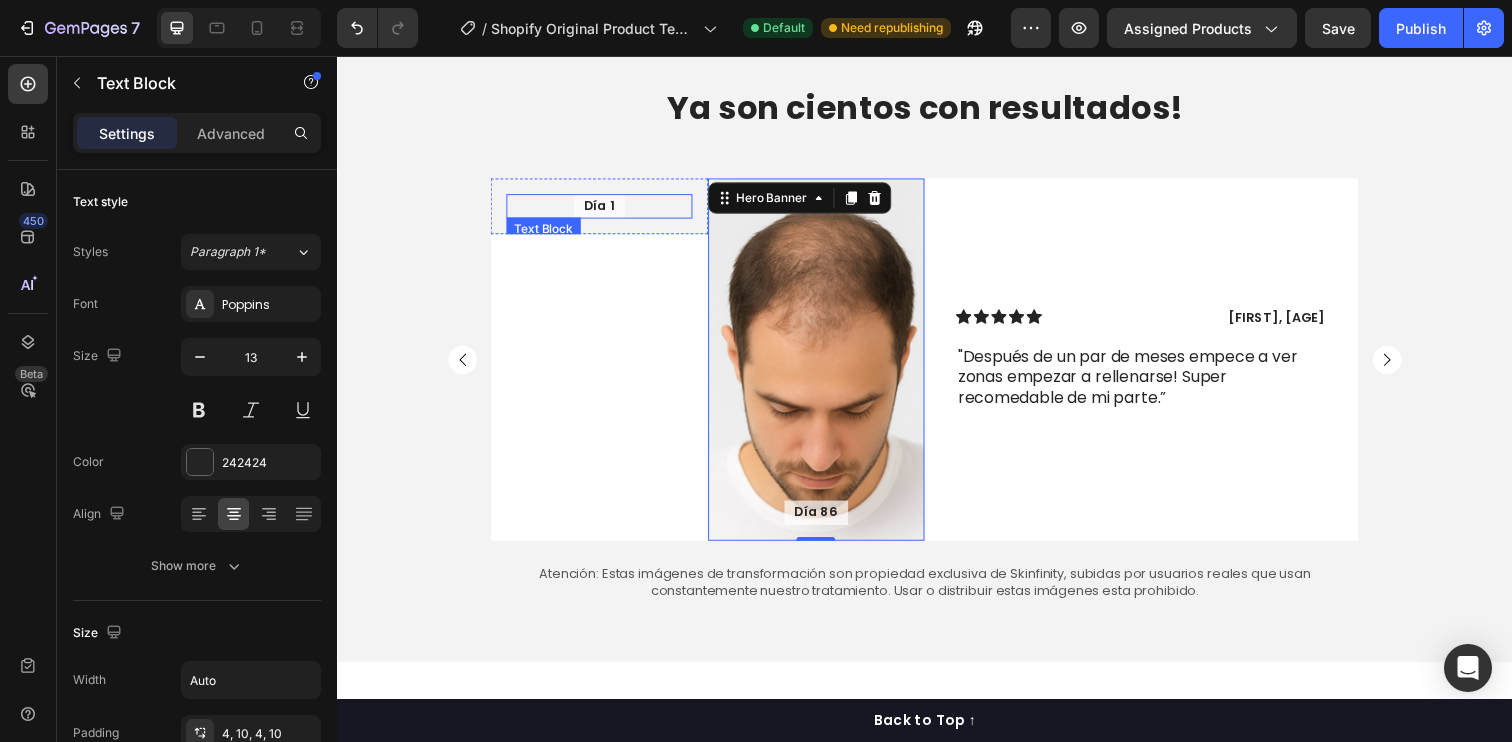 click on "Día 1" at bounding box center [605, 209] 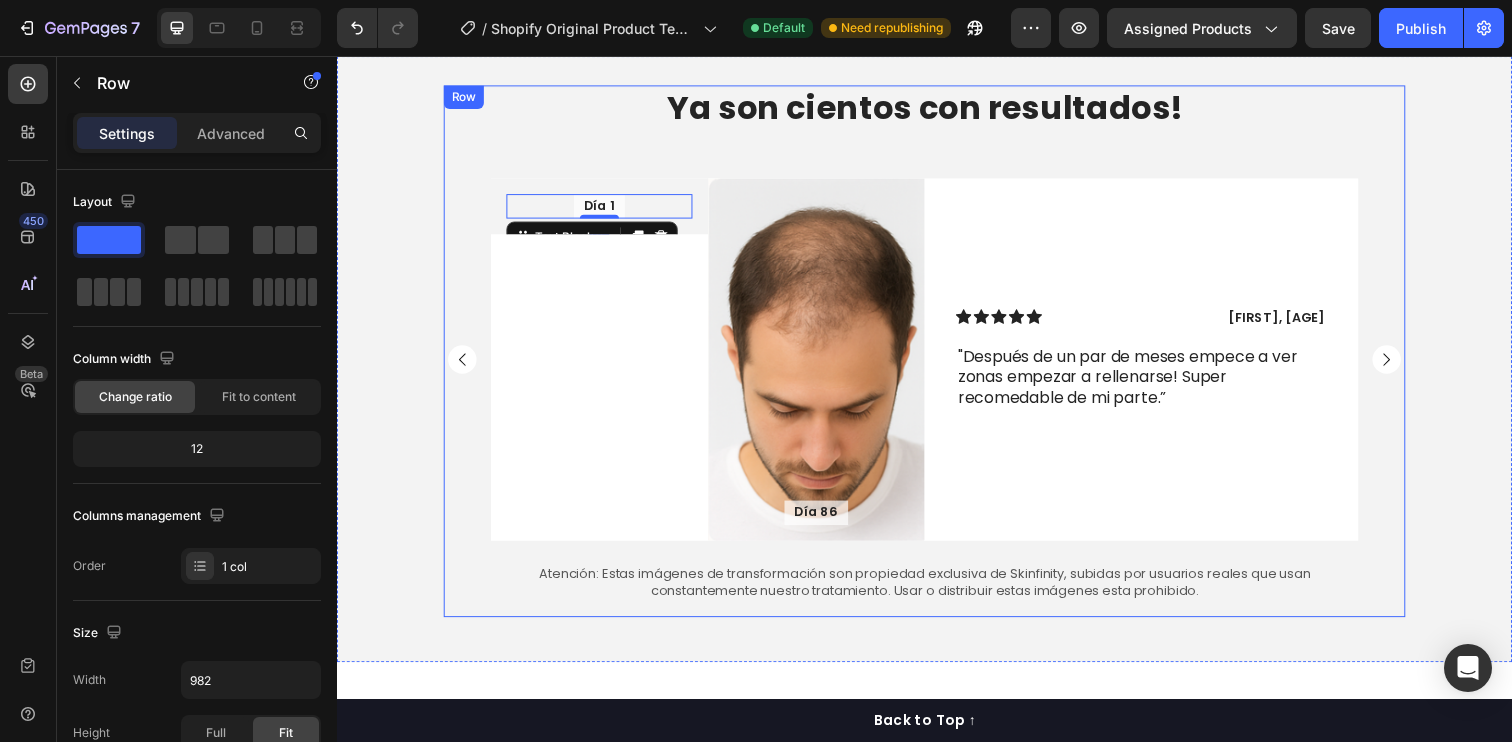 click on "Ya son cientos con resultados! Heading
Día 1 Text Block   0 Hero Banner Día 86 Text Block Hero Banner Row Icon Icon Icon Icon Icon Icon List [FIRST], [AGE] Text Block Row Row Día 1 Text Block Hero Banner Día 74 Text Block Hero Banner Row Icon Icon Icon Icon Icon Icon List [FIRST], [AGE] Text Block Row "Después de años de probar con distintos productos, por fin encontre algo que funciona. Solo 2 meses llevo usandolo y los resultados son notables.” Text Block Row Row
Carousel Atención: Estas imágenes de transformación son propiedad exclusiva de Skinfinity, subidas por usuarios reales que usan constantemente nuestro tratamiento. Usar o distribuir estas imágenes esta prohibido. Text Block" at bounding box center [937, 357] 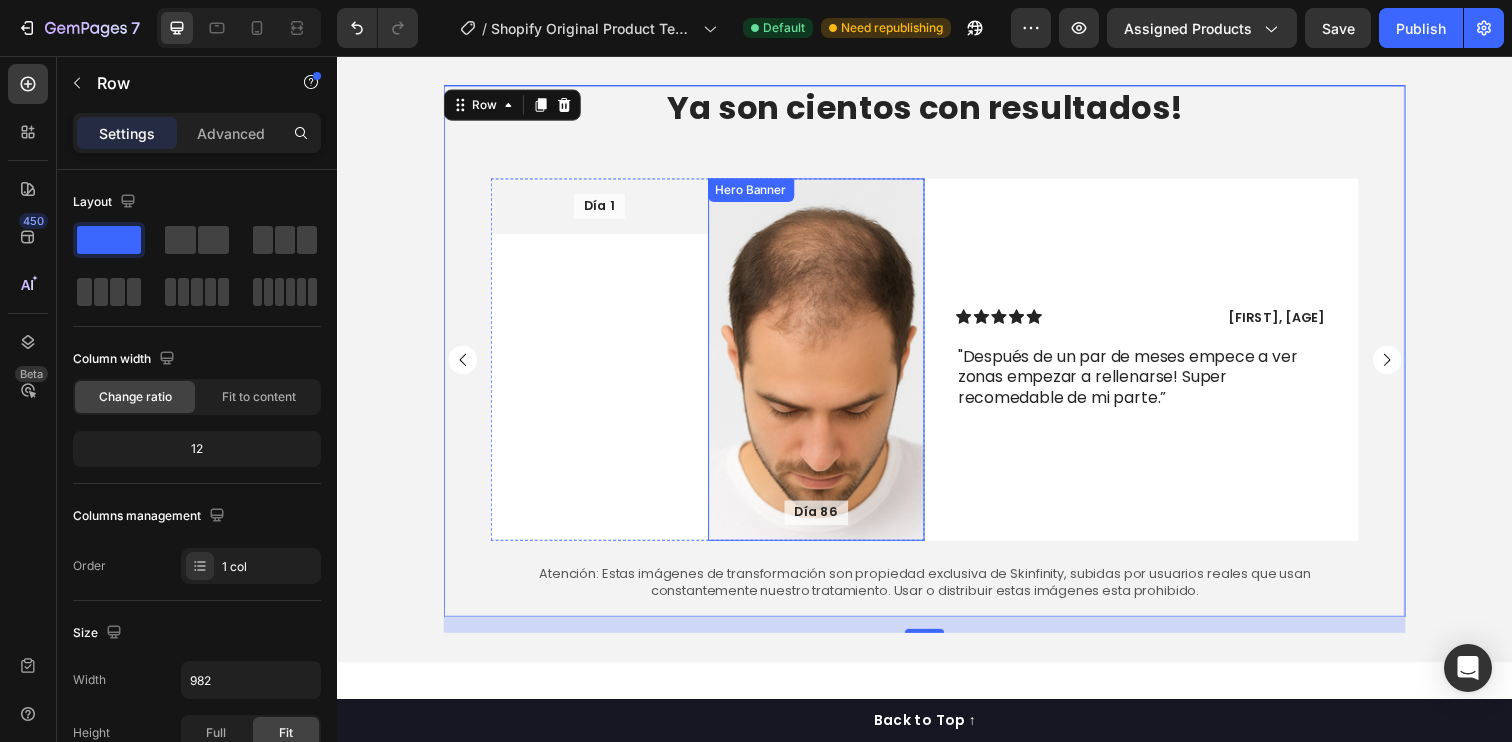 click at bounding box center [827, 366] 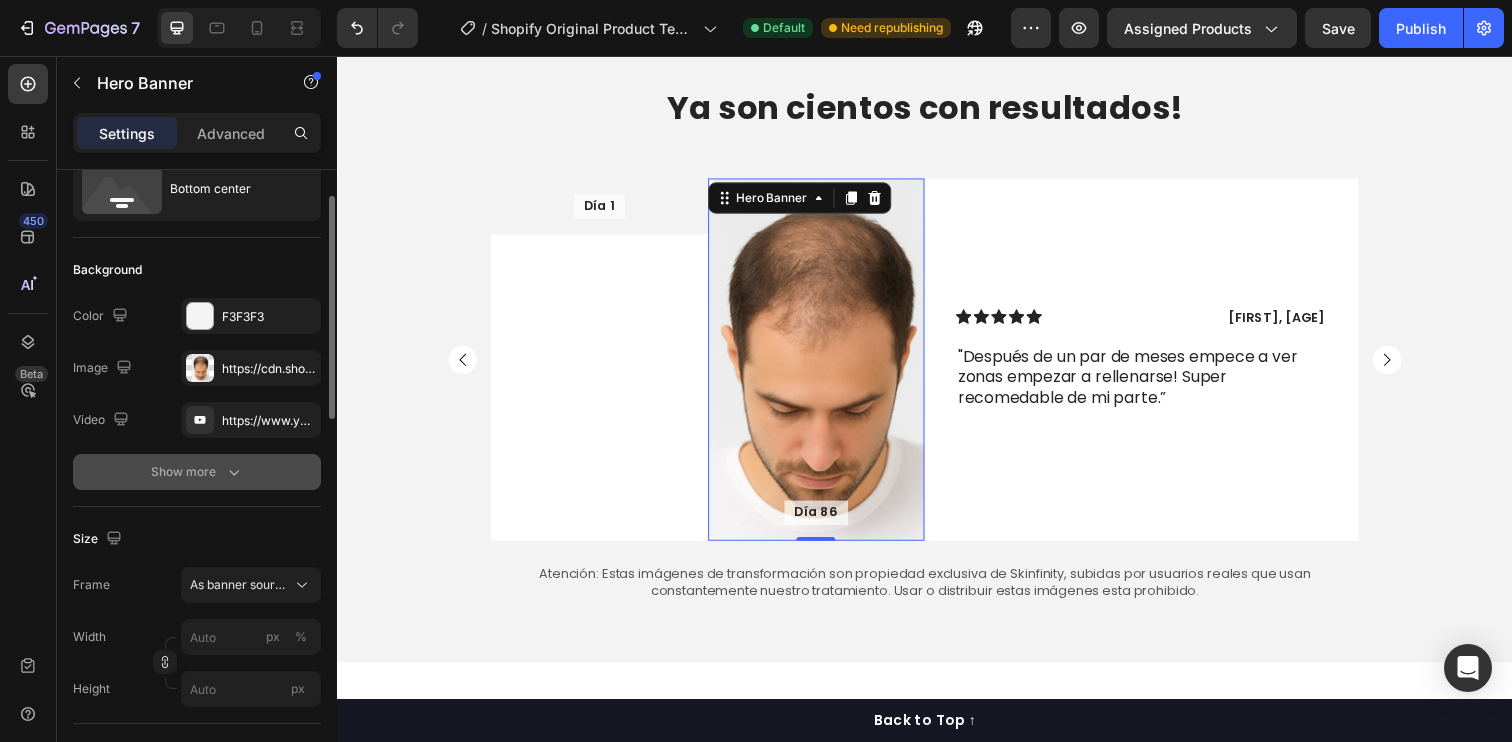 click 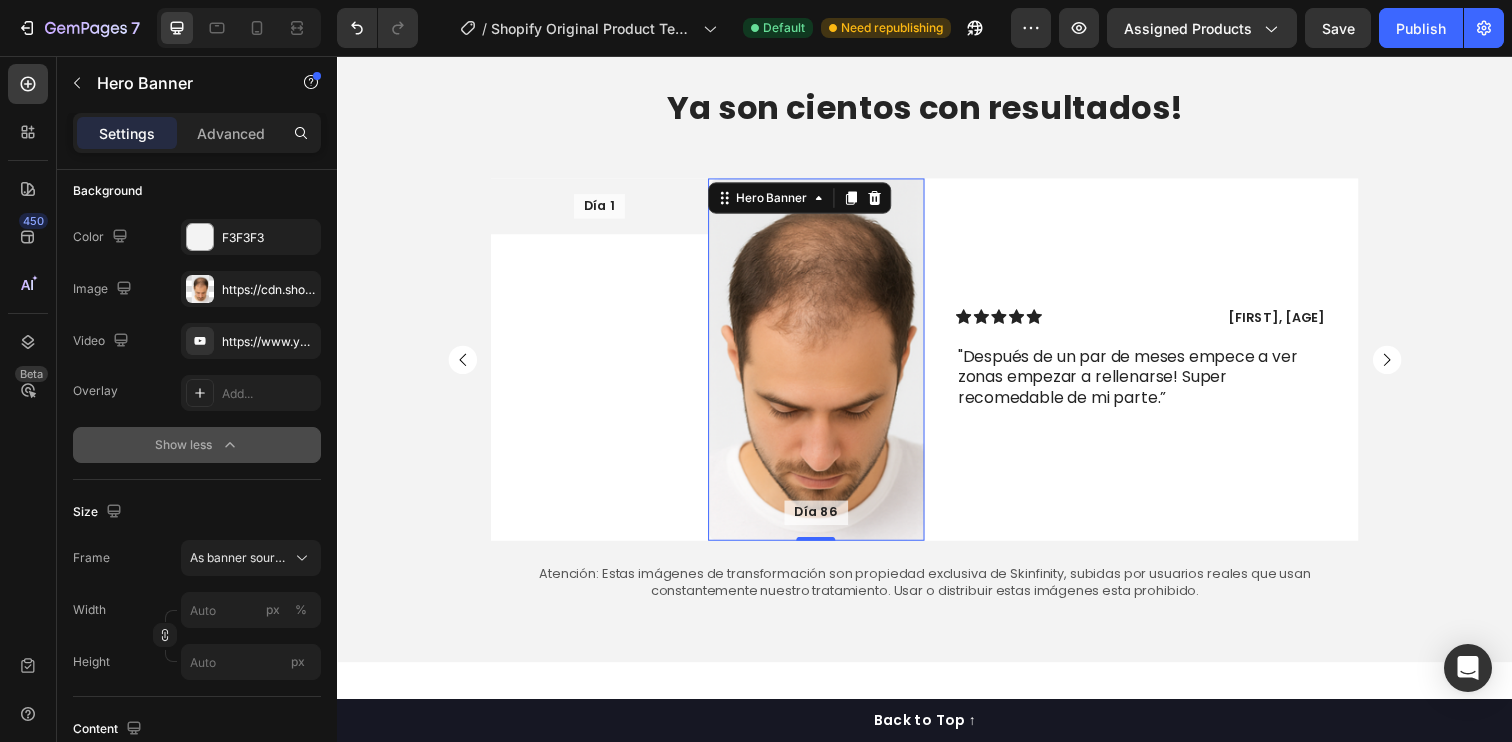 scroll, scrollTop: 0, scrollLeft: 0, axis: both 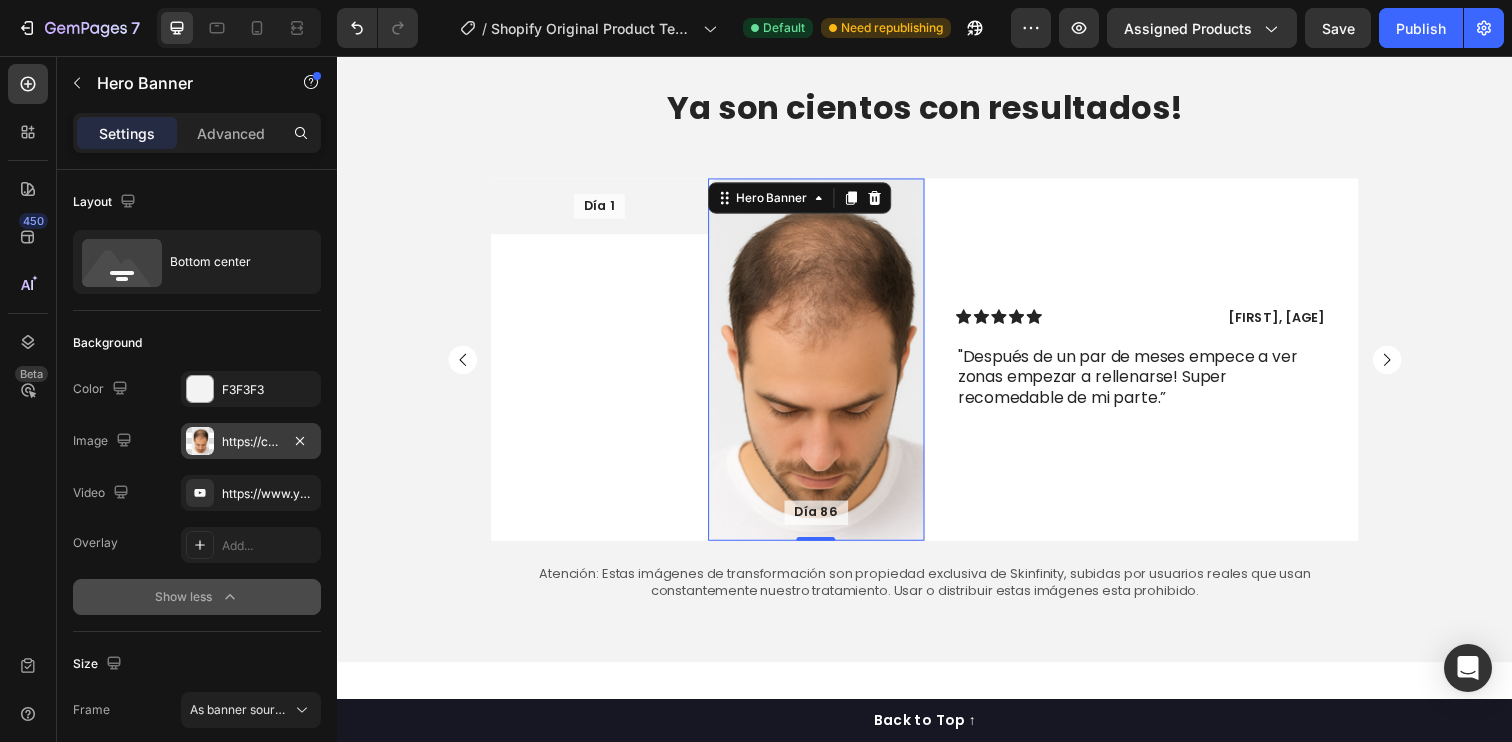 click at bounding box center [200, 441] 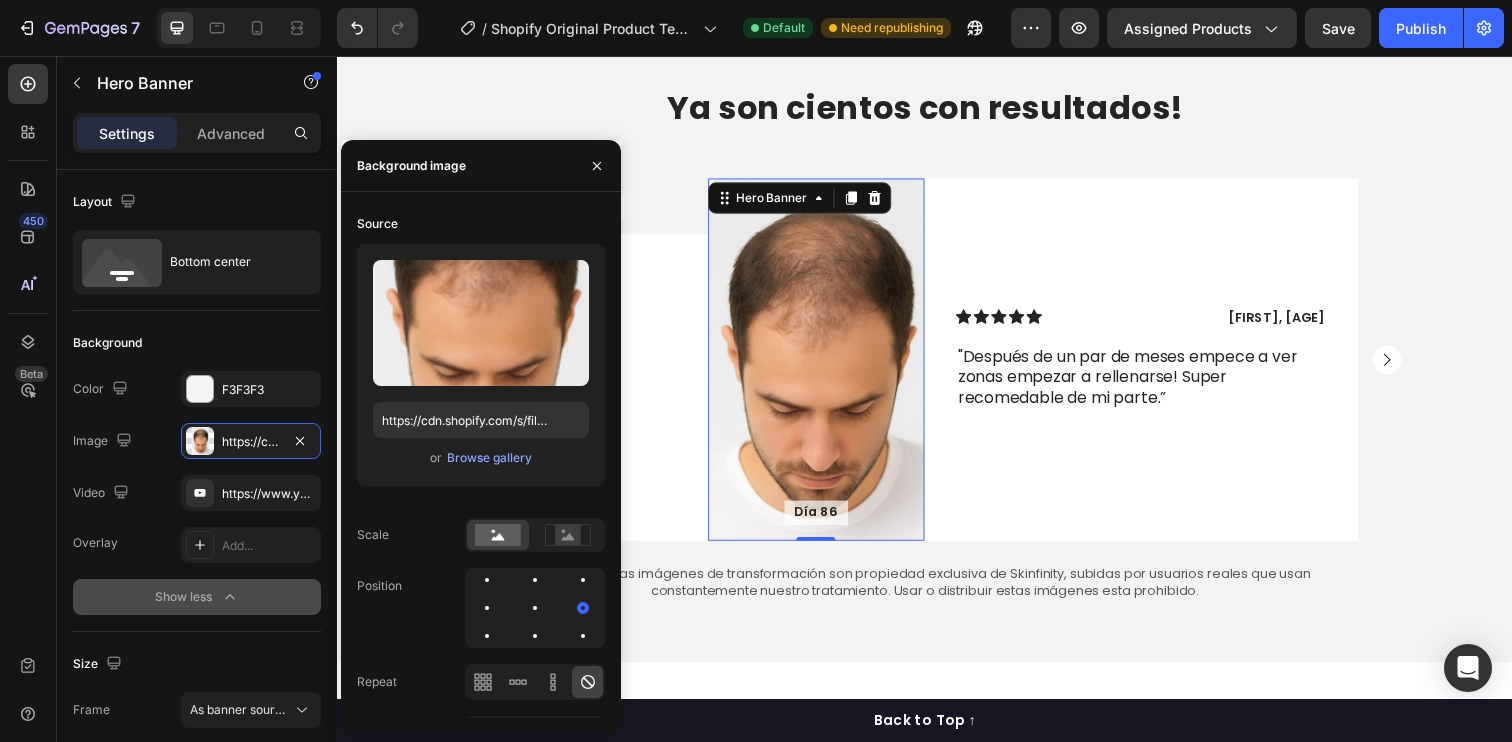 click on "Background" at bounding box center (197, 343) 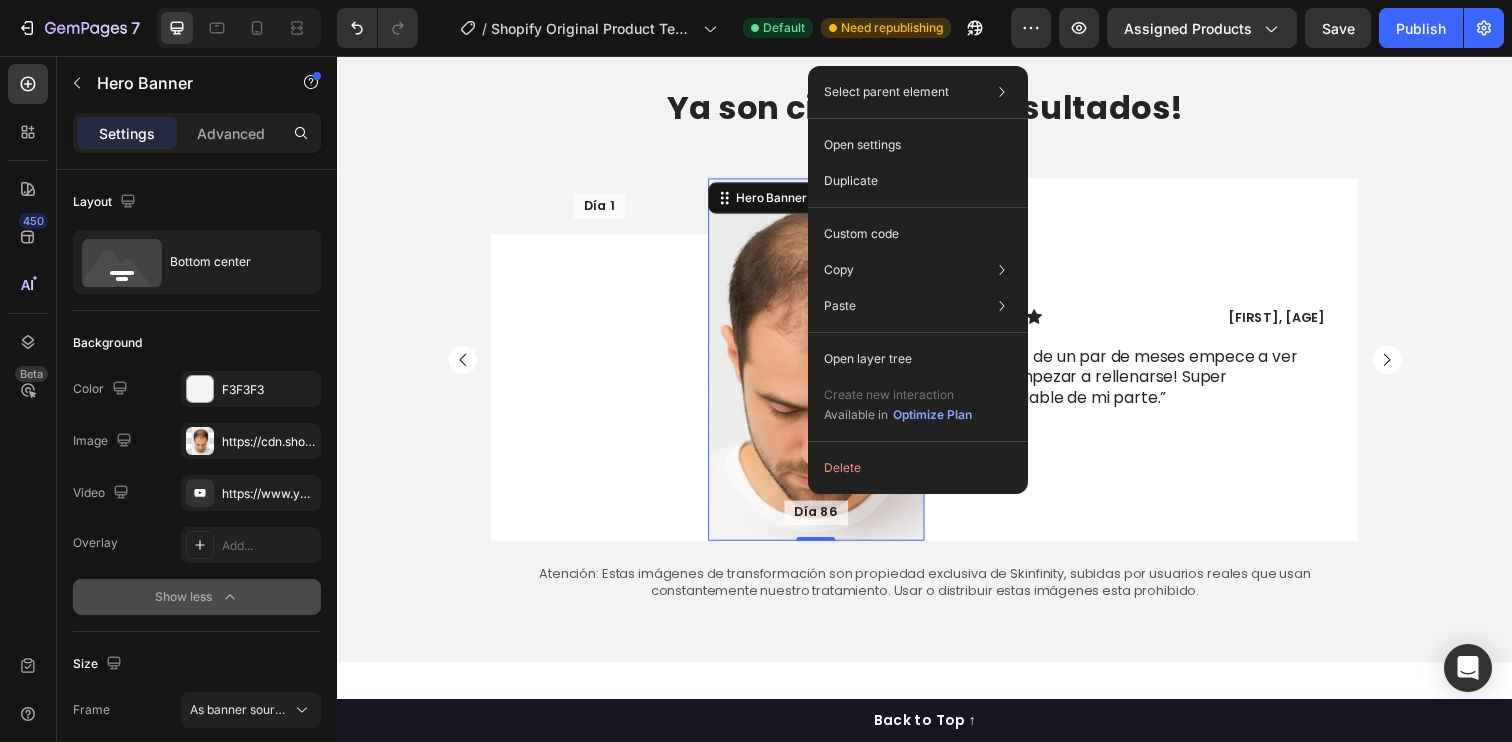 click at bounding box center (827, 366) 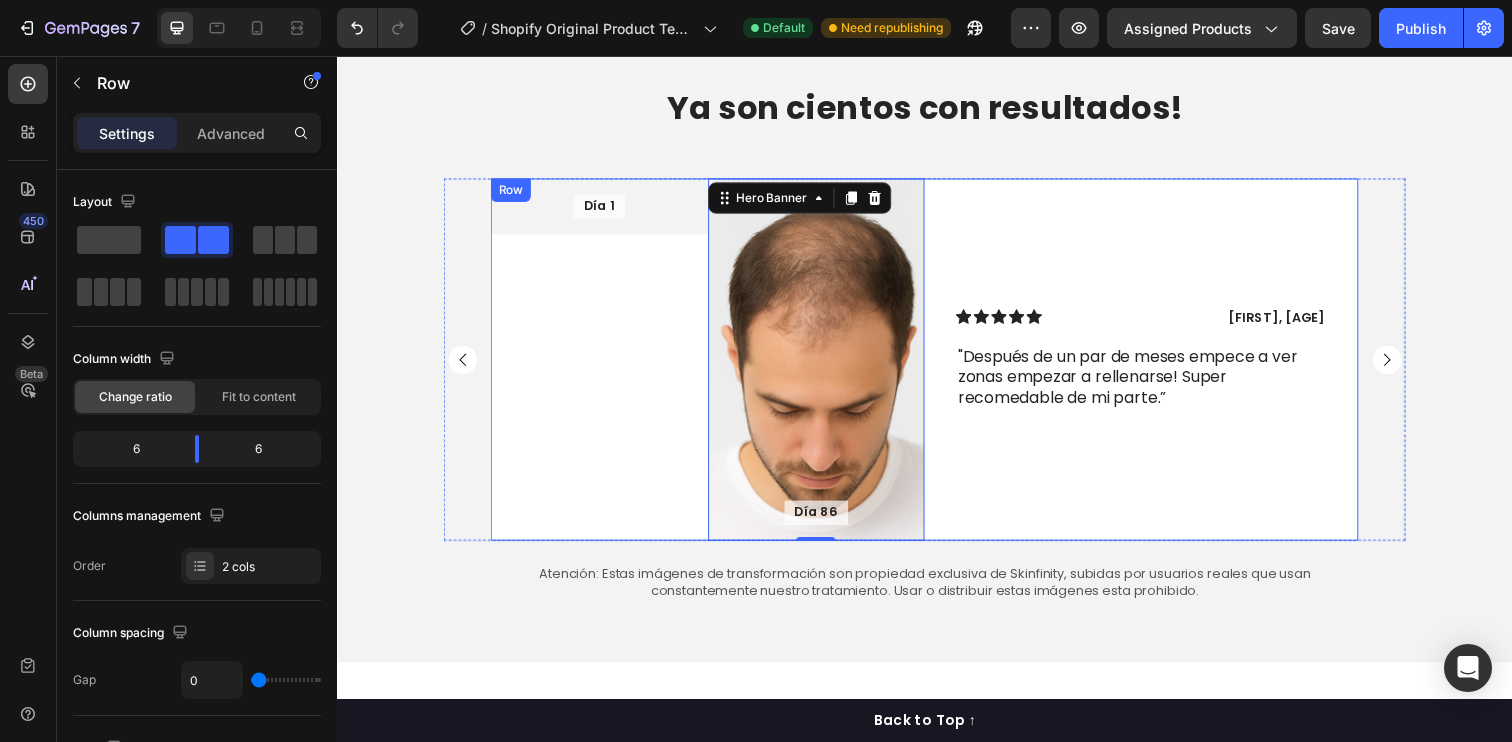 click on "Icon Icon Icon Icon Icon Icon List [FIRST], [AGE] Text Block Row "Después de un par de meses empece a ver zonas empezar a rellenarse! Super recomedable de mi parte.” Text Block Row" at bounding box center [1158, 366] 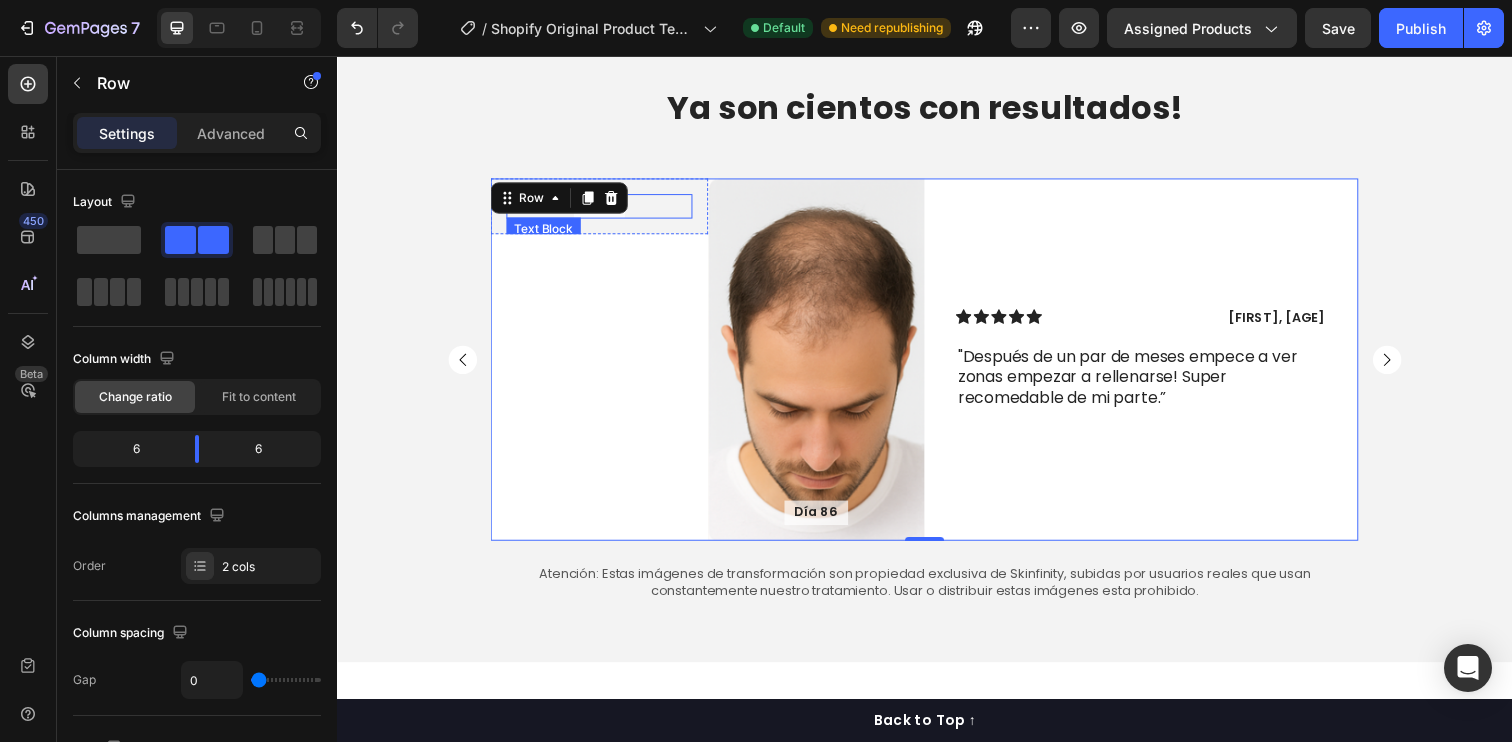 click on "Día 1" at bounding box center [605, 209] 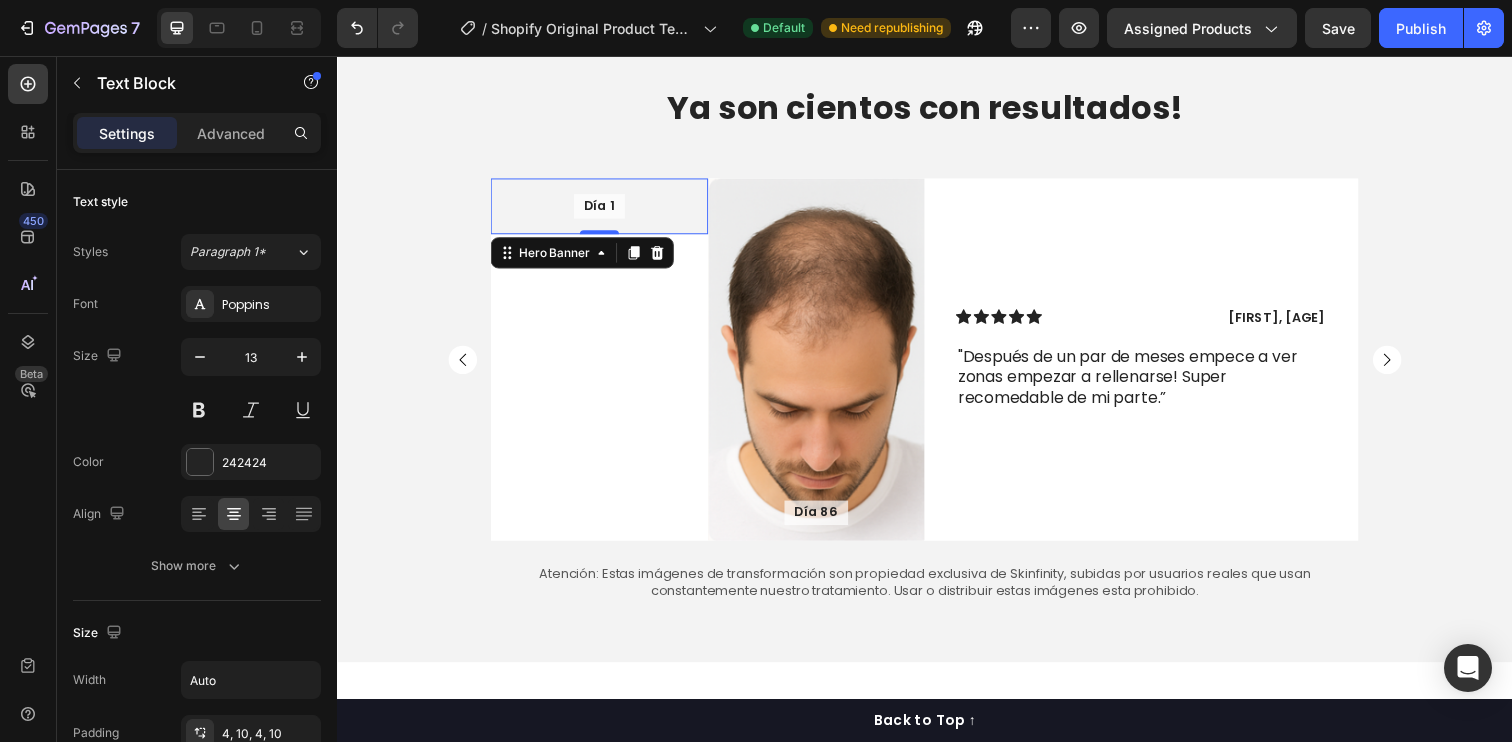click on "Día 1 Text Block" at bounding box center (605, 209) 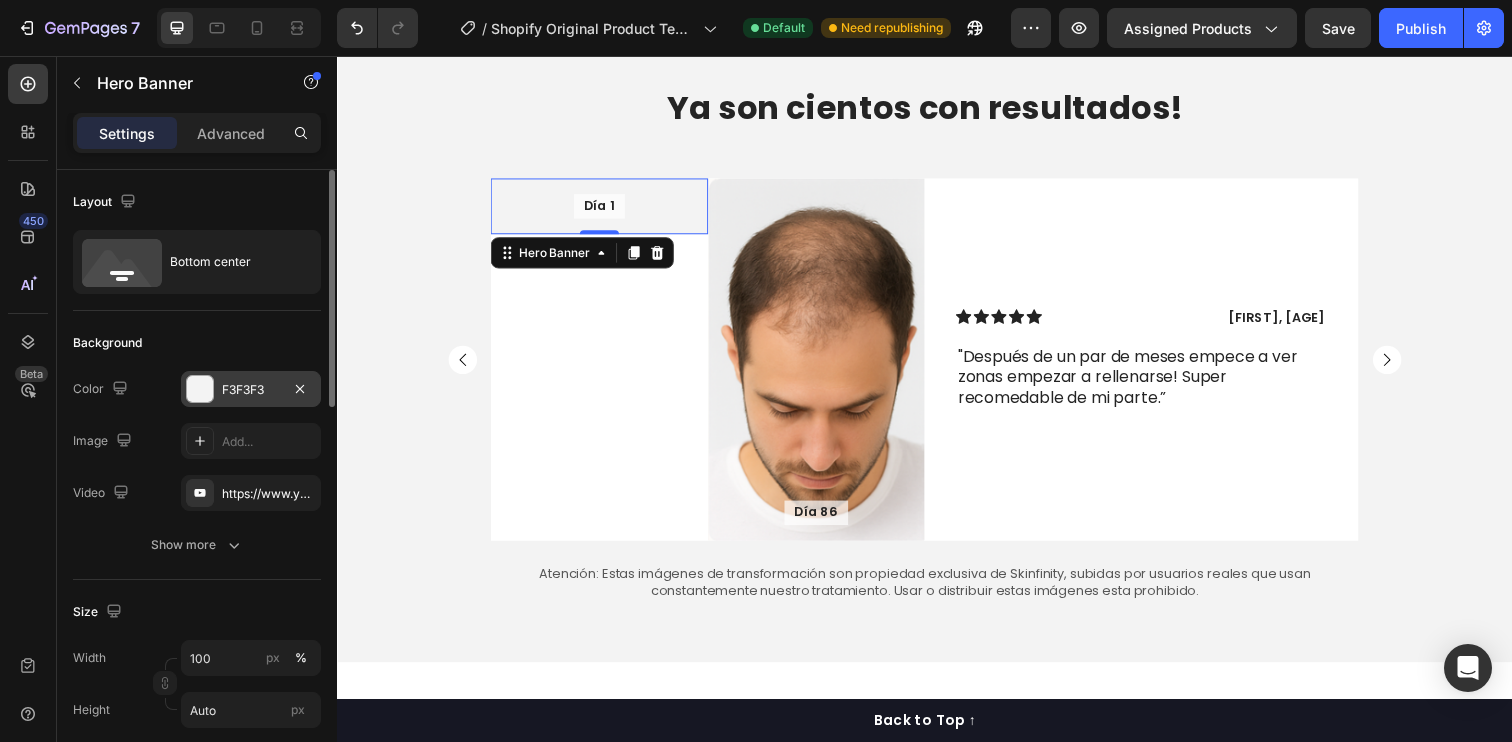 click on "F3F3F3" at bounding box center [251, 390] 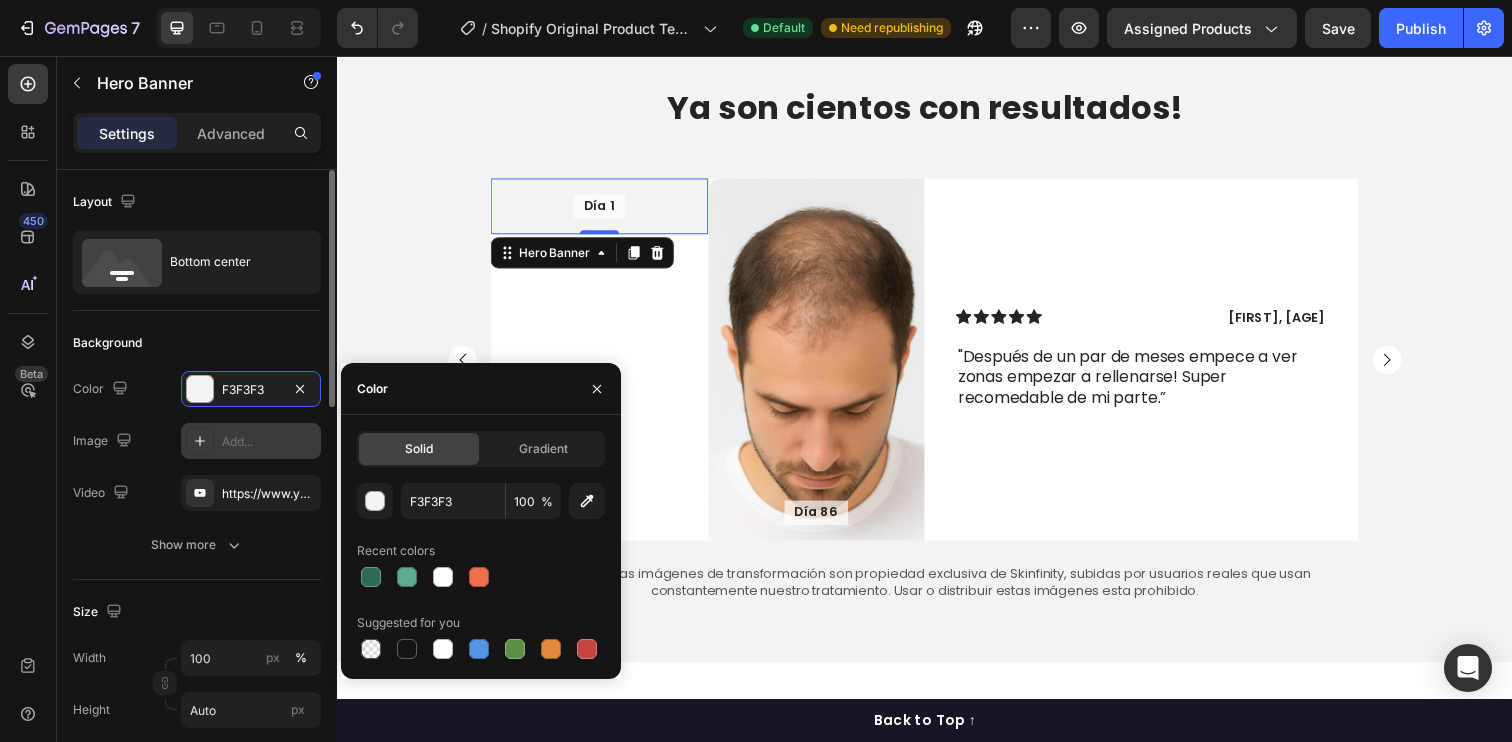 click on "Add..." at bounding box center (269, 442) 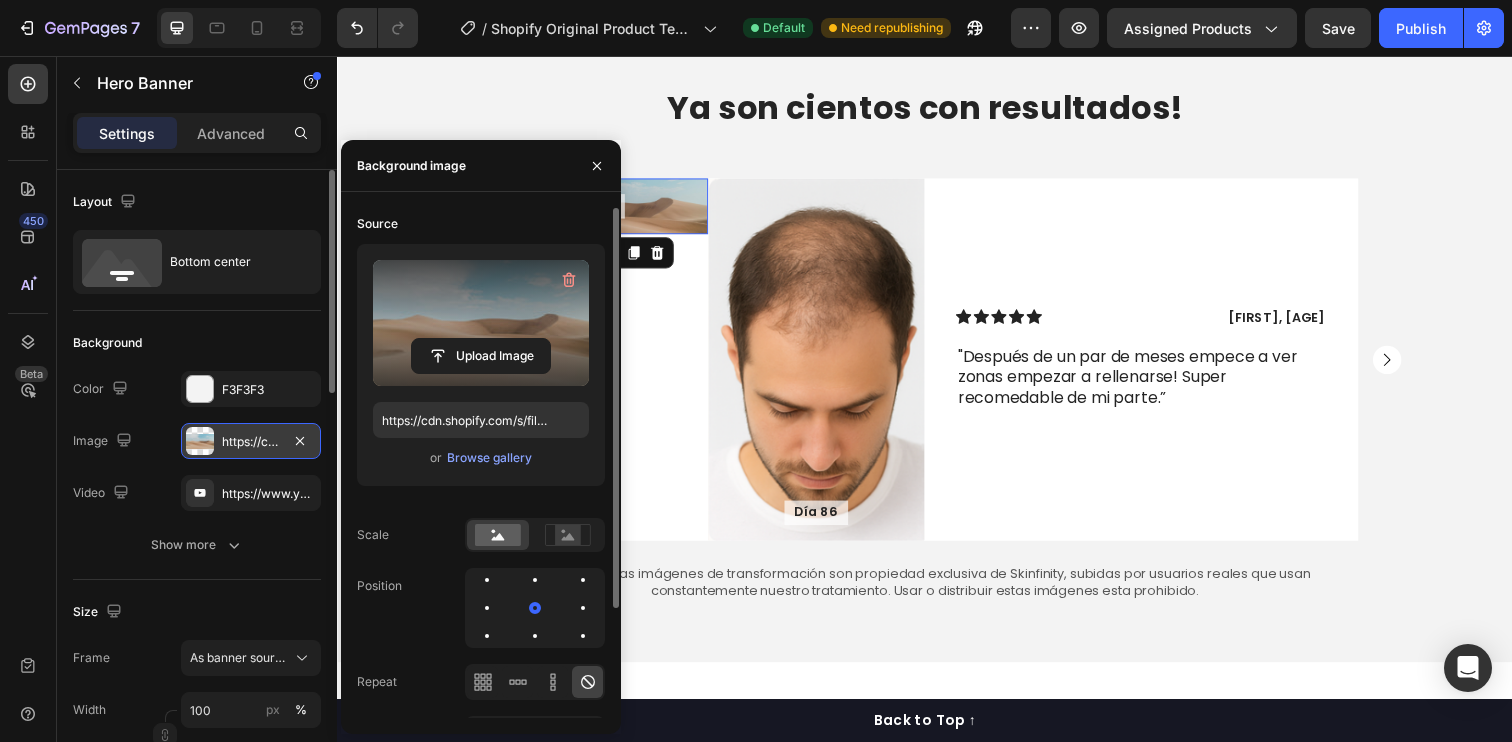 click at bounding box center [481, 323] 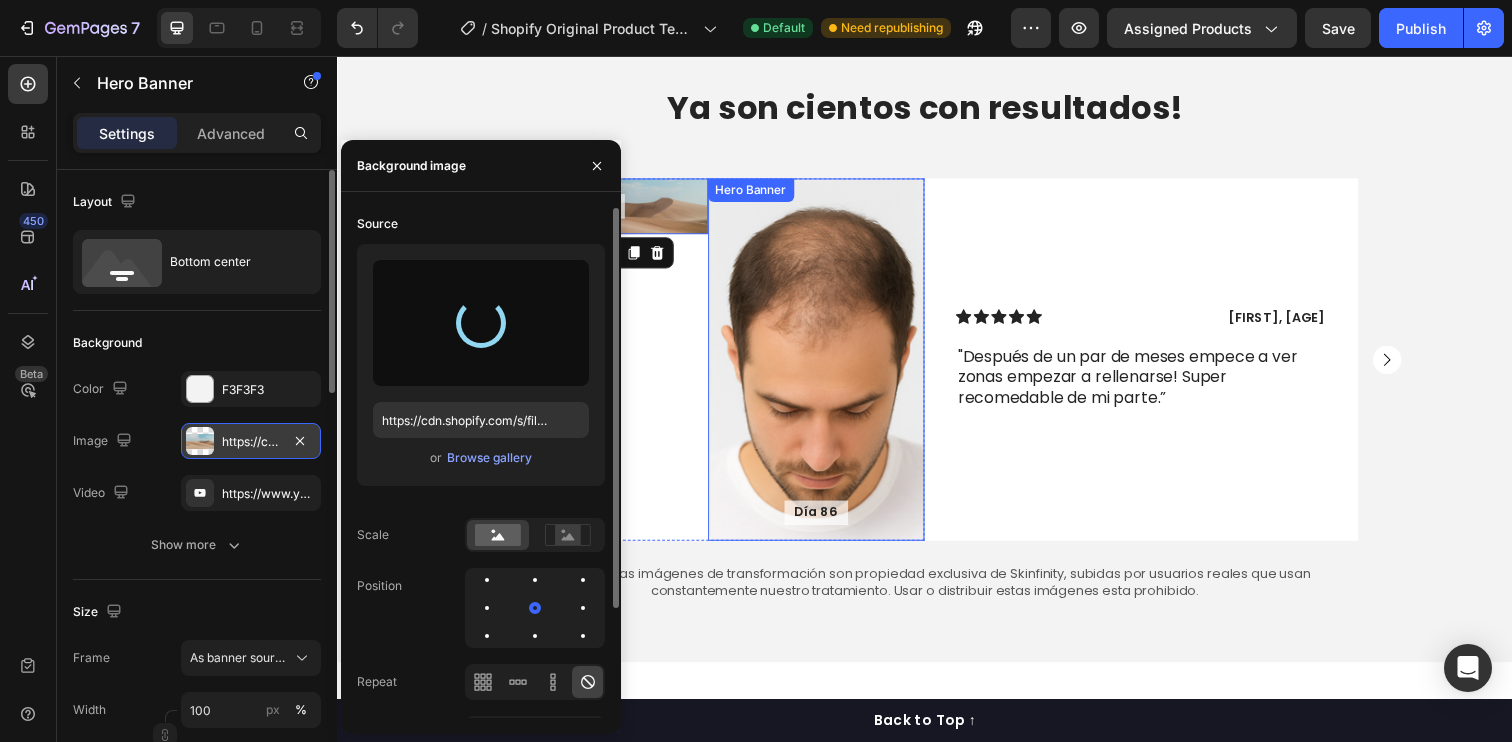 type on "https://cdn.shopify.com/s/files/1/0719/8631/5429/files/gempages_575844631644734290-b4985031-1001-41ba-bd80-7ca472359c32.png" 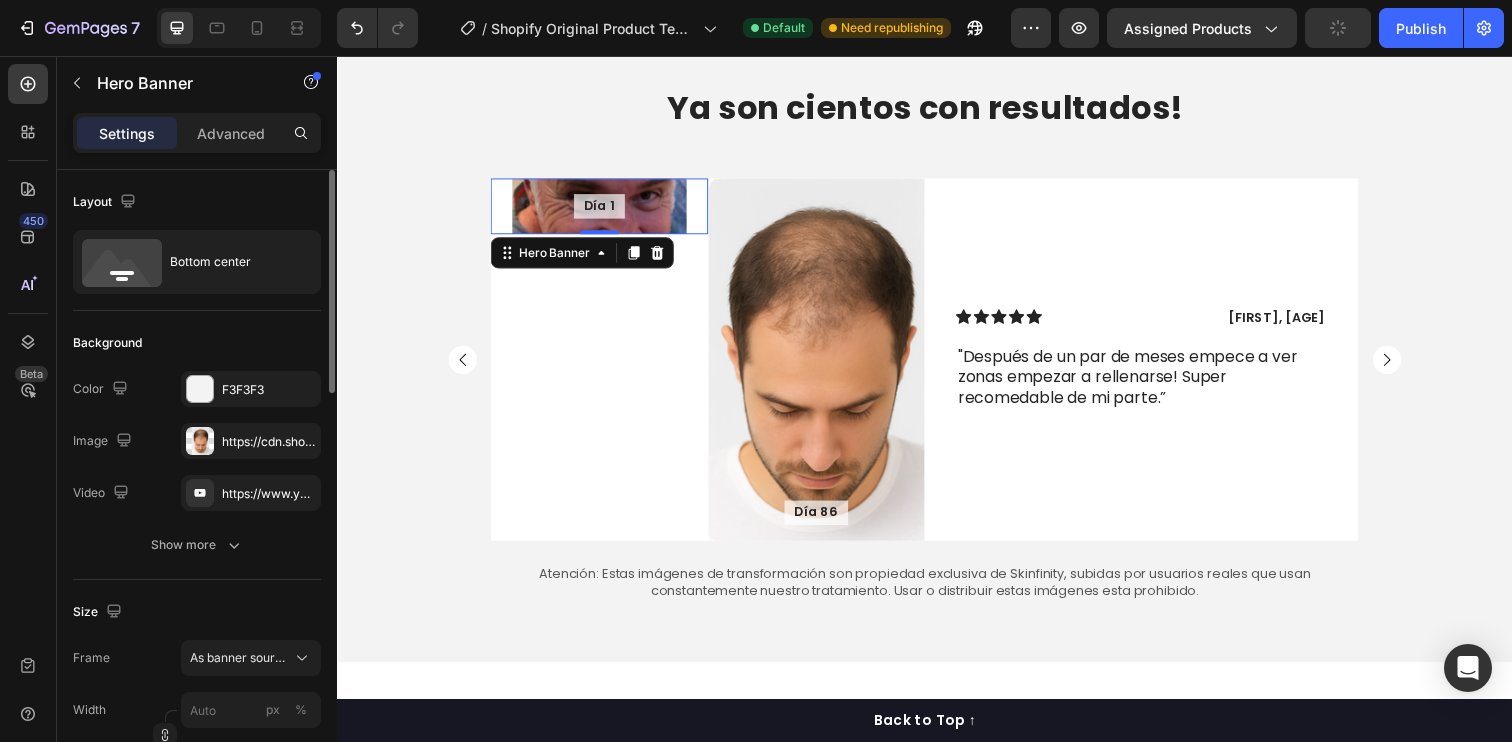 click on "Día 1 Text Block" at bounding box center [605, 209] 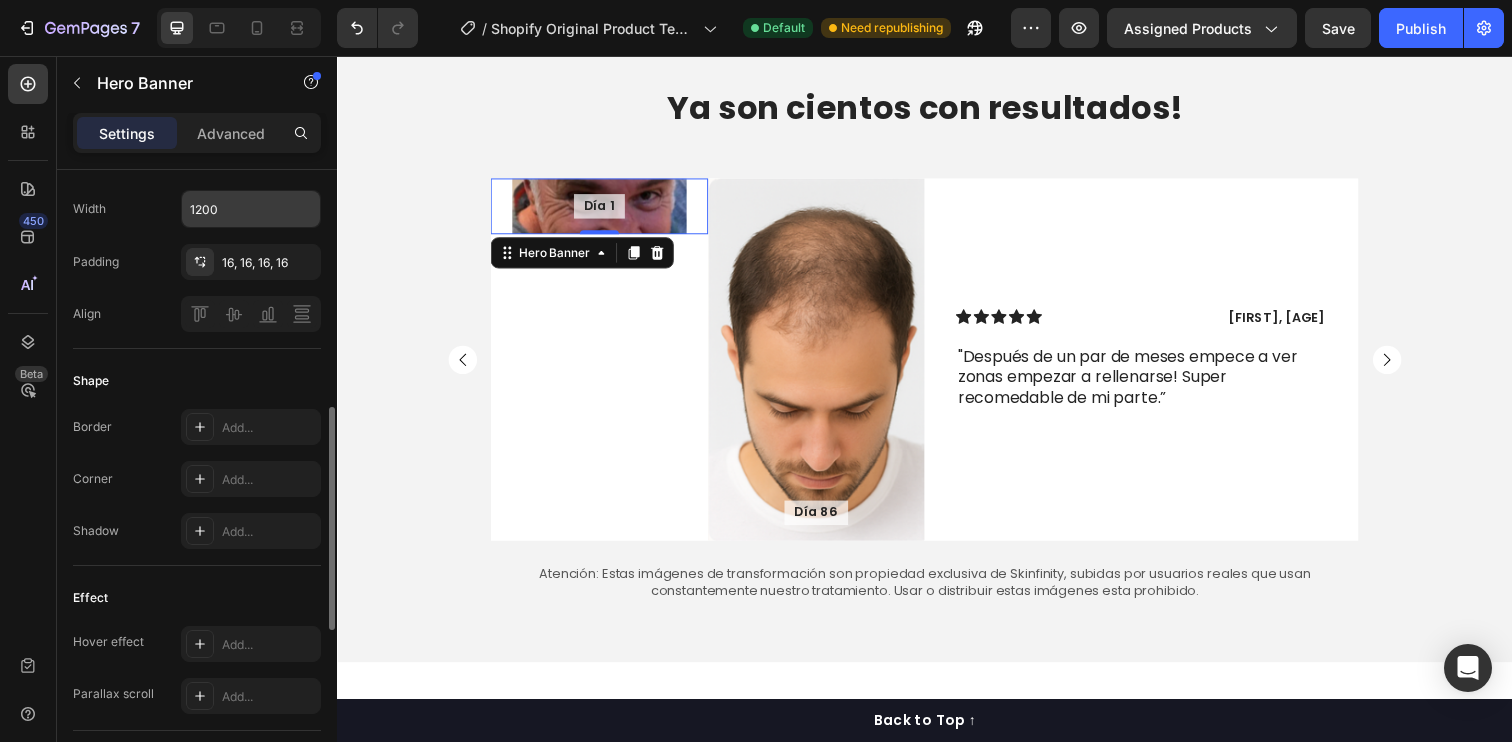 scroll, scrollTop: 668, scrollLeft: 0, axis: vertical 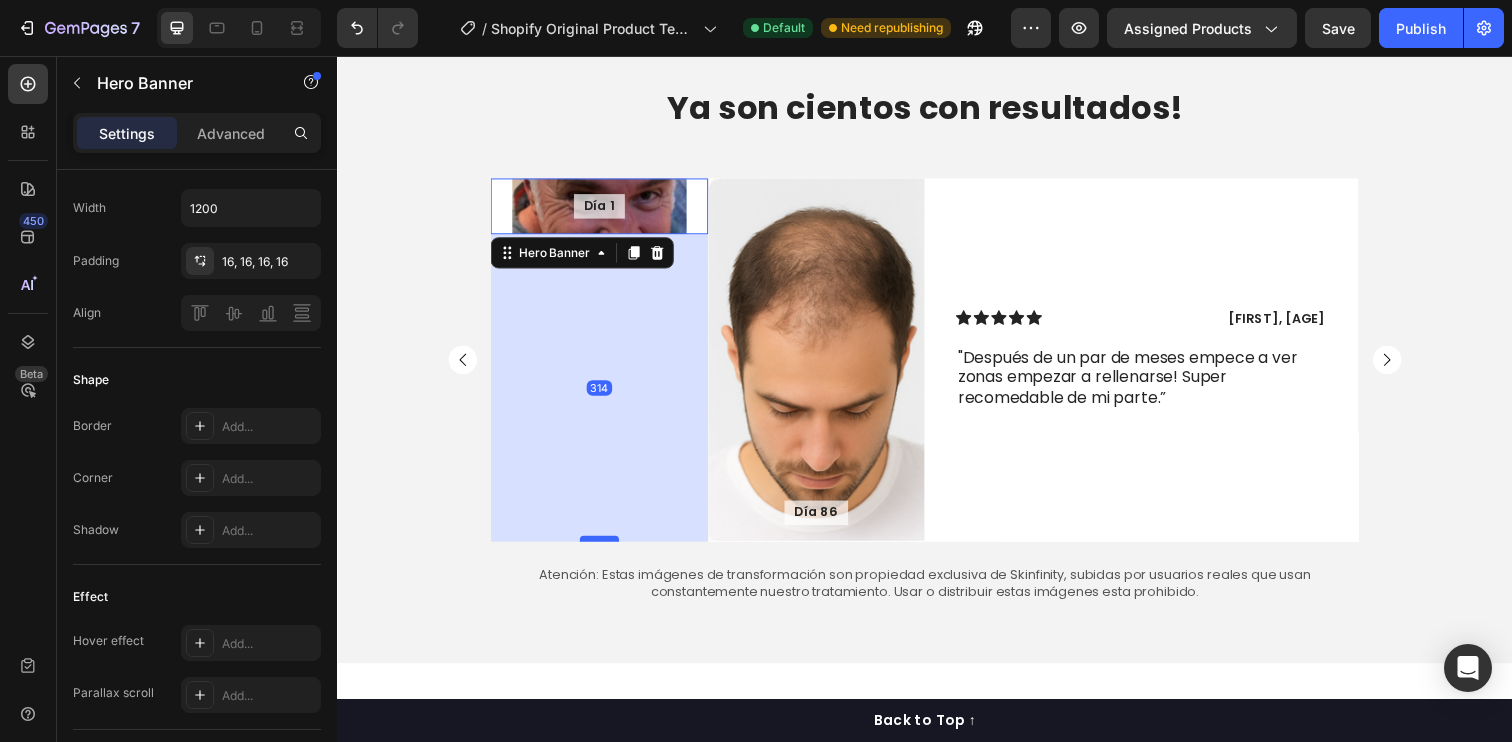 drag, startPoint x: 612, startPoint y: 235, endPoint x: 611, endPoint y: 549, distance: 314.0016 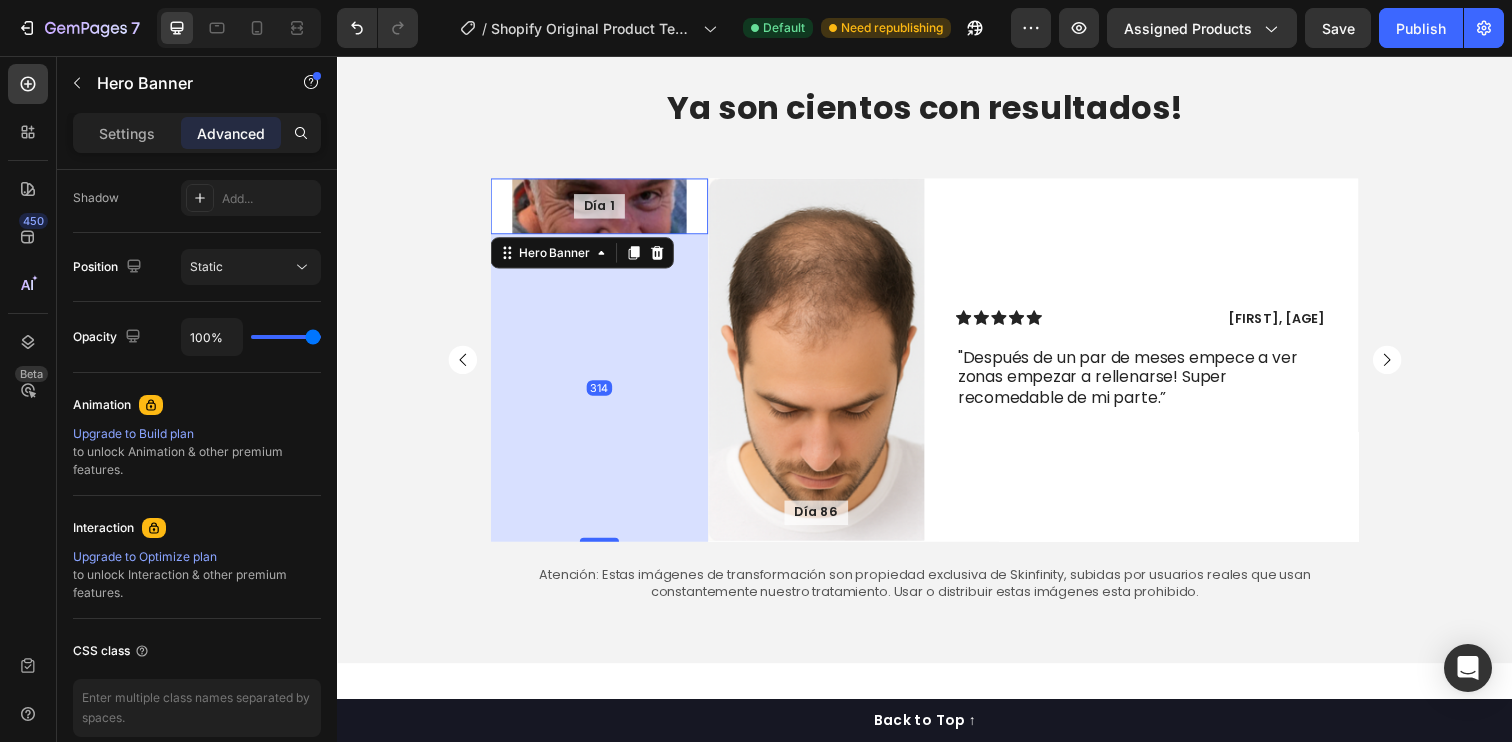 click on "Día 1 Text Block" at bounding box center [605, 209] 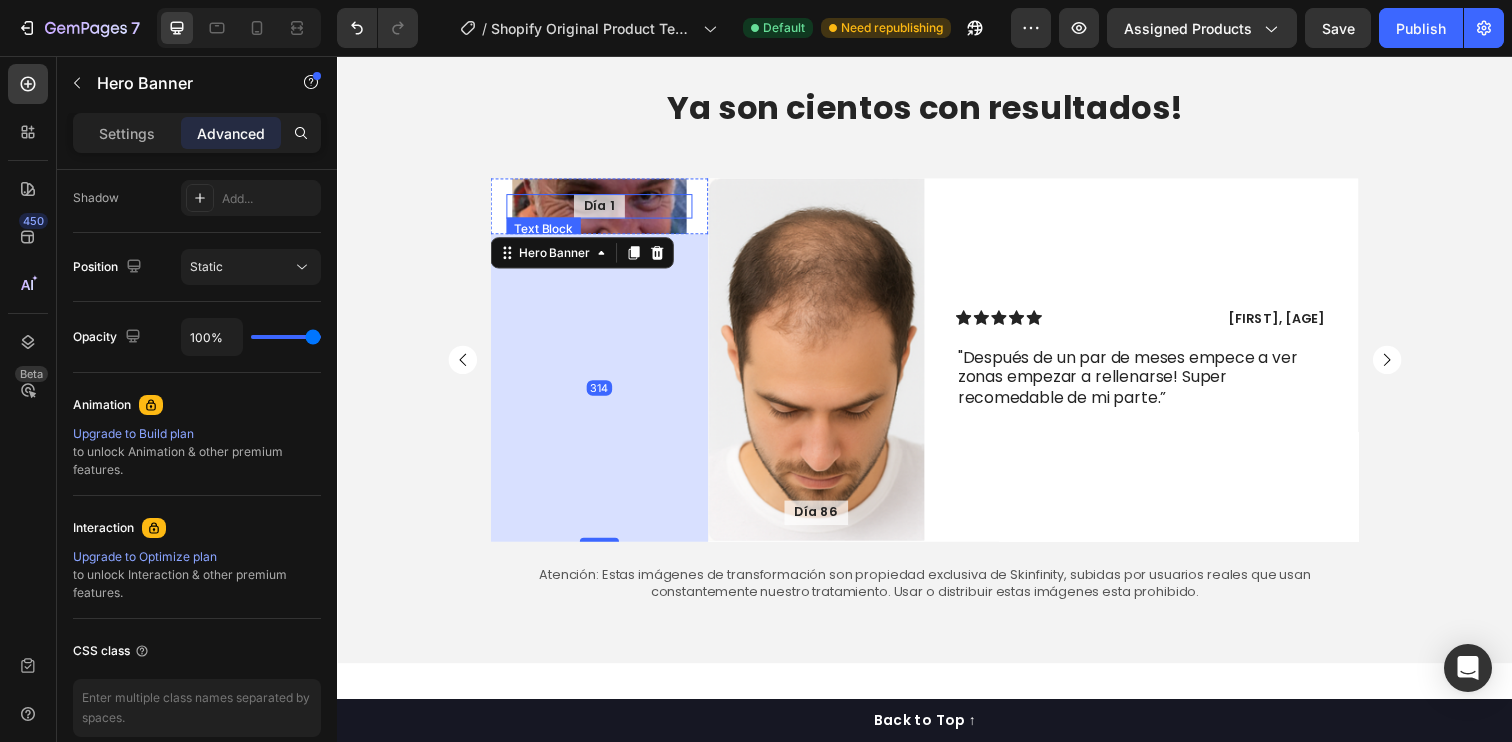 click on "Día 1" at bounding box center (605, 209) 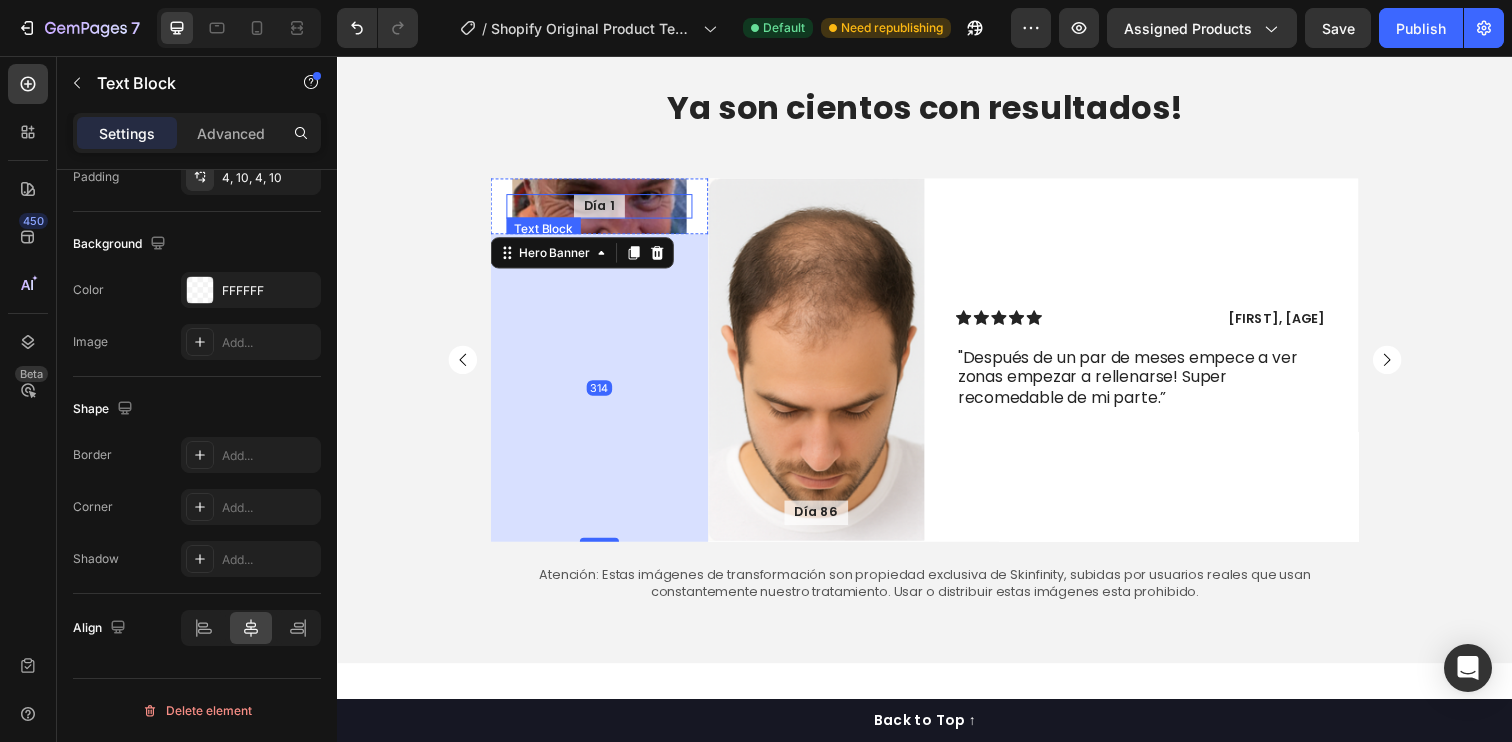 scroll, scrollTop: 0, scrollLeft: 0, axis: both 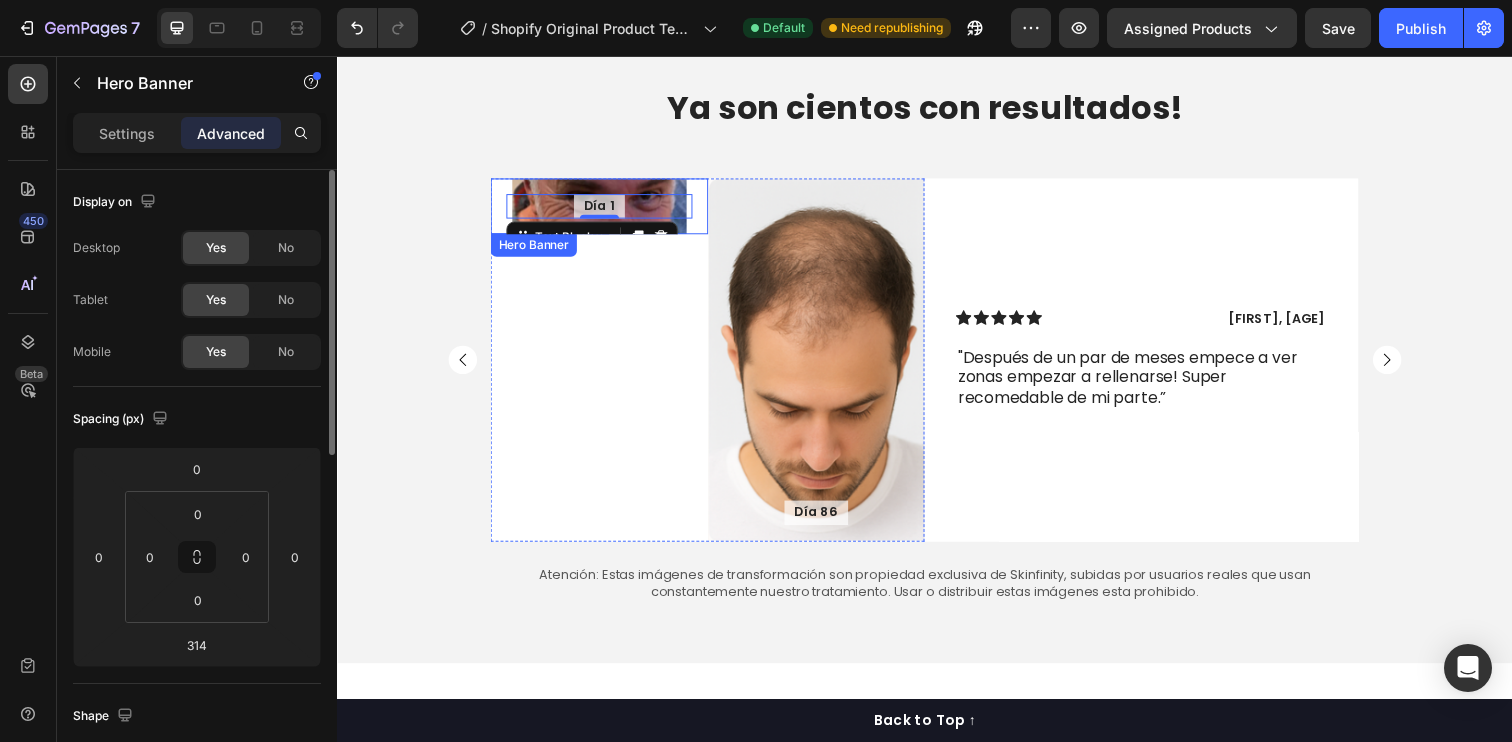 click on "Día 1 Text Block   0" at bounding box center (605, 209) 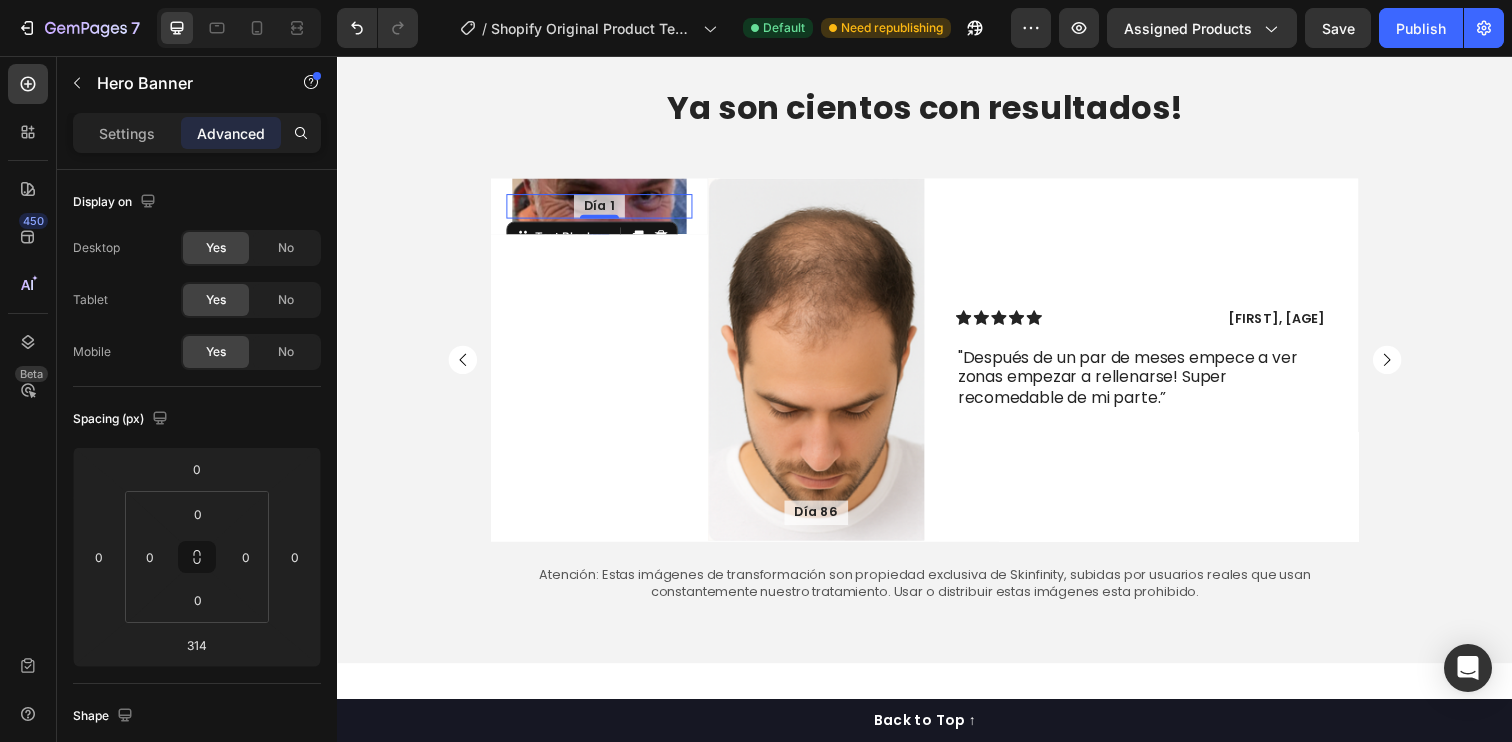 click on "Día 1" at bounding box center [605, 209] 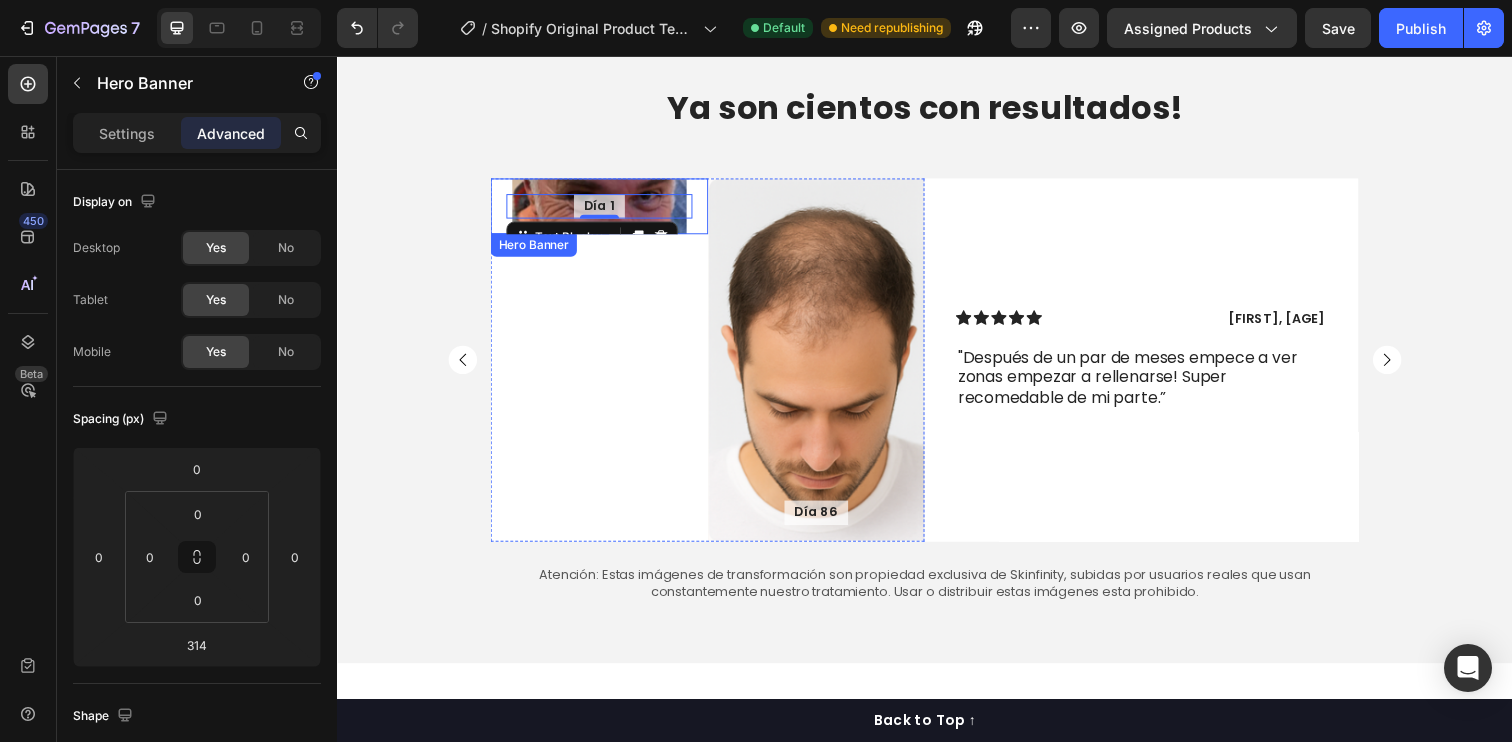 click on "Día 1 Text Block   0" at bounding box center (605, 209) 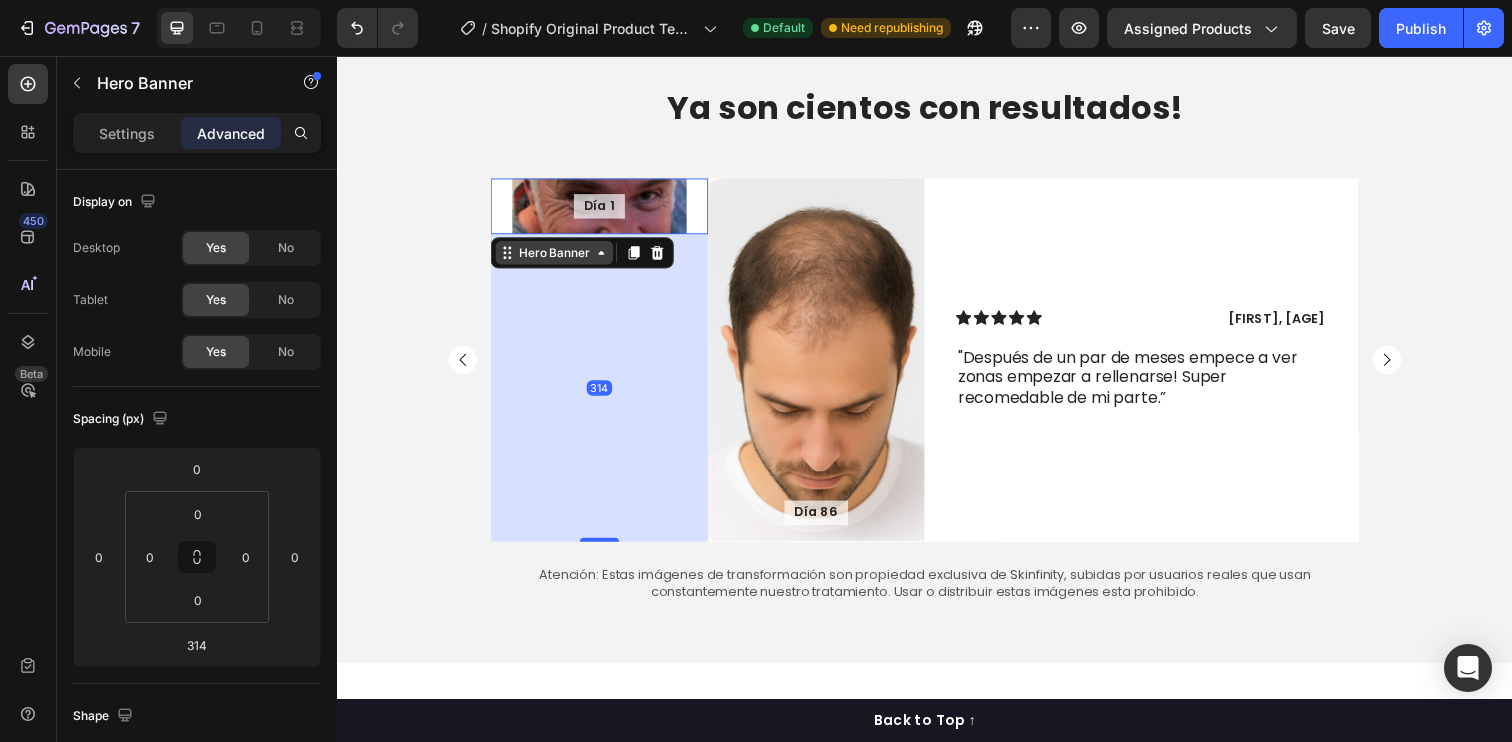 click 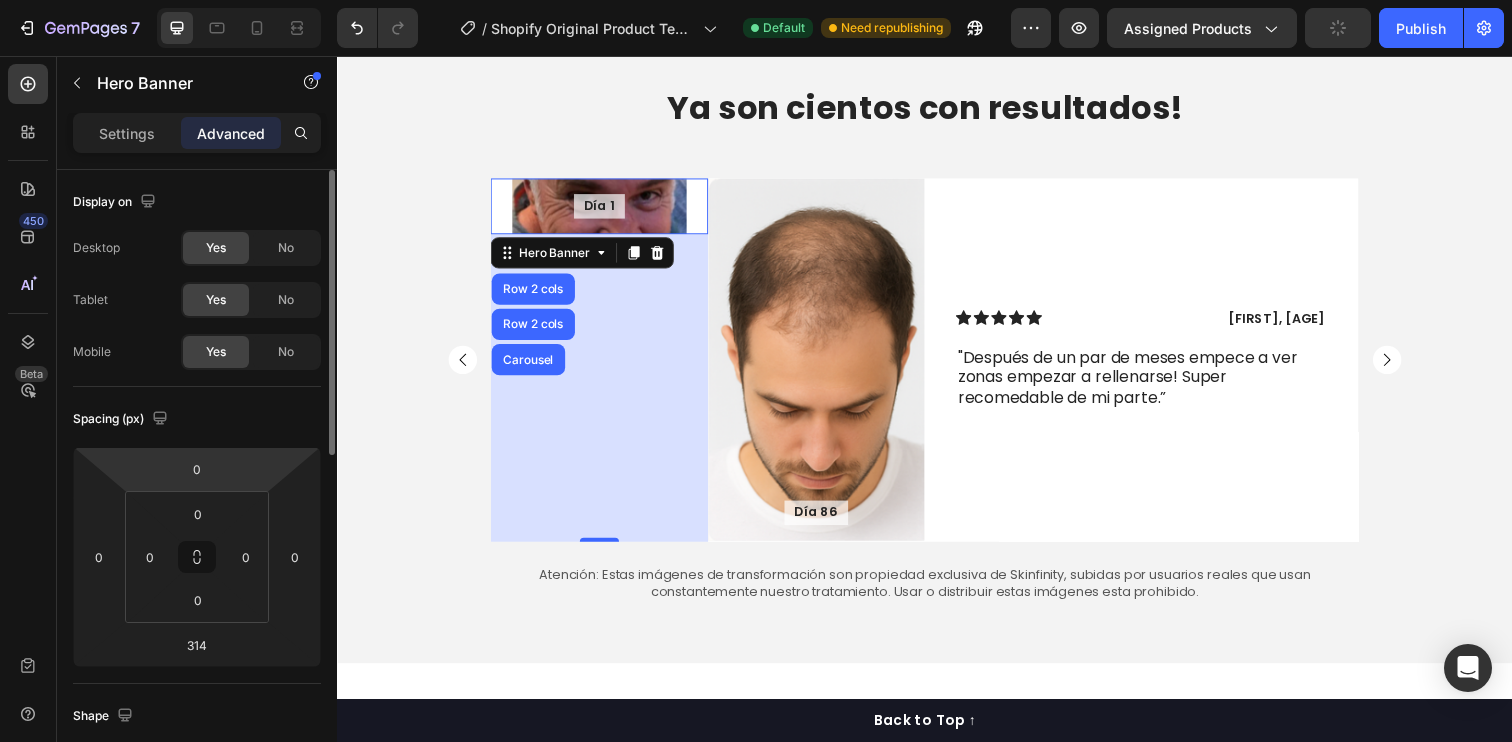click on "Tablet Yes No" at bounding box center (197, 300) 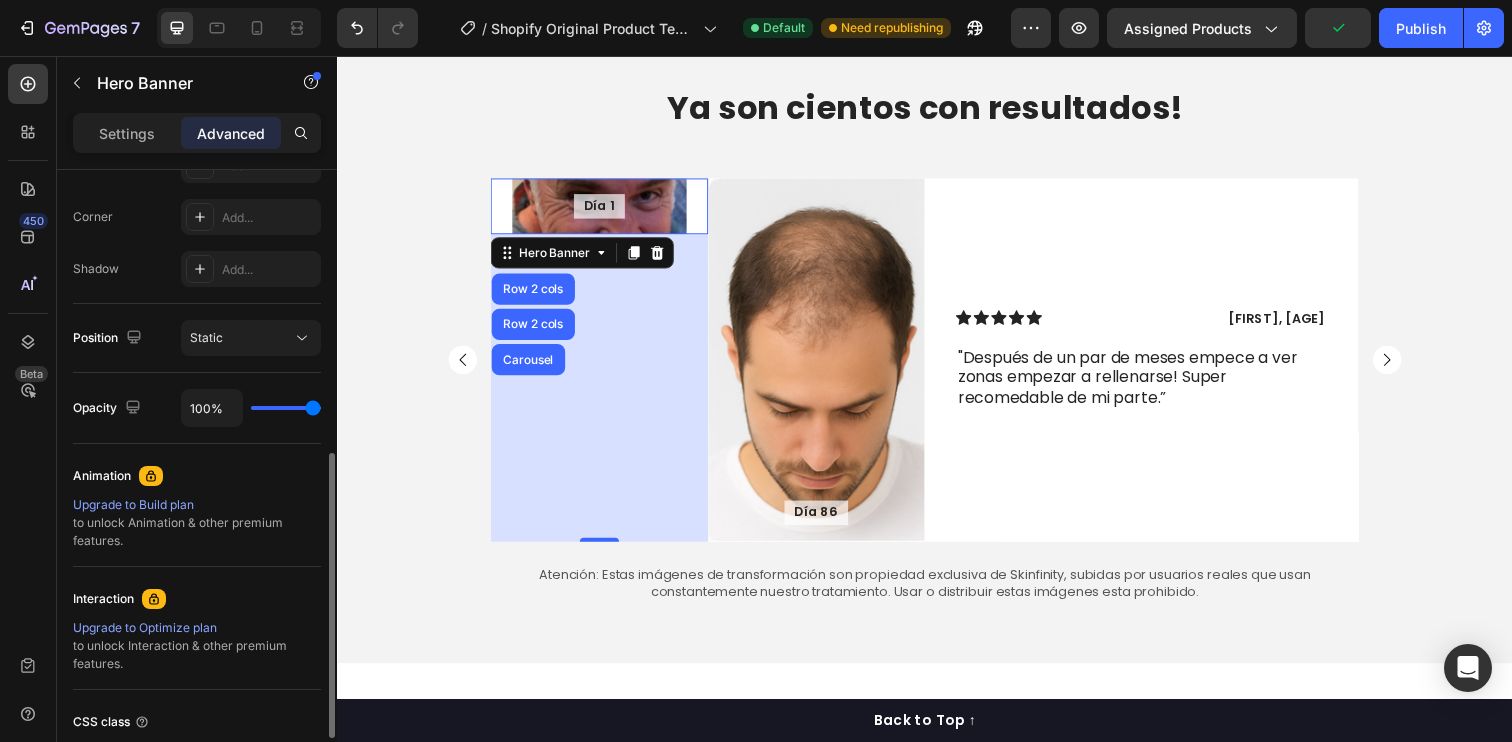 scroll, scrollTop: 759, scrollLeft: 0, axis: vertical 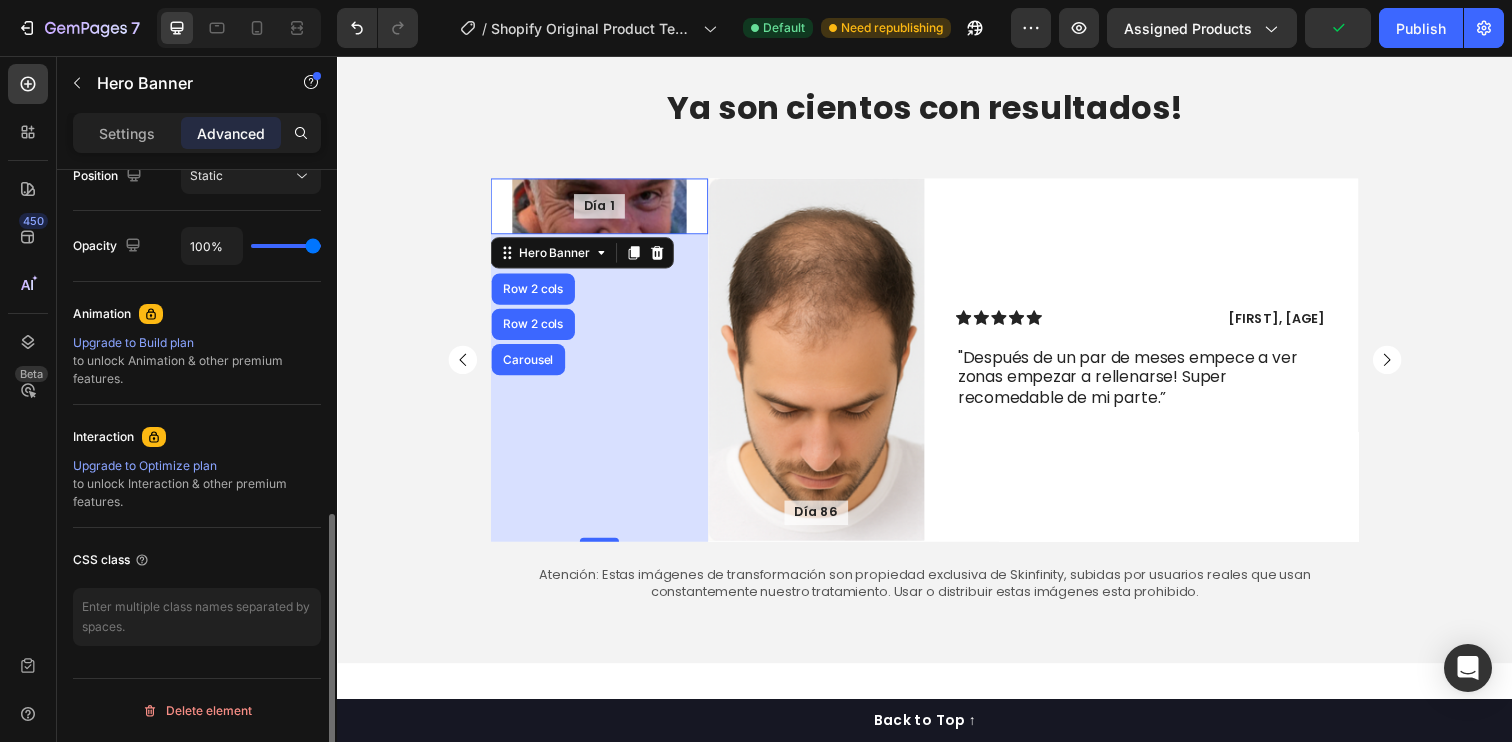 type on "0%" 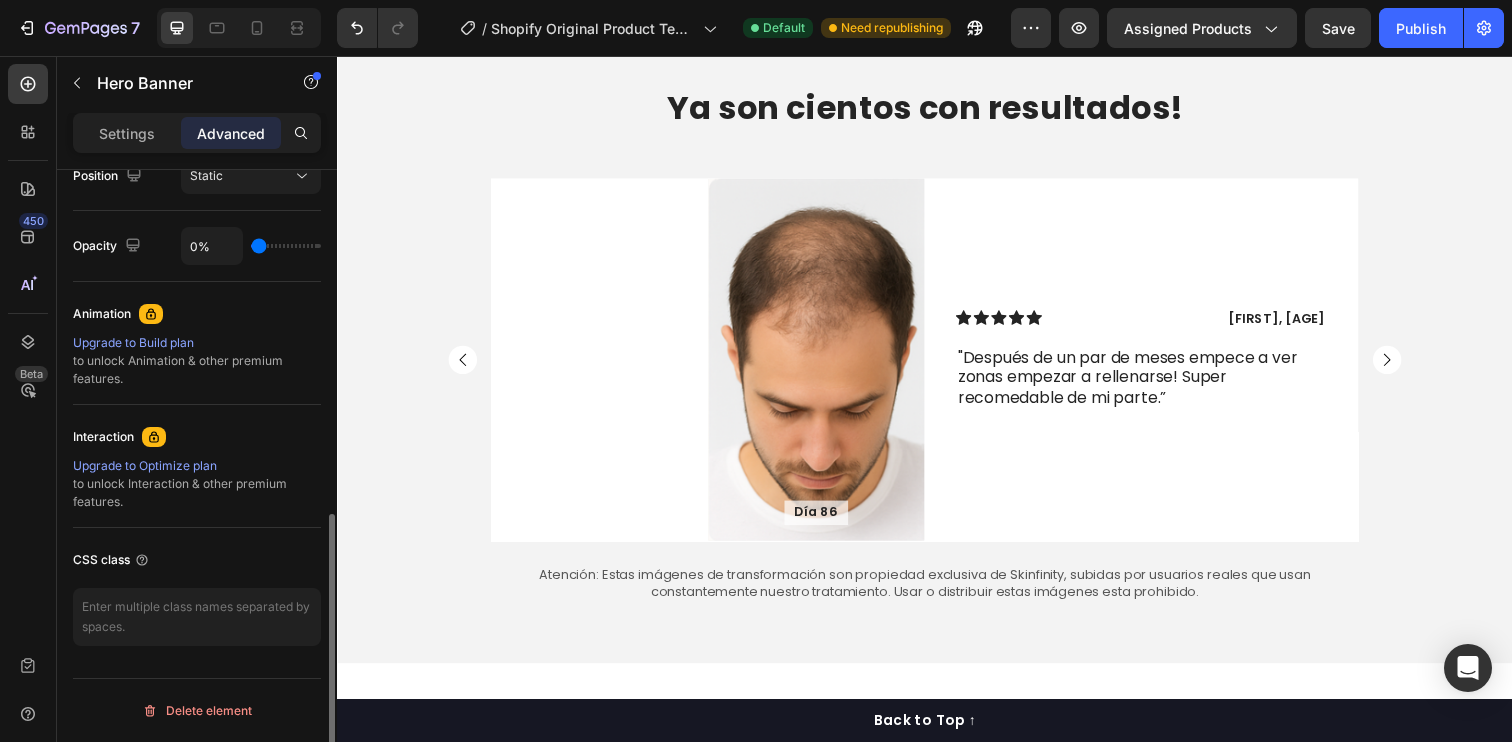 type on "93%" 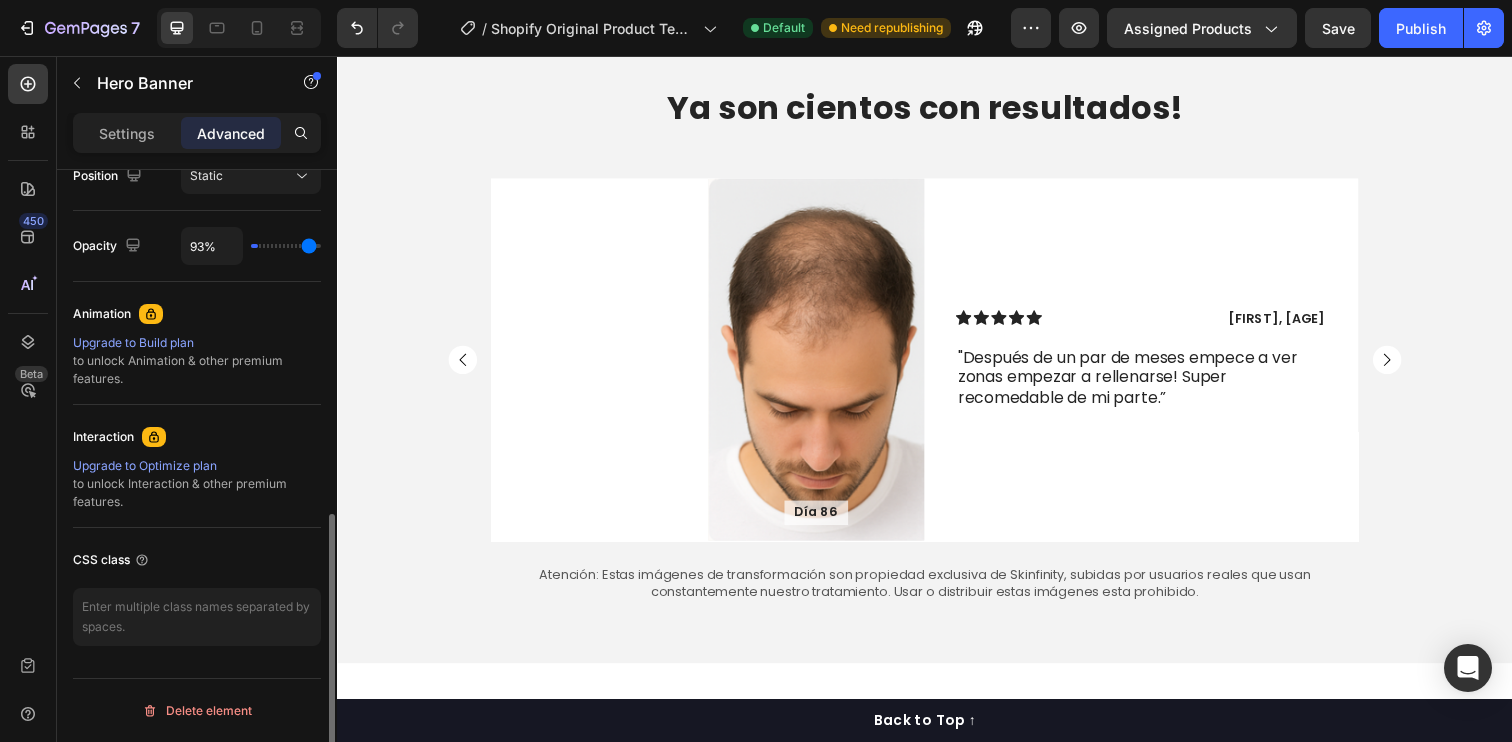 type on "98%" 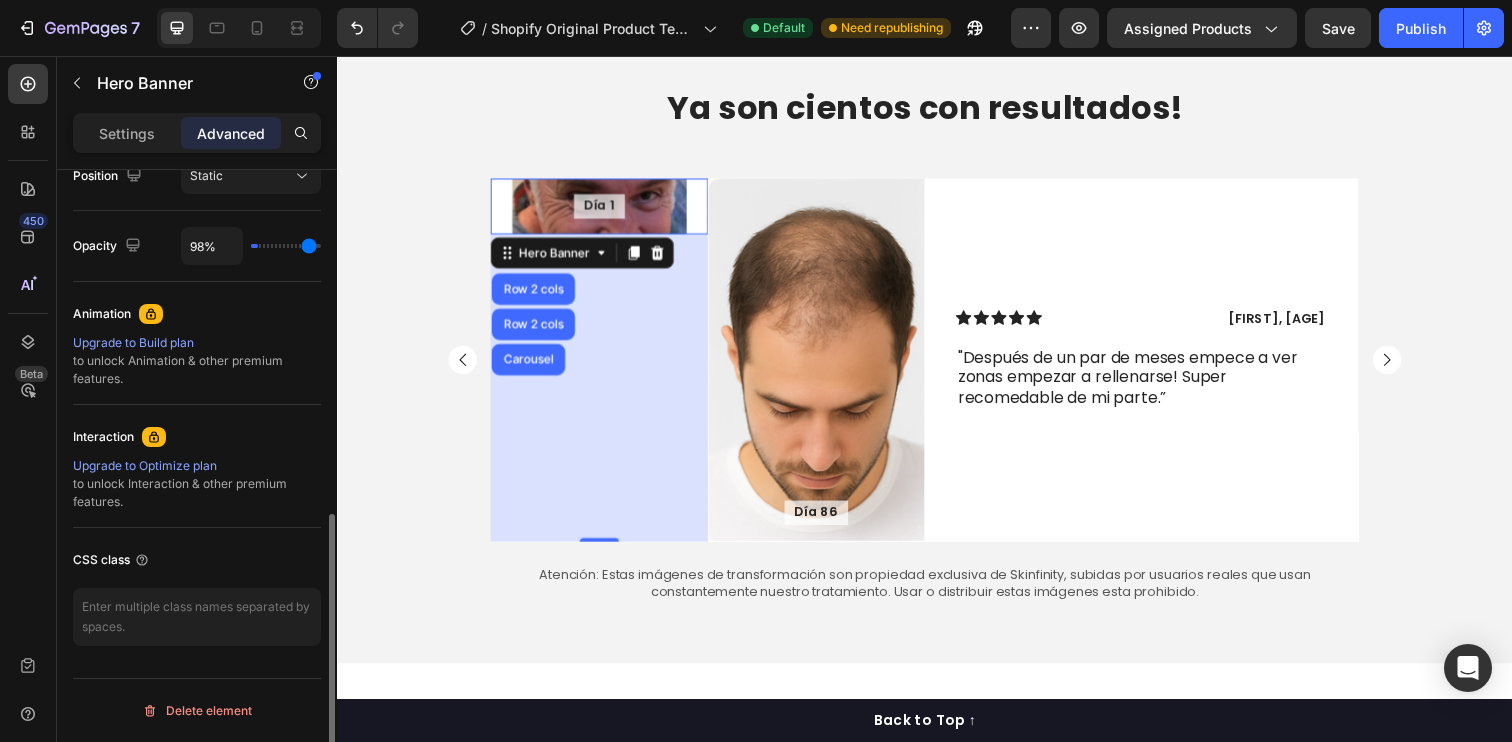 type on "98" 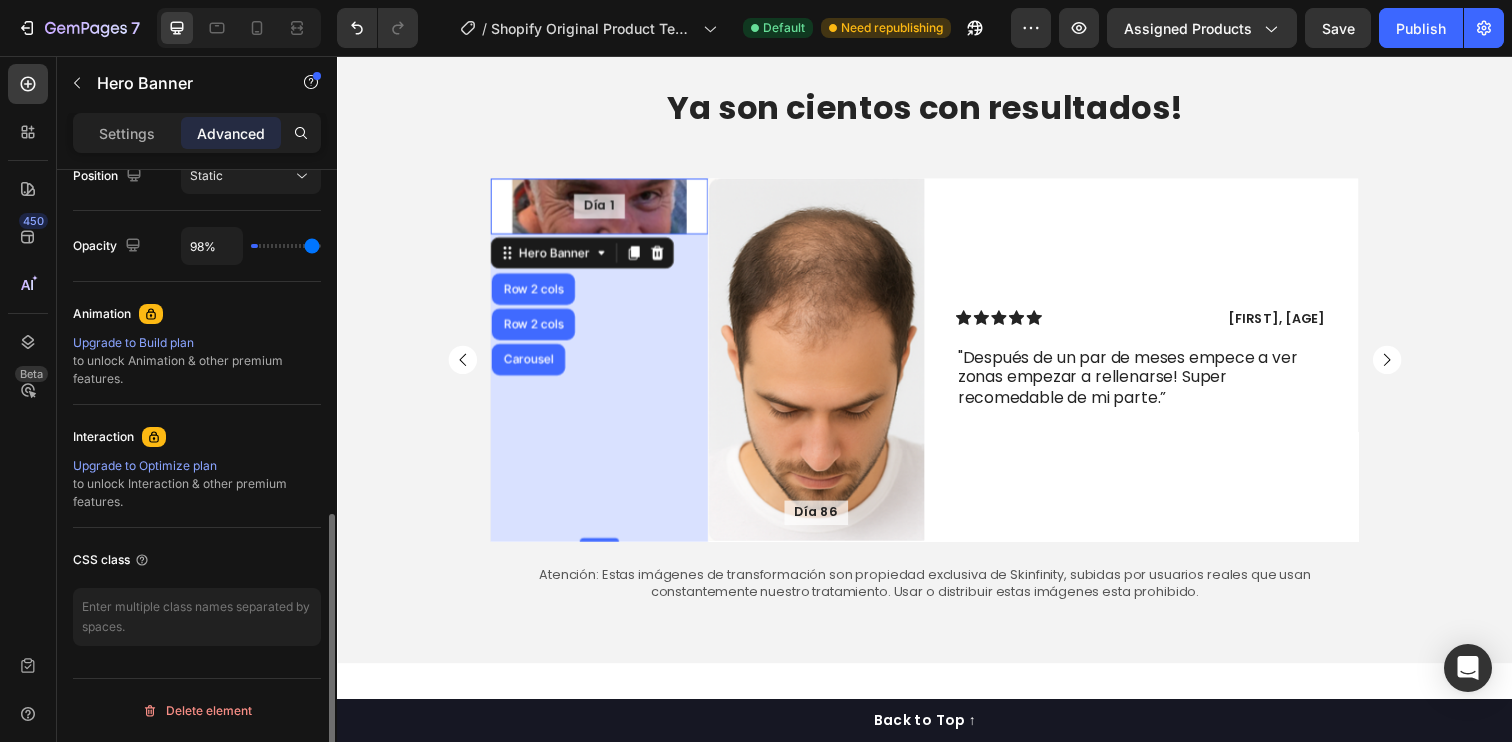 type on "99%" 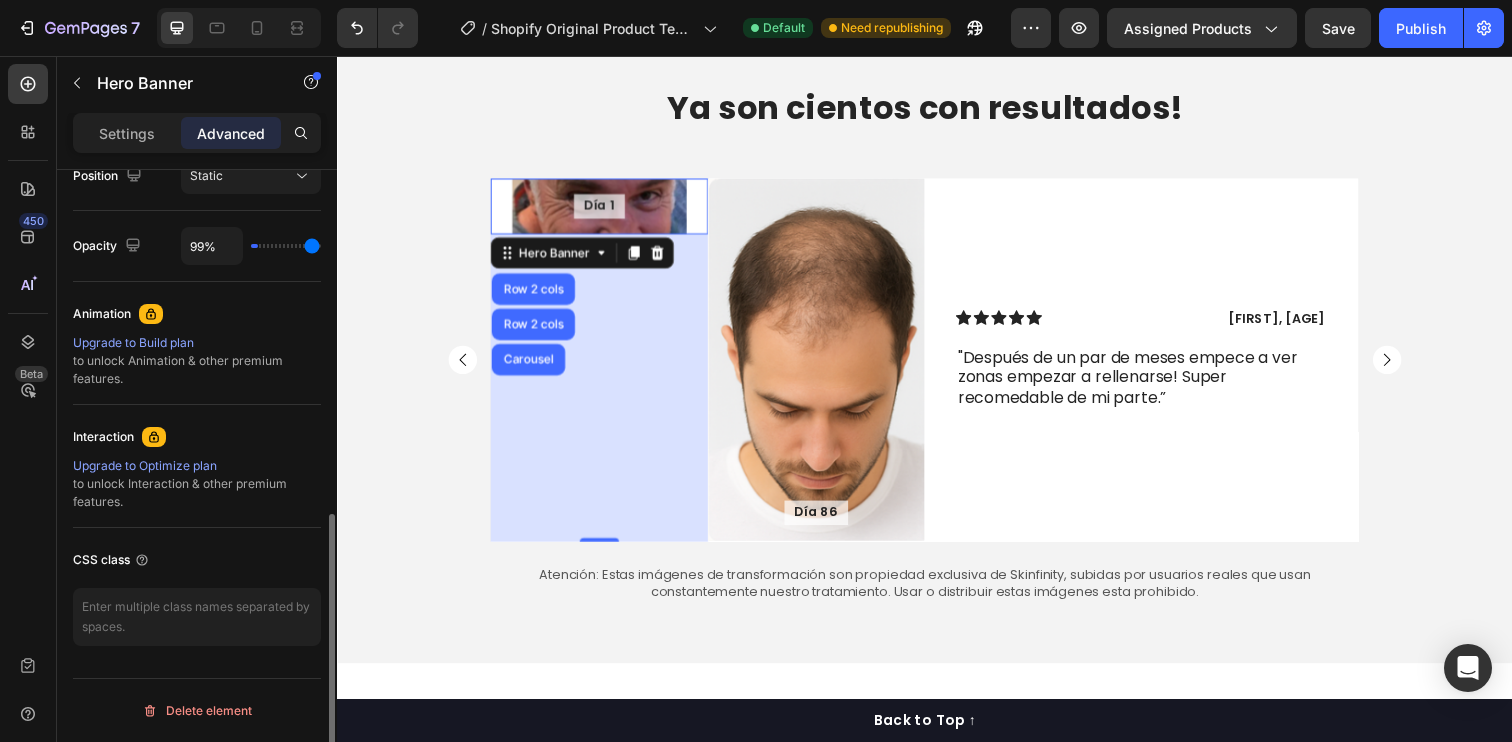 type on "100%" 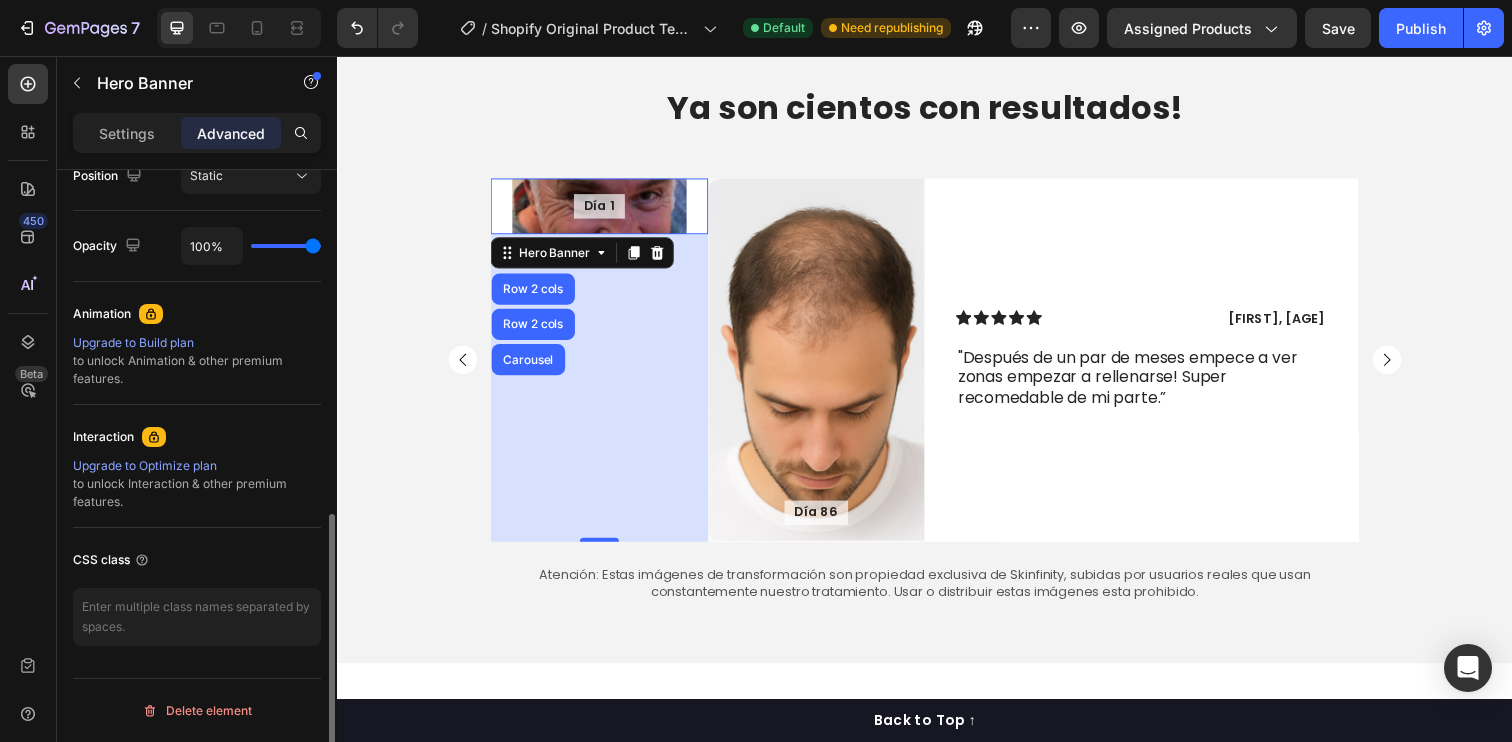drag, startPoint x: 307, startPoint y: 251, endPoint x: 356, endPoint y: 257, distance: 49.365982 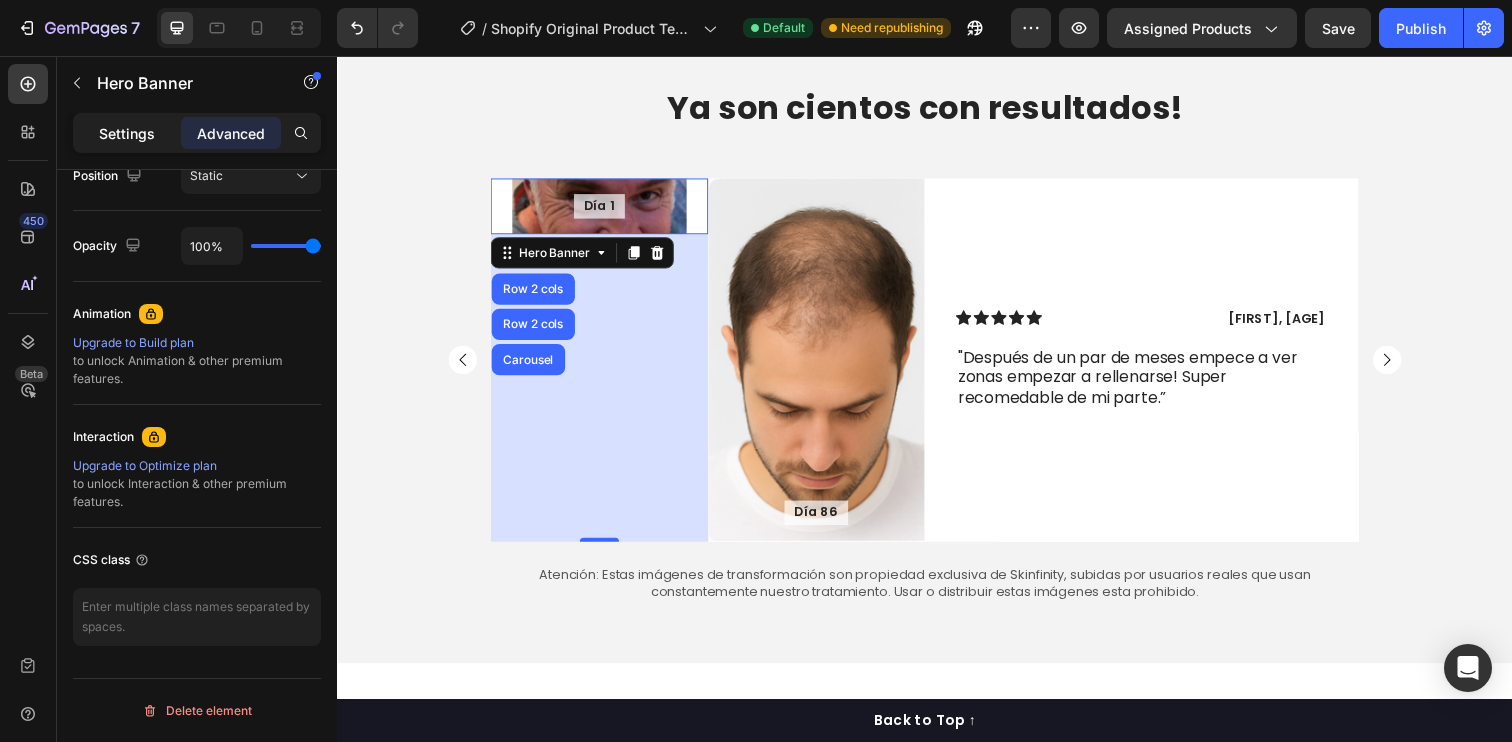 click on "Settings" at bounding box center [127, 133] 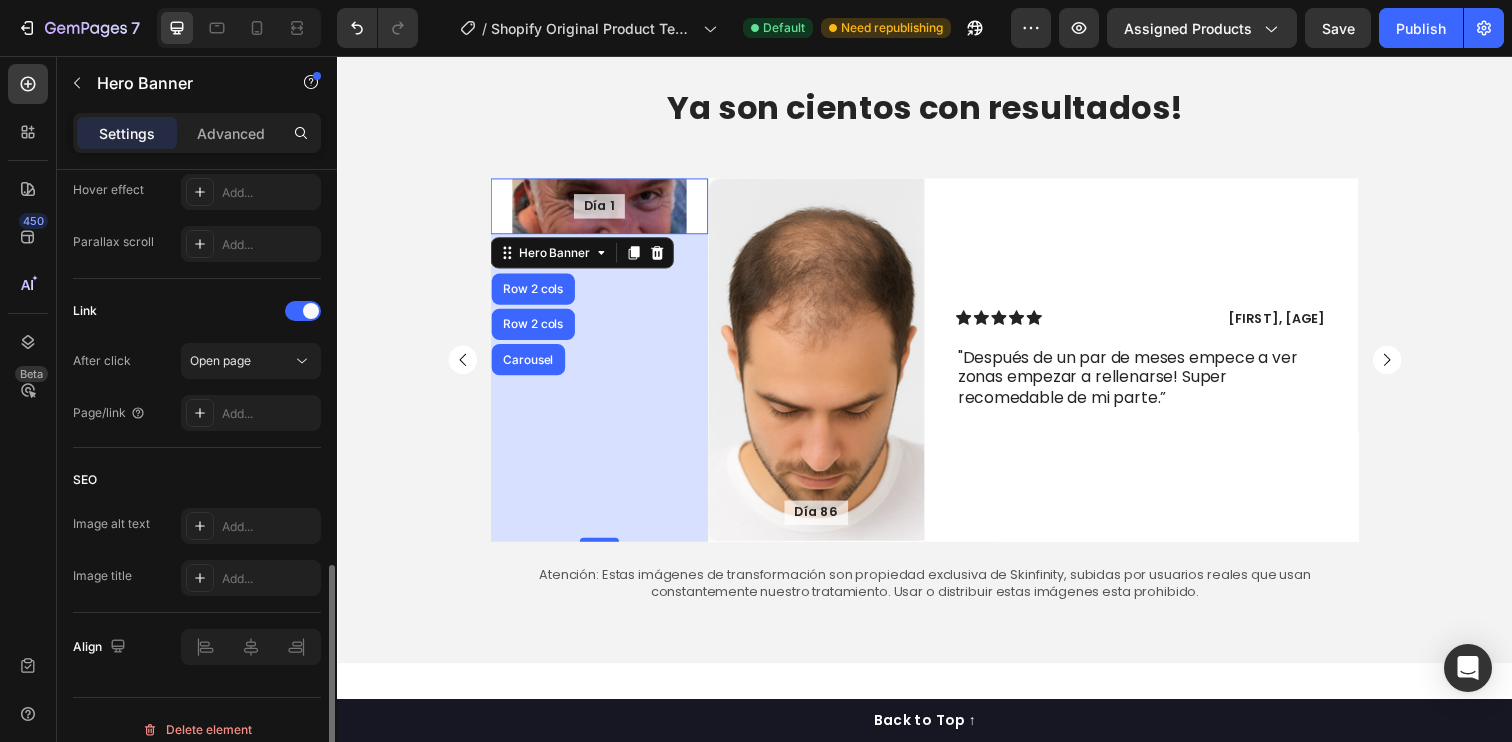 scroll, scrollTop: 1131, scrollLeft: 0, axis: vertical 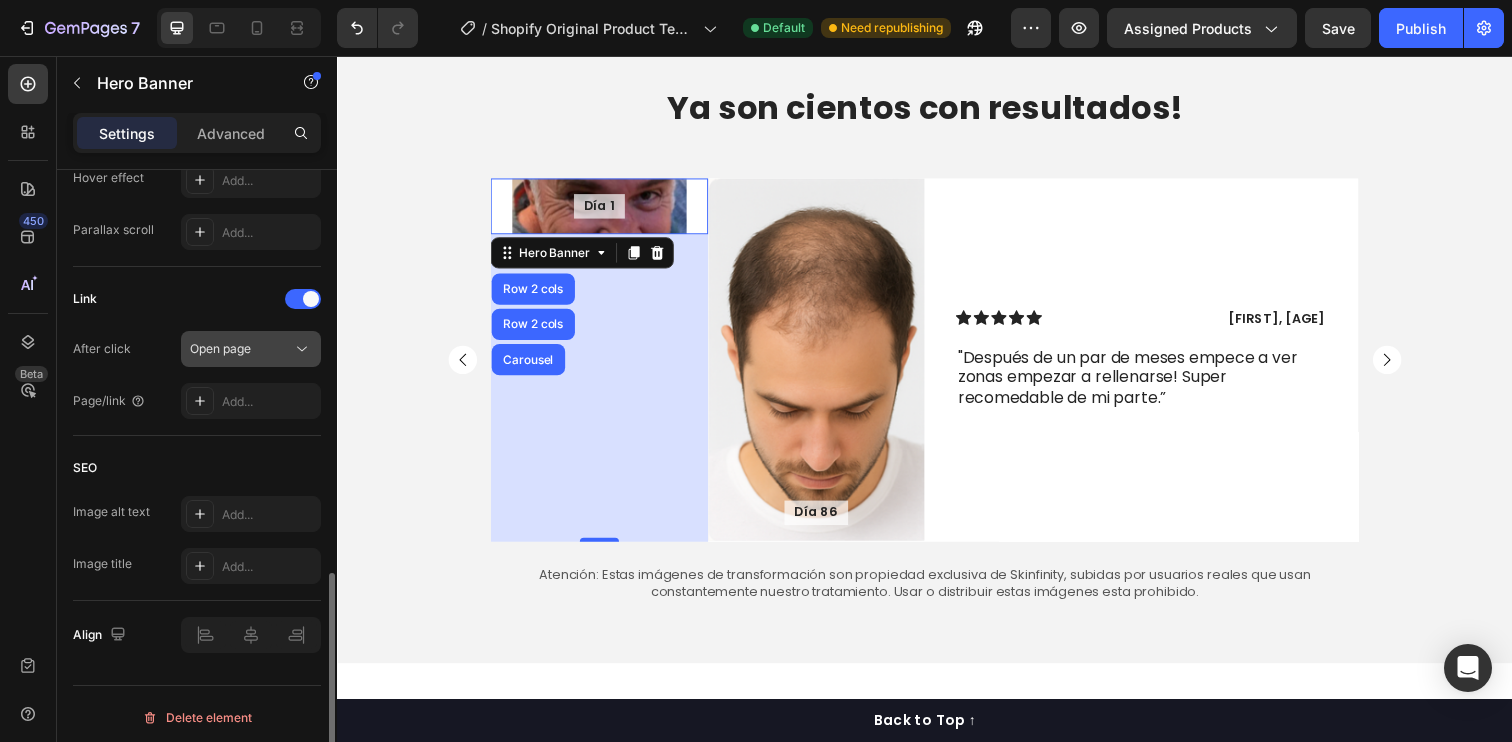 click on "Open page" at bounding box center (220, 348) 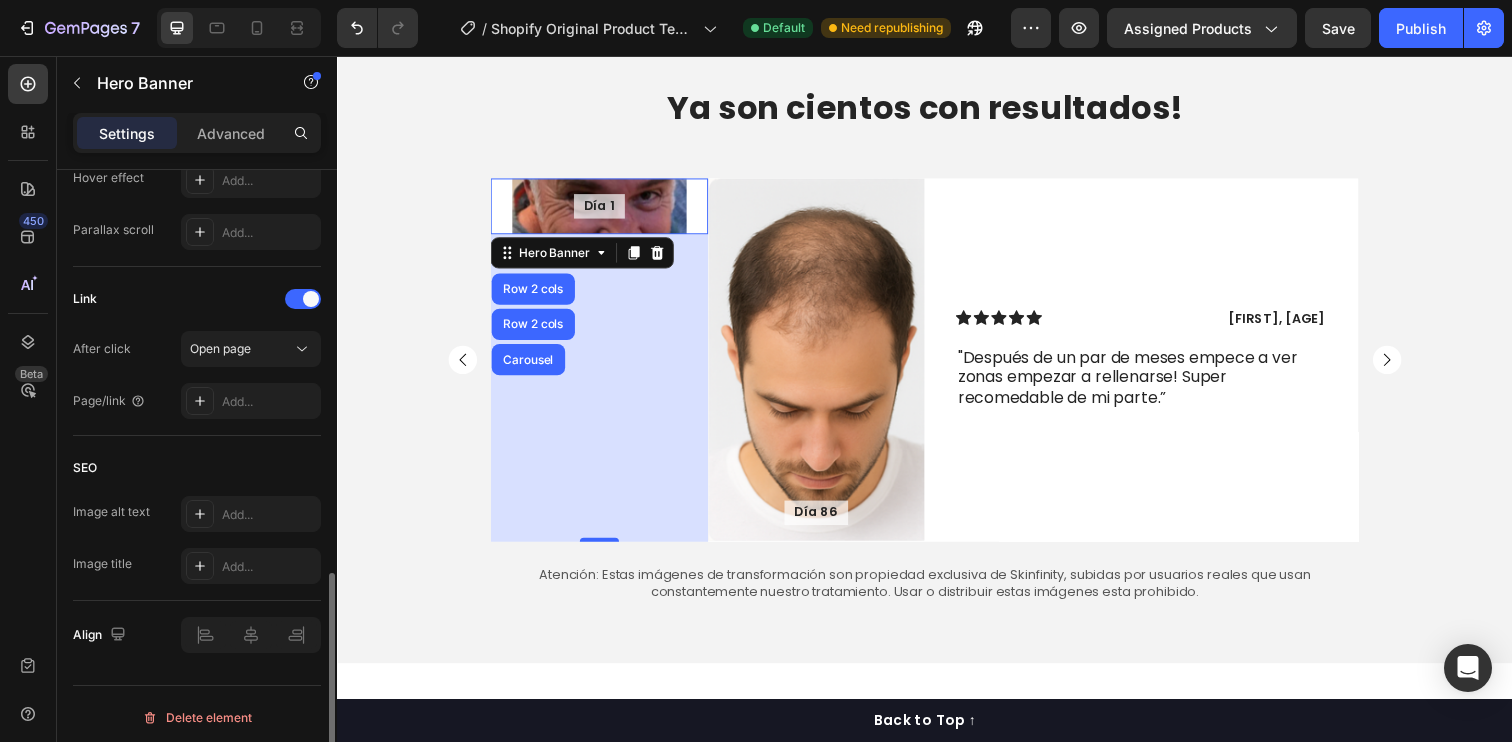 click on "After click Open page" at bounding box center (197, 349) 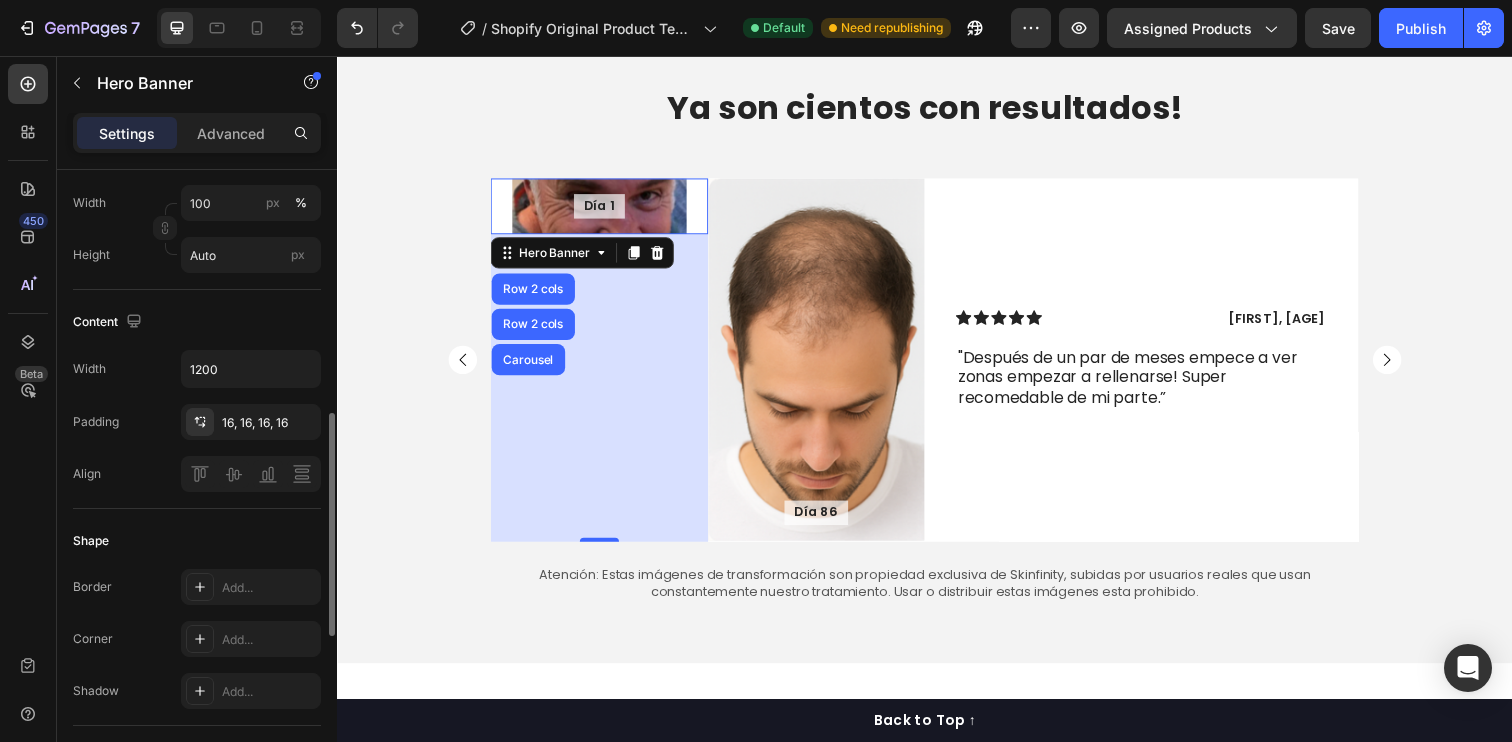 scroll, scrollTop: 491, scrollLeft: 0, axis: vertical 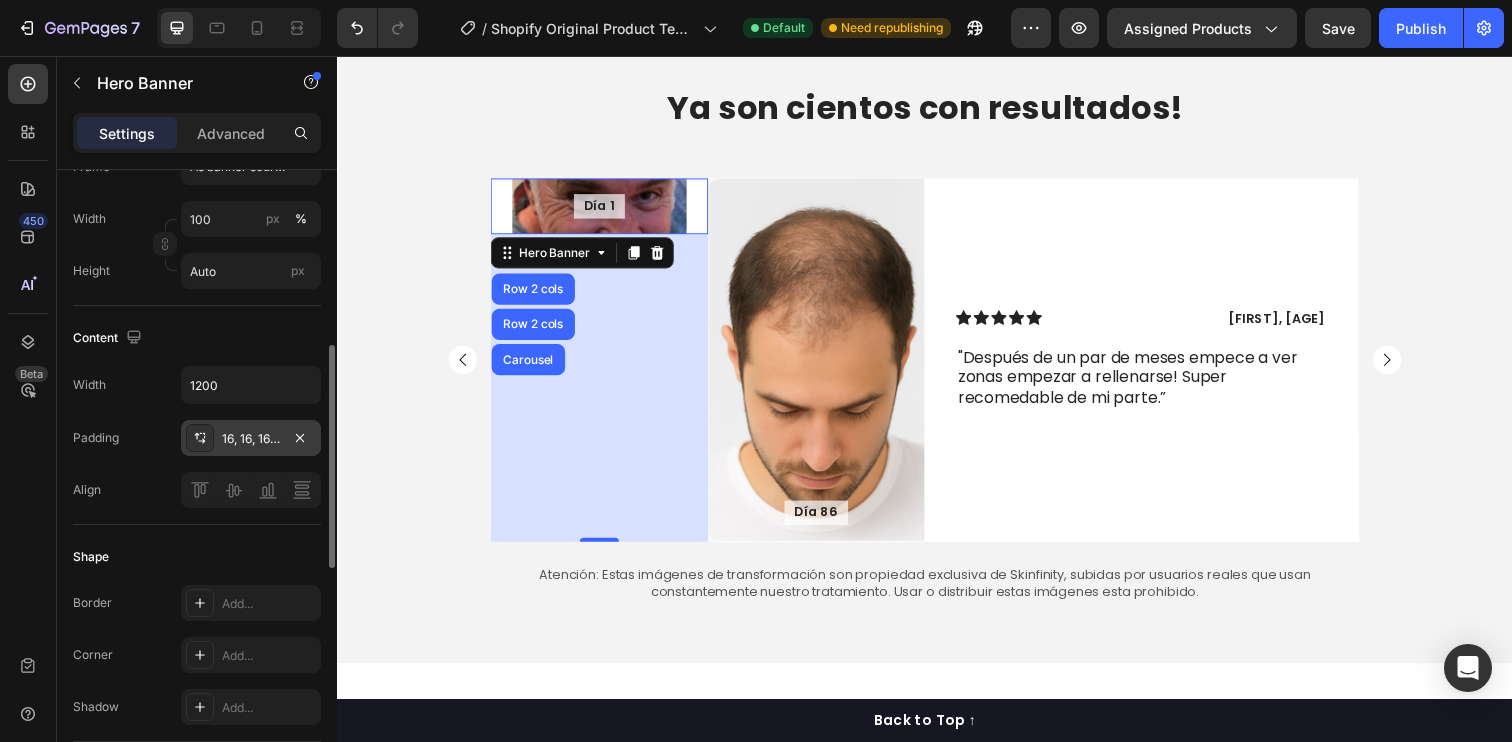 click on "16, 16, 16, 16" at bounding box center (251, 439) 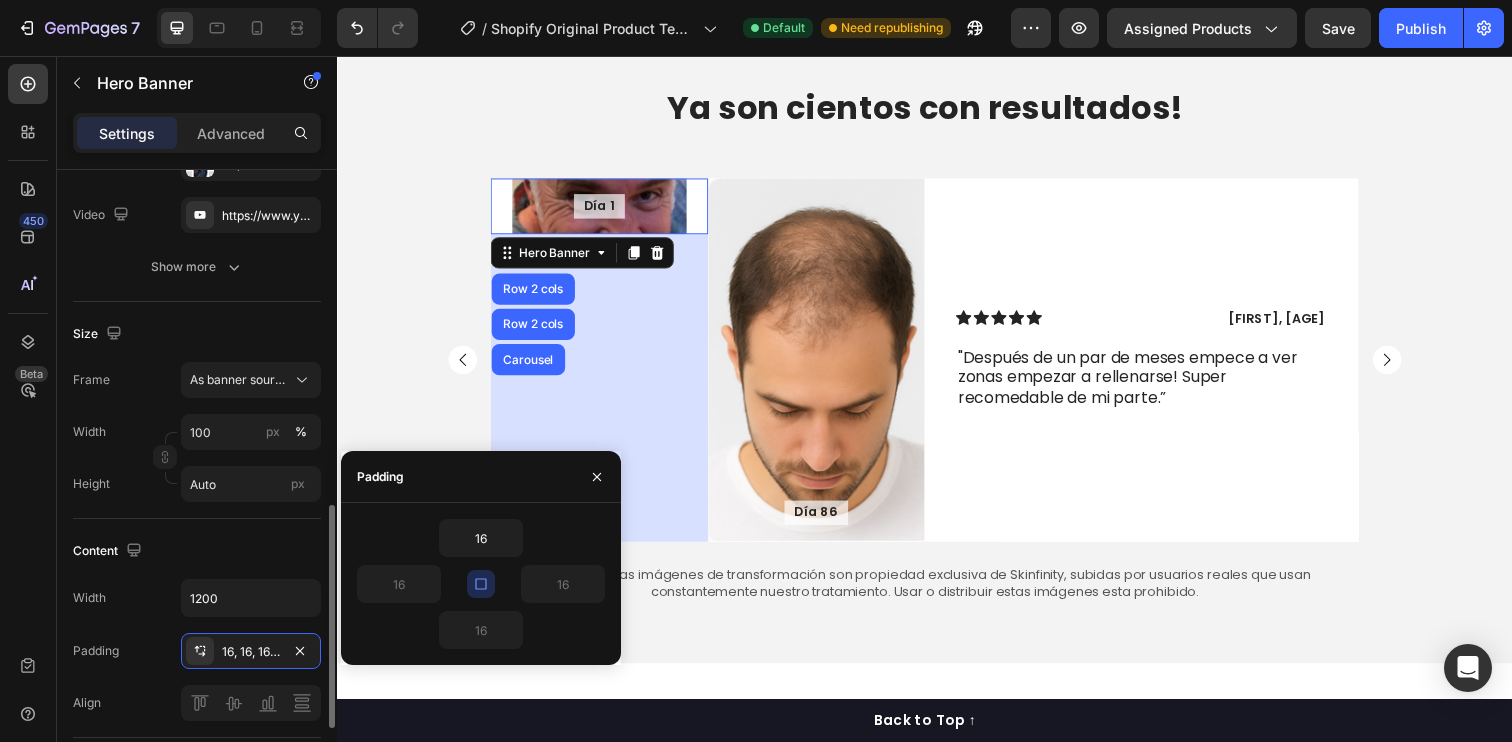 scroll, scrollTop: 176, scrollLeft: 0, axis: vertical 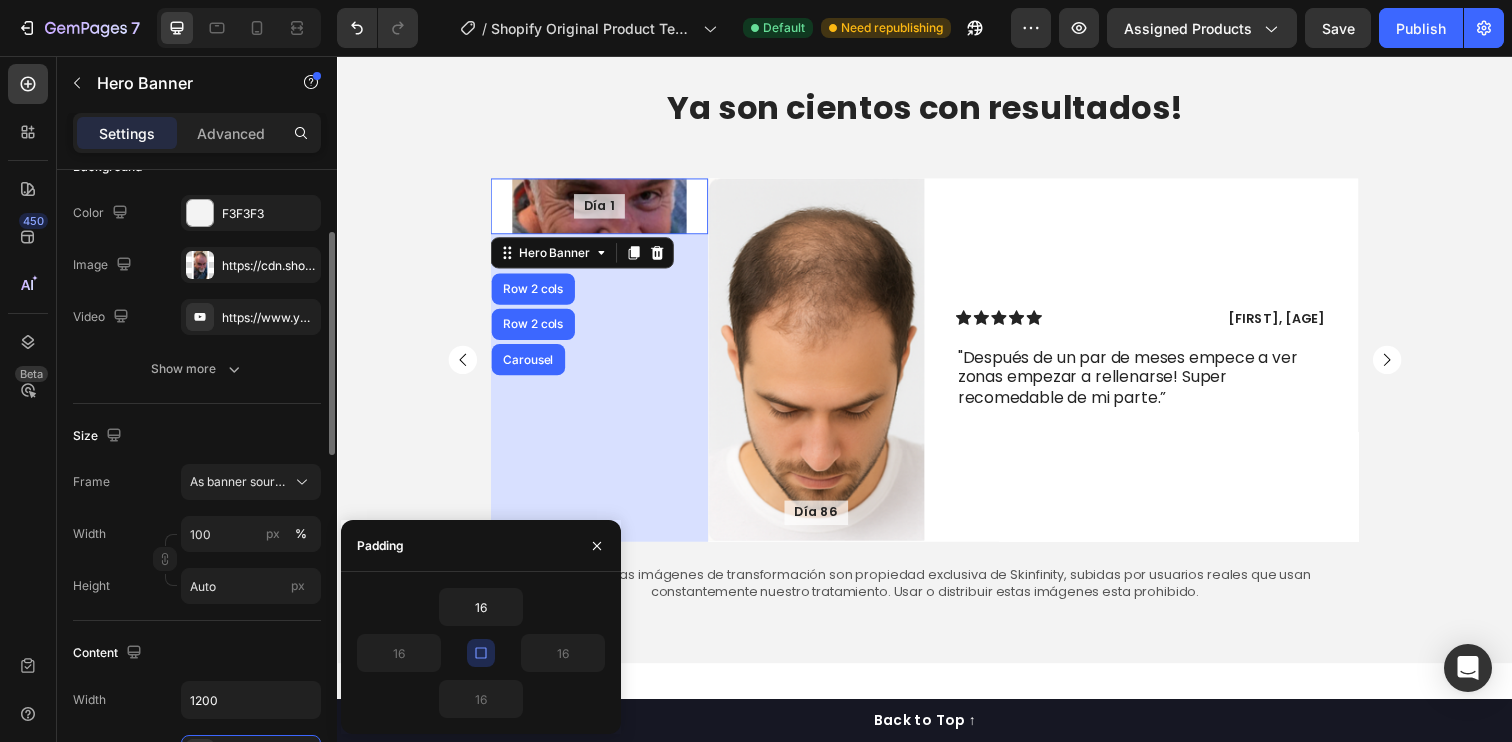 click at bounding box center (165, 560) 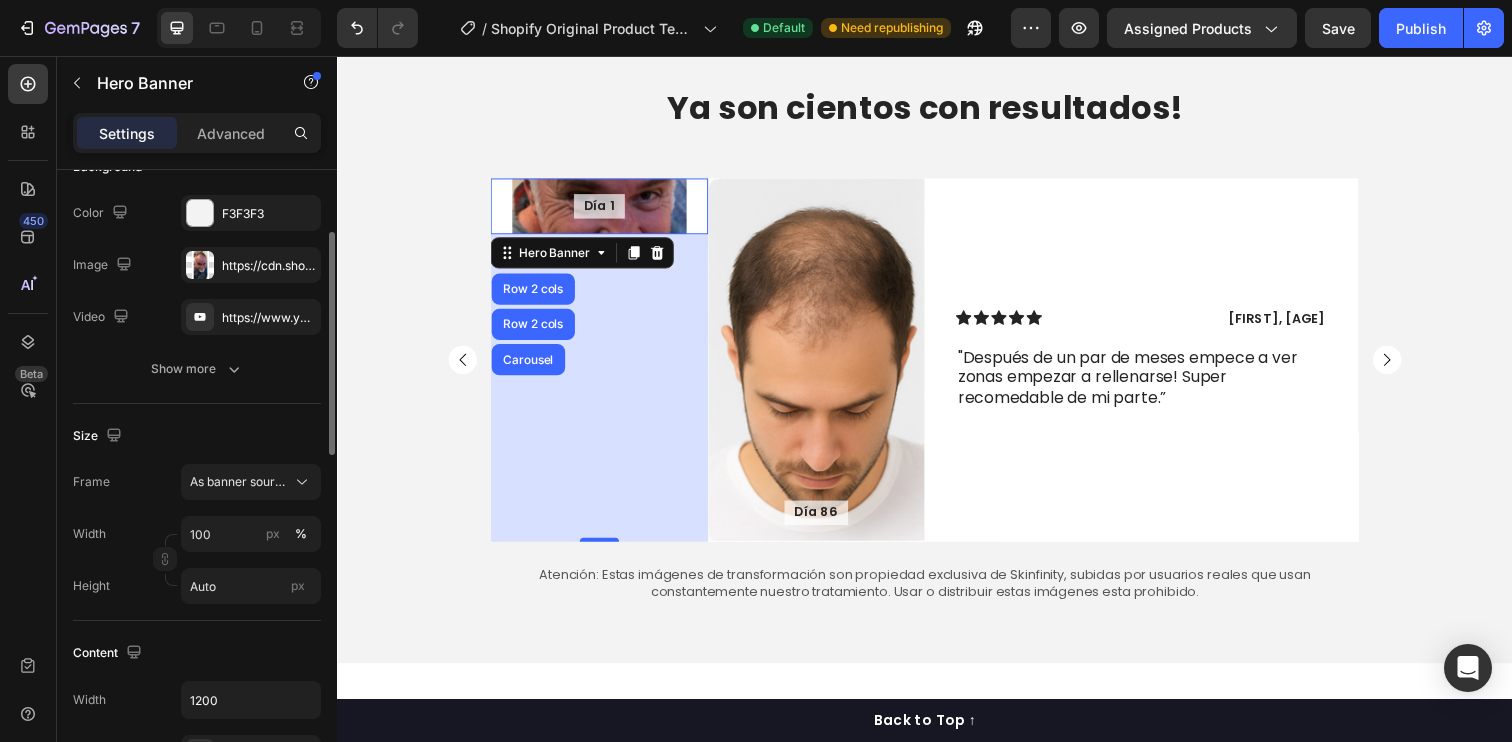 click on "Frame As banner source Width 100 px % Height Auto px" 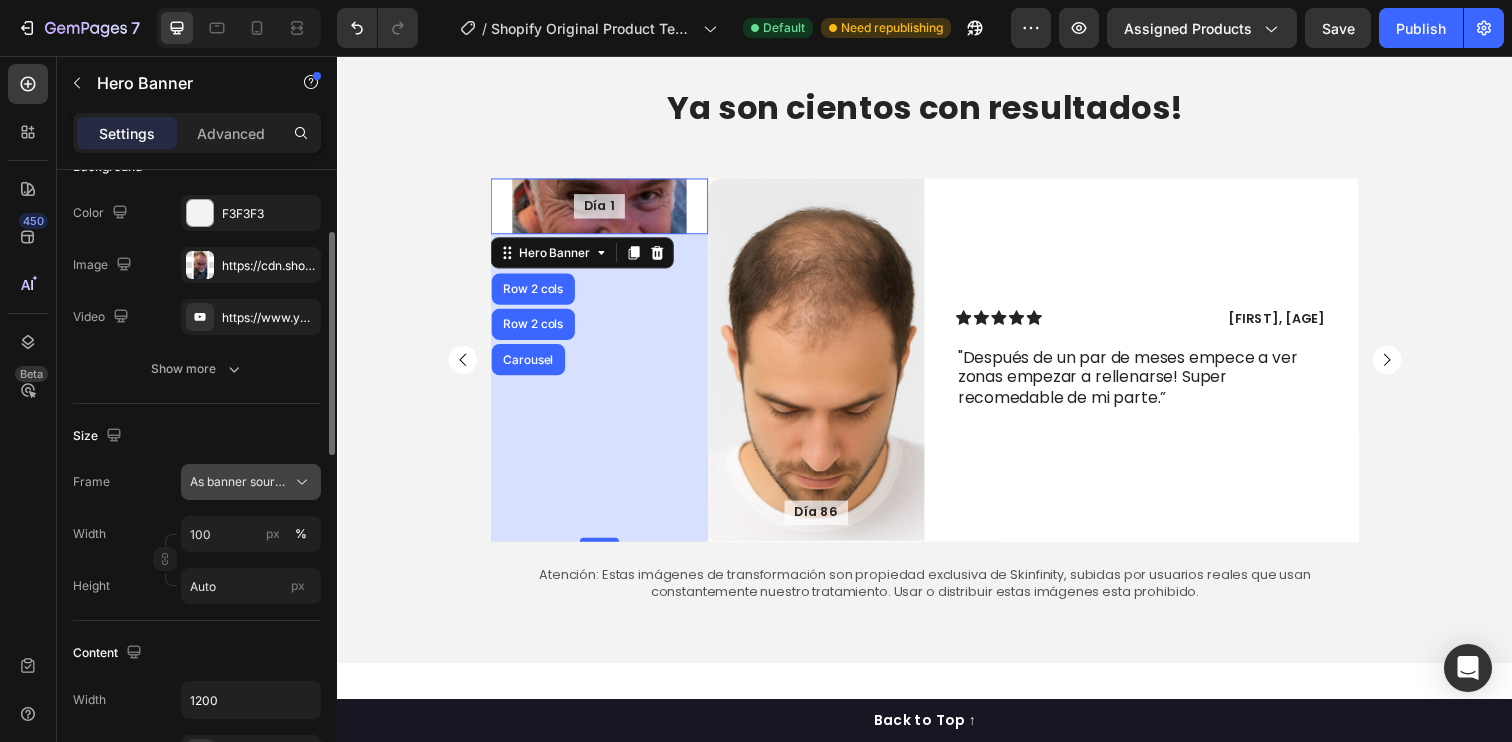click on "As banner source" at bounding box center [239, 482] 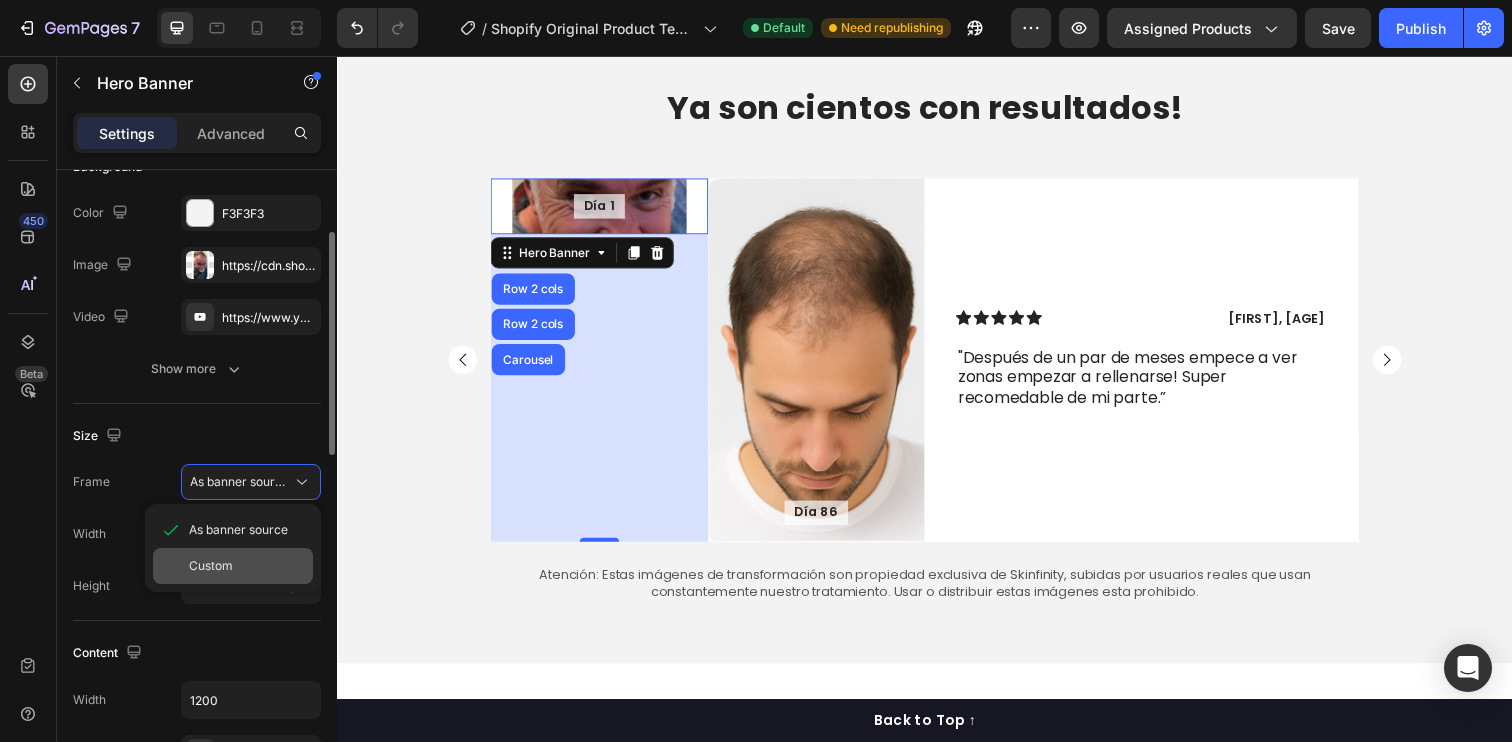 click on "Custom" at bounding box center [211, 566] 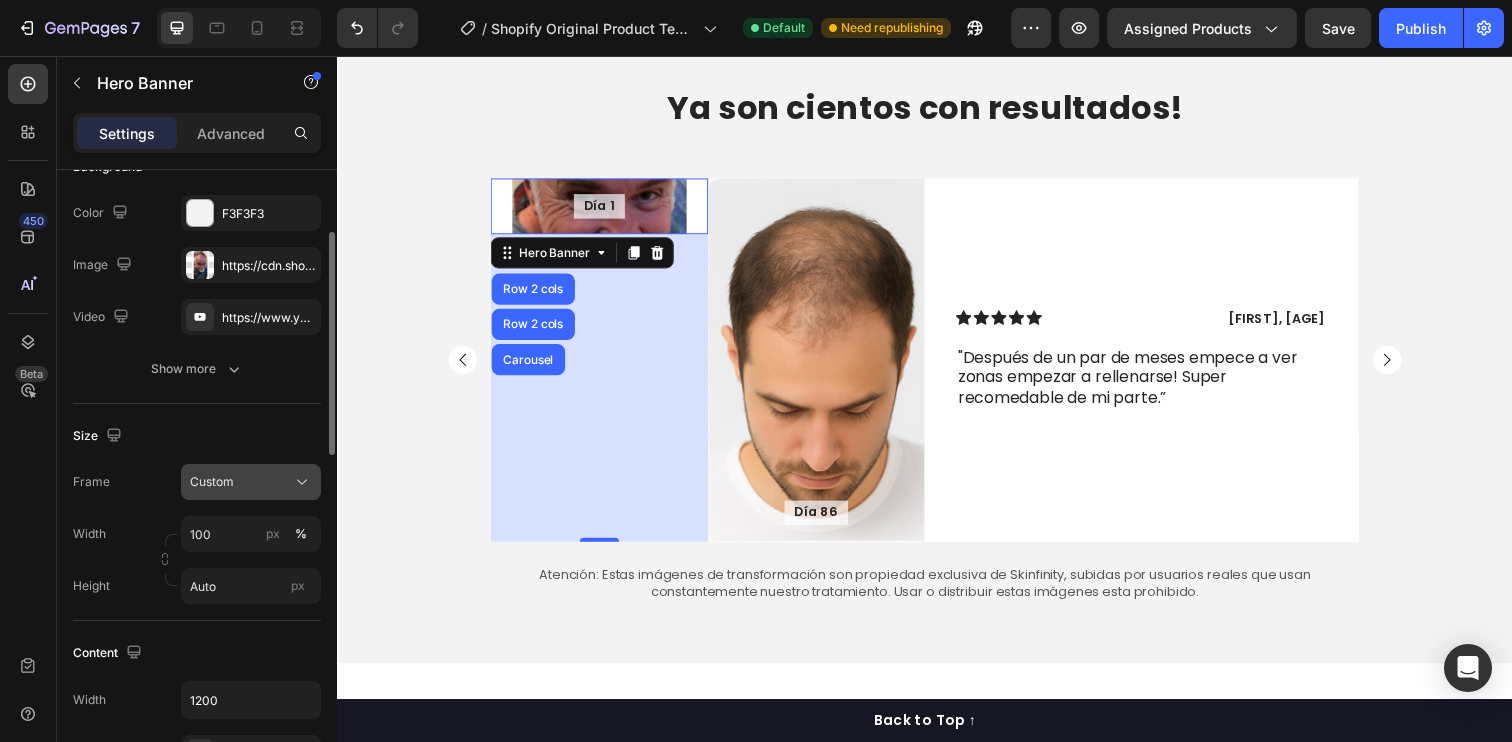 click on "Custom" at bounding box center [251, 482] 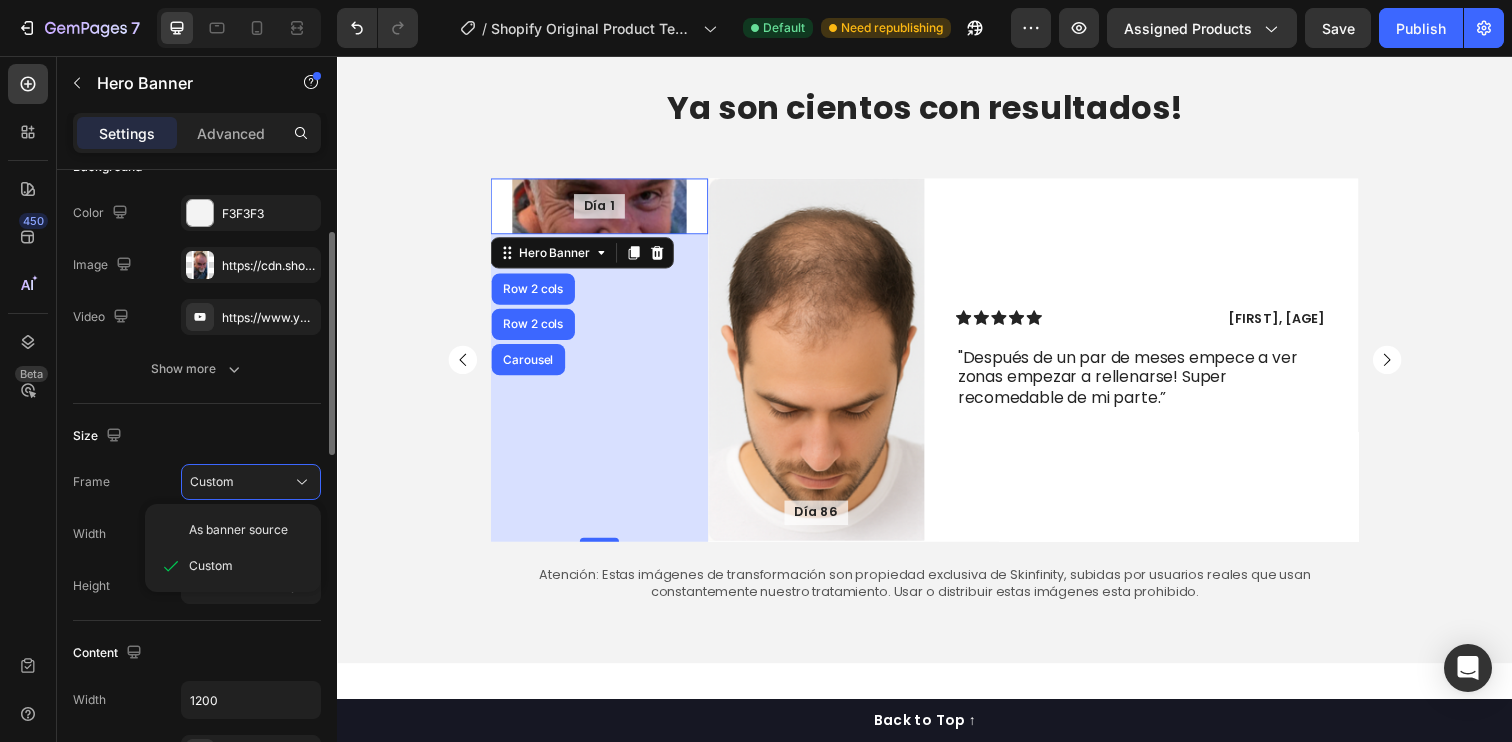 click on "As banner source" at bounding box center (238, 530) 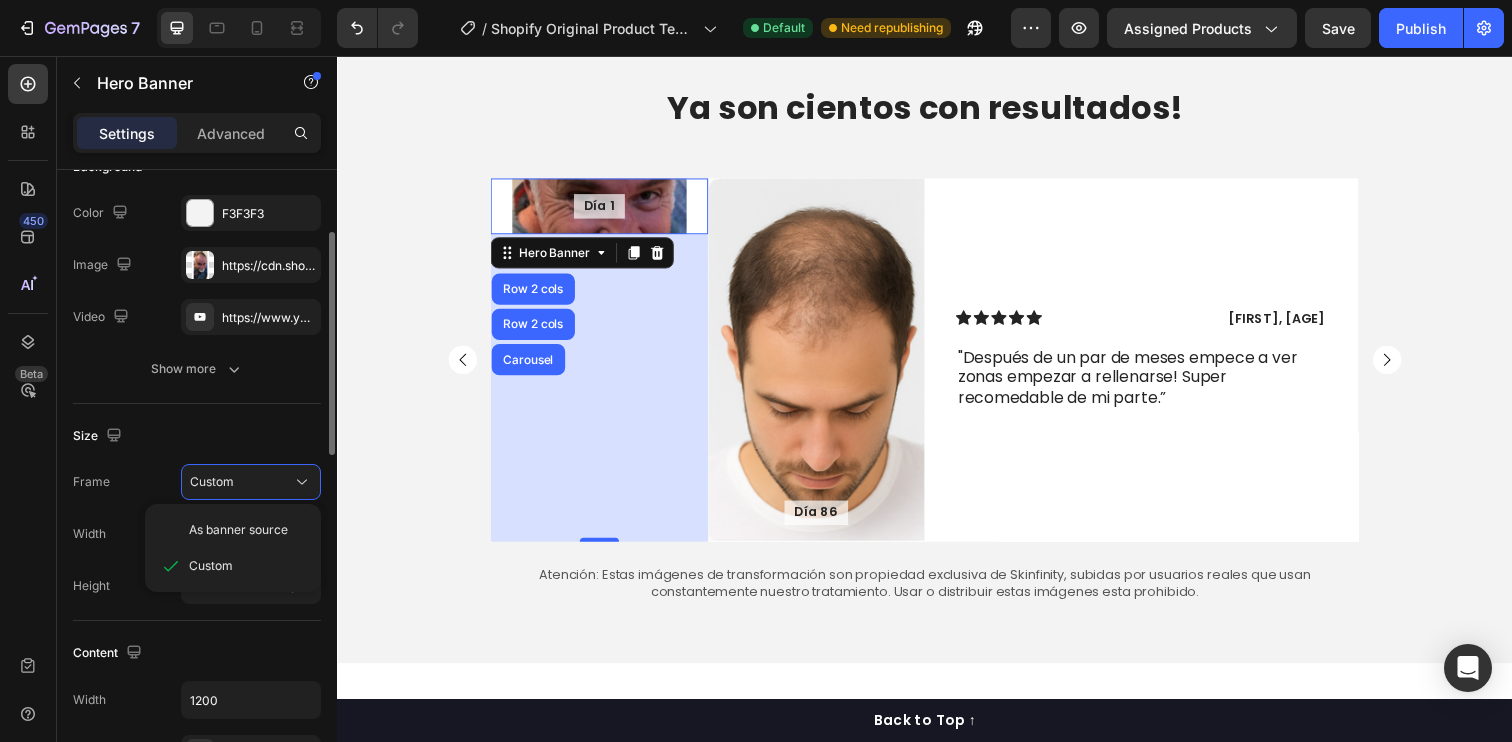 type 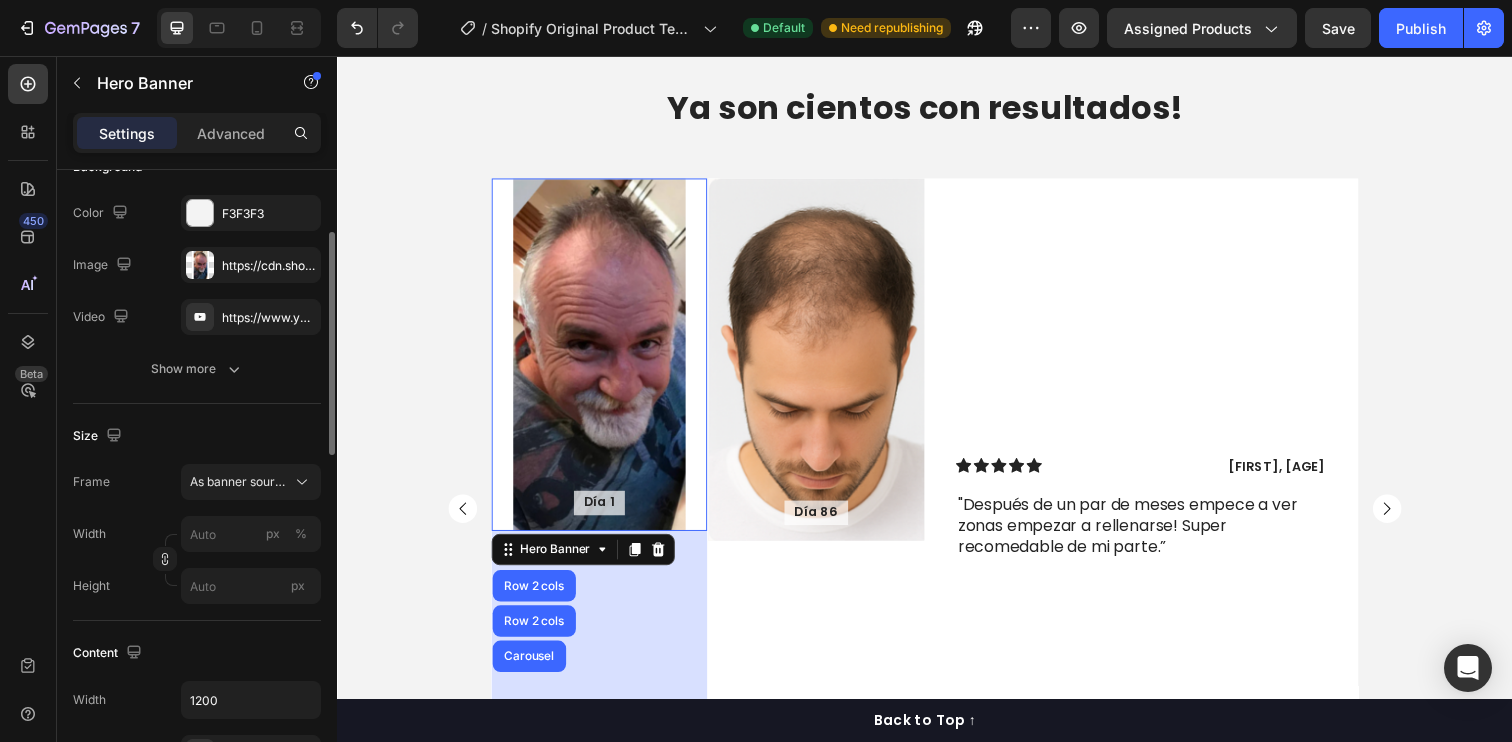 click on "Size" at bounding box center [197, 436] 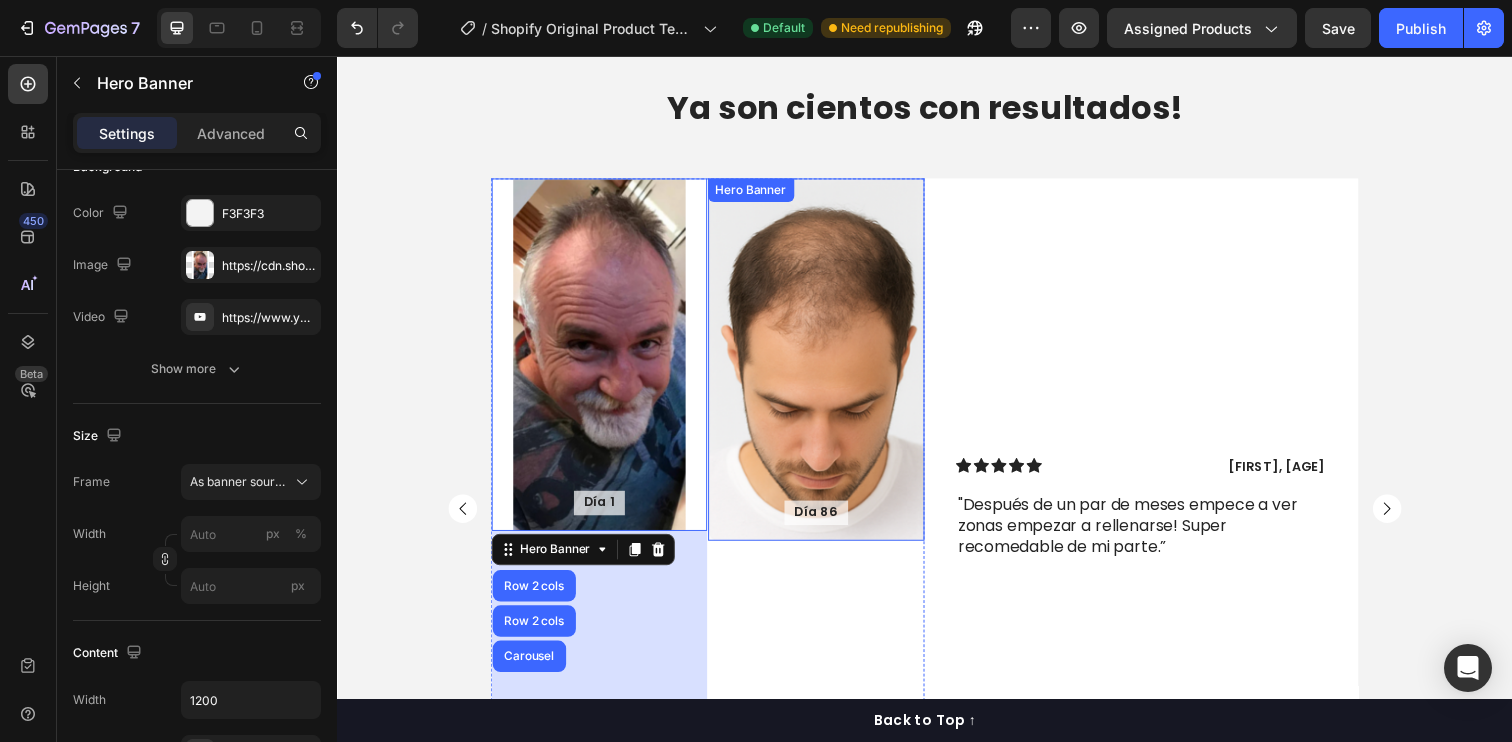 click at bounding box center (827, 366) 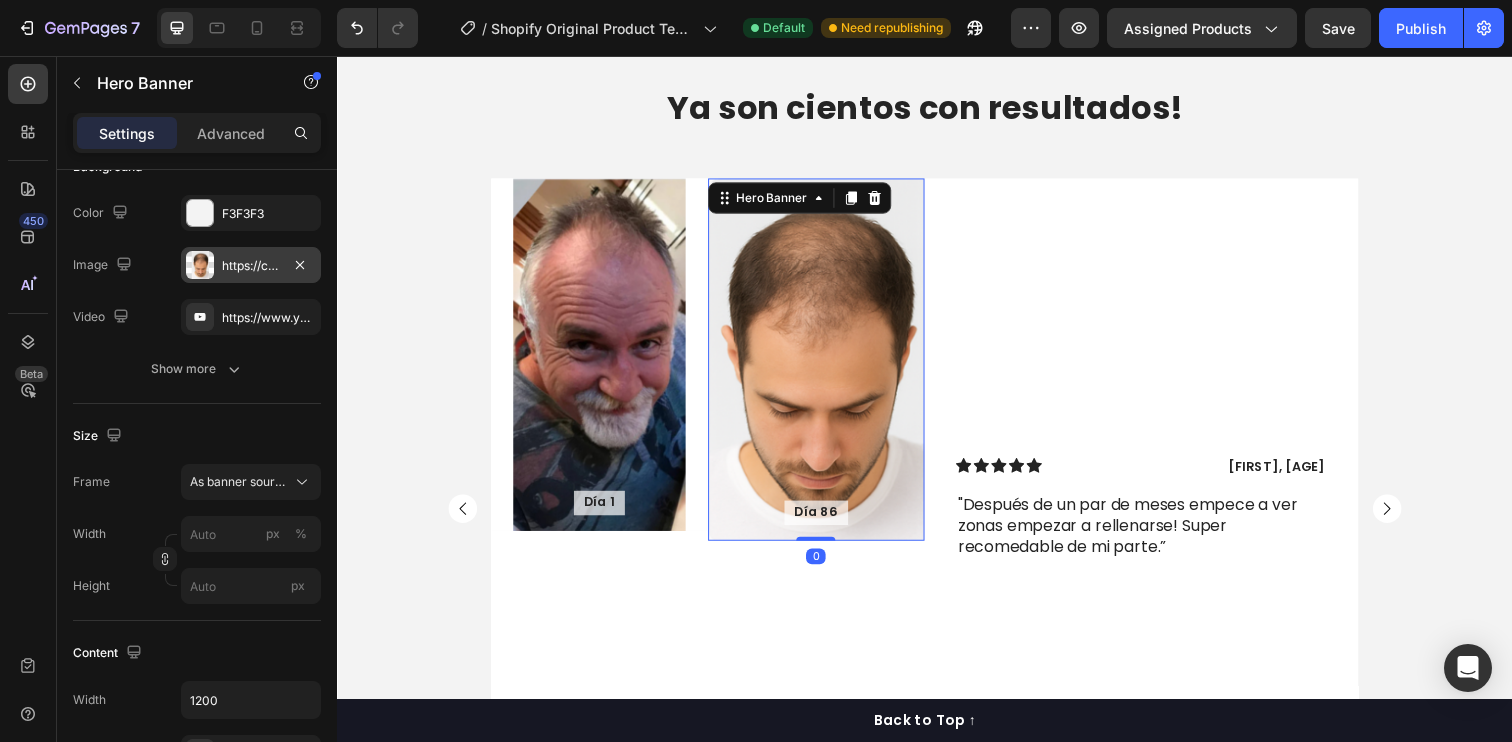 click on "https://cdn.shopify.com/s/files/1/0719/8631/5429/files/gempages_575844631644734290-bf6faa45-a4e8-40b6-8379-8b657b8679cf.png" at bounding box center (251, 266) 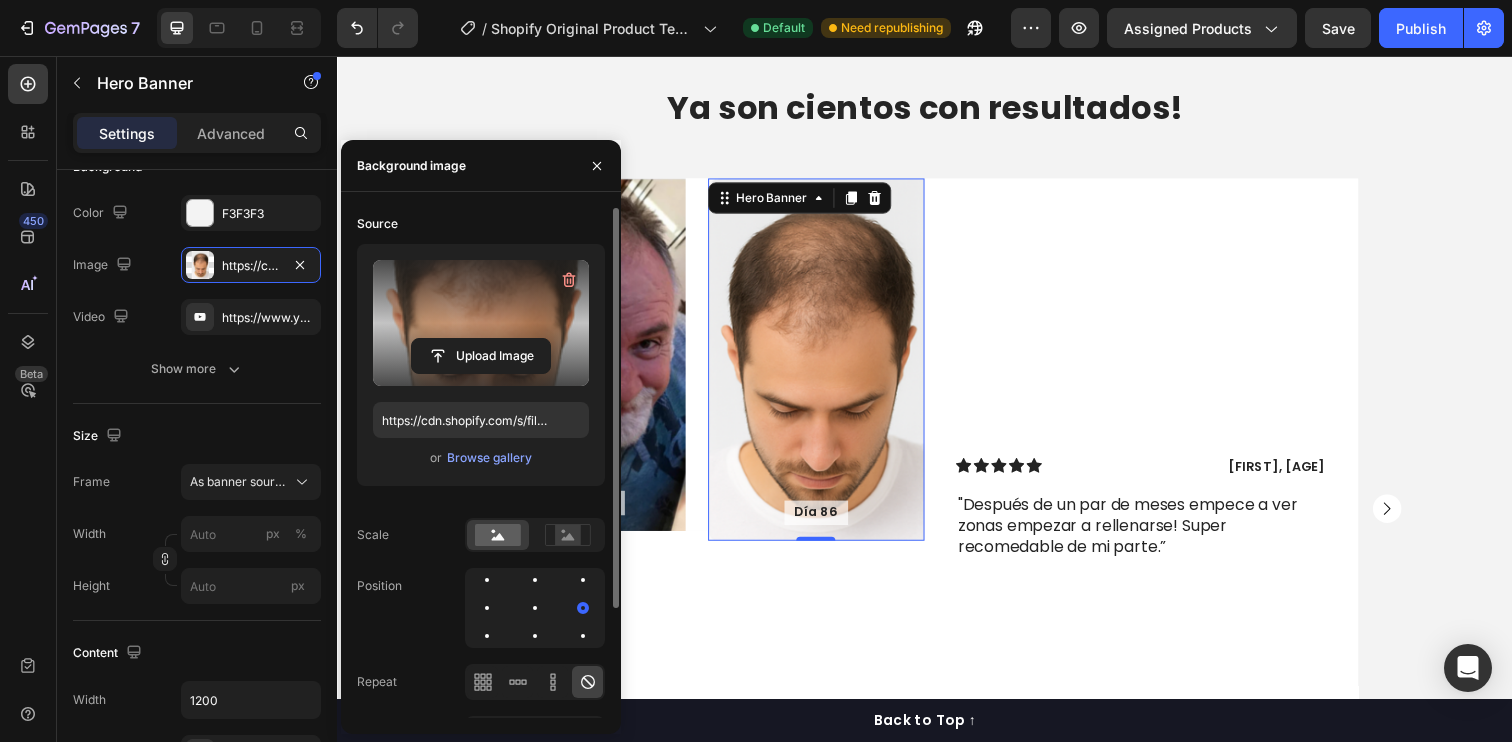 click at bounding box center [481, 323] 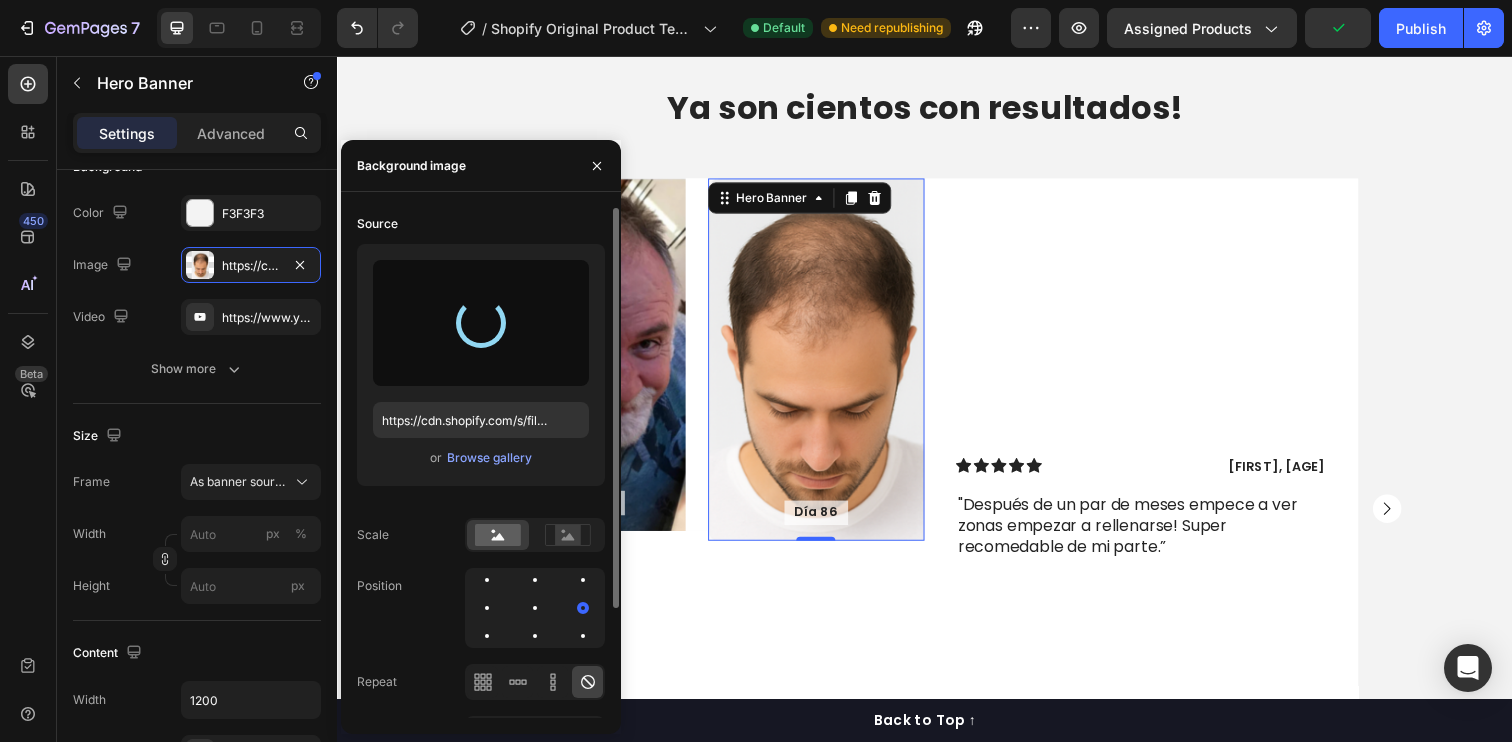 type on "https://cdn.shopify.com/s/files/1/0719/8631/5429/files/gempages_575844631644734290-3629b1cb-79a0-4c94-bbc3-aeb83e04a3df.png" 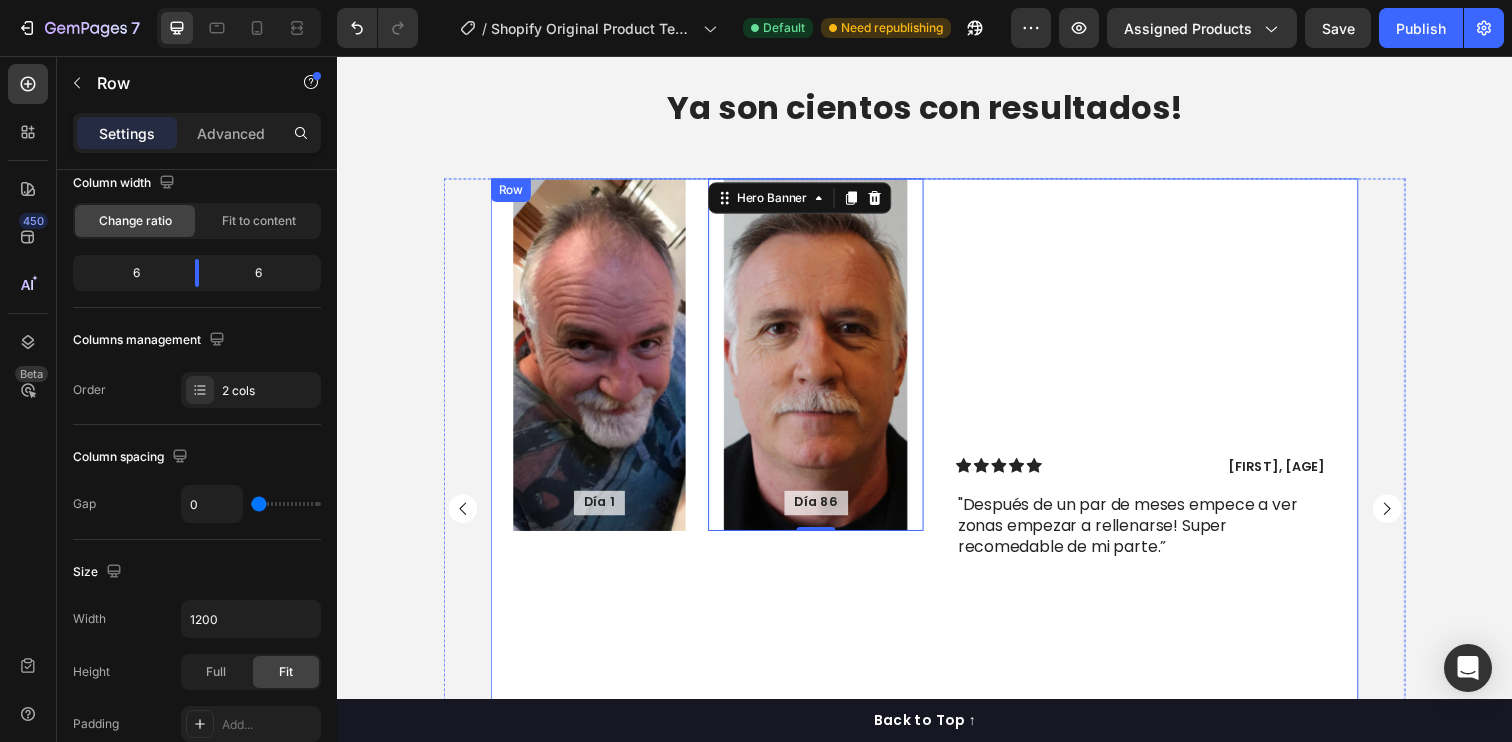 click on "Icon Icon Icon Icon Icon Icon List [FIRST], [AGE] Text Block Row "Después de un par de meses empece a ver zonas empezar a rellenarse! Super recomedable de mi parte.” Text Block Row" at bounding box center (1158, 518) 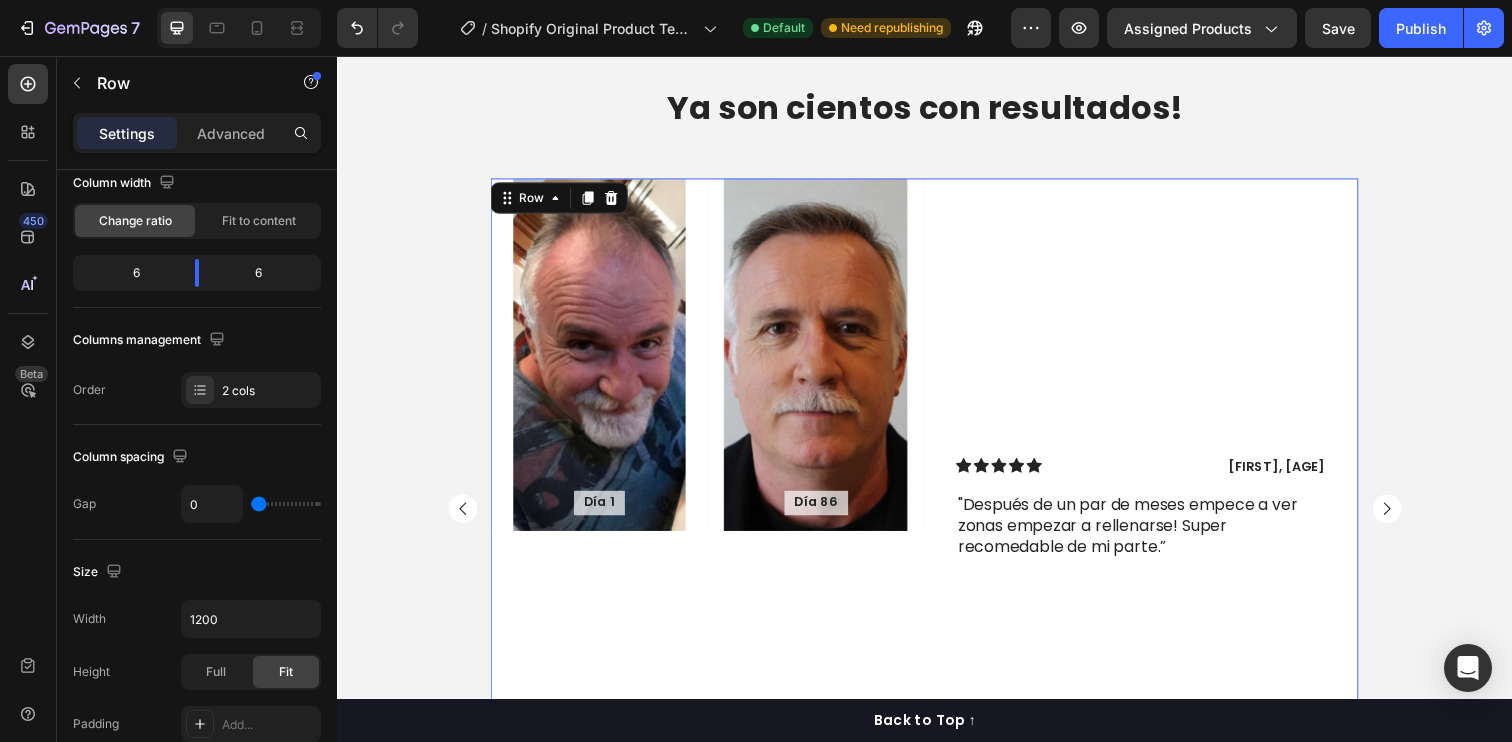 scroll, scrollTop: 0, scrollLeft: 0, axis: both 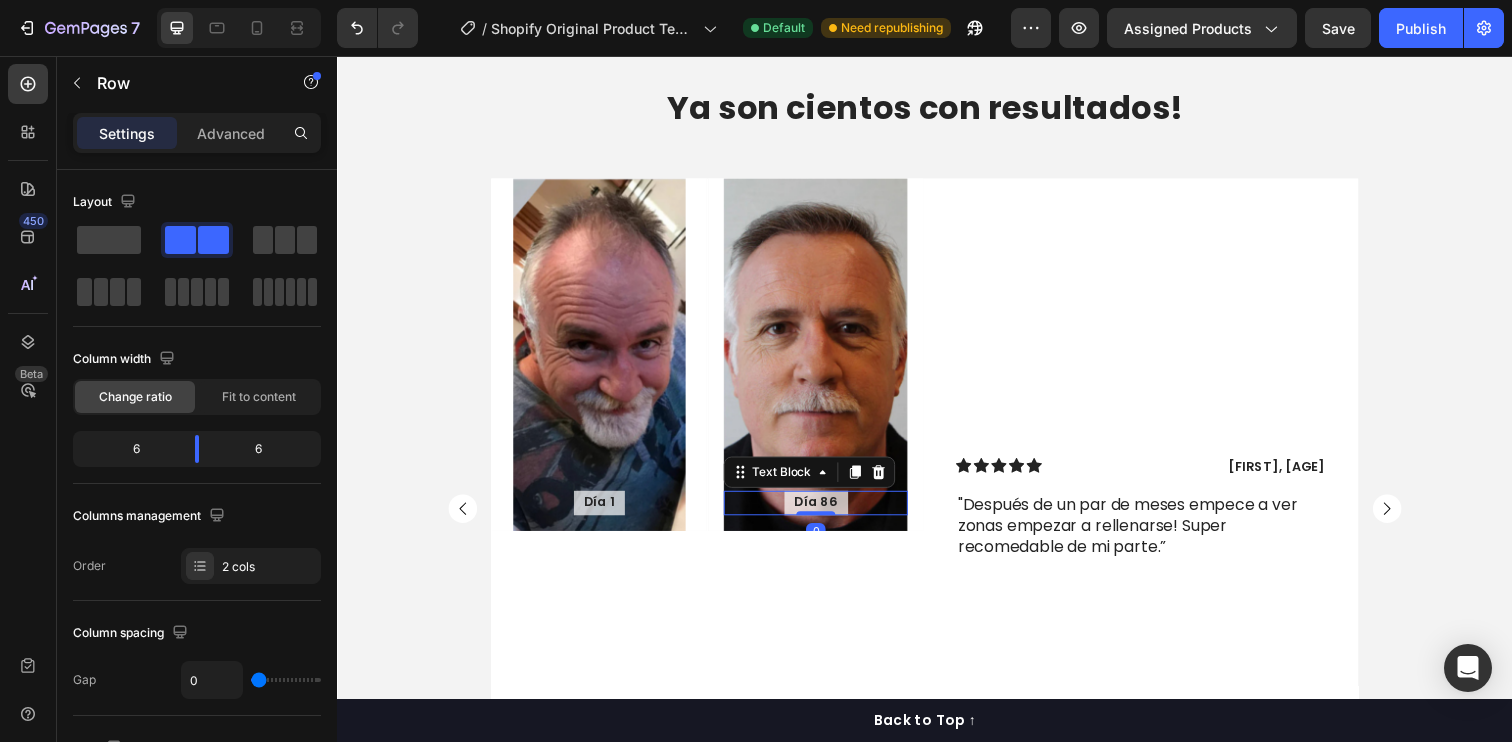 click on "Día 86" at bounding box center (826, 512) 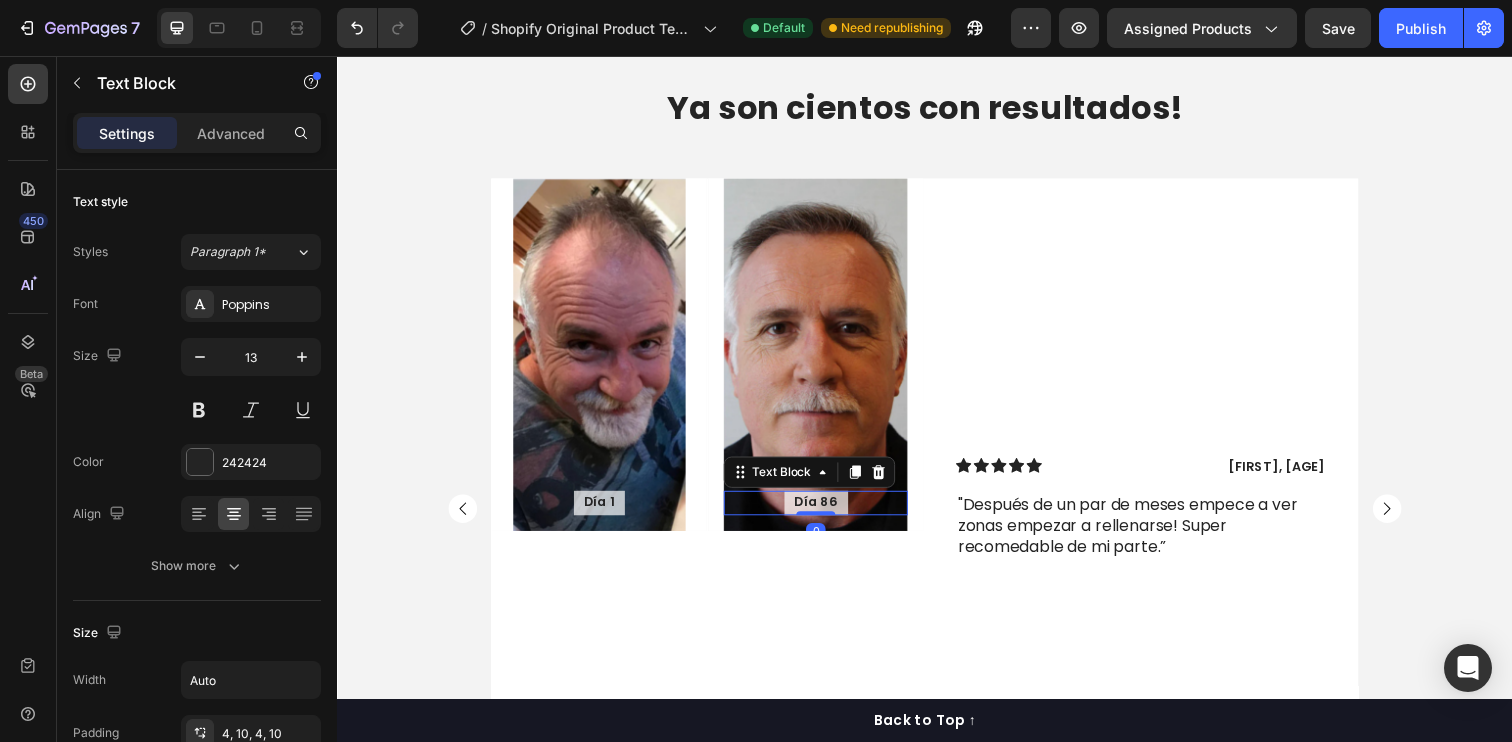 click on "Día 86" at bounding box center [826, 512] 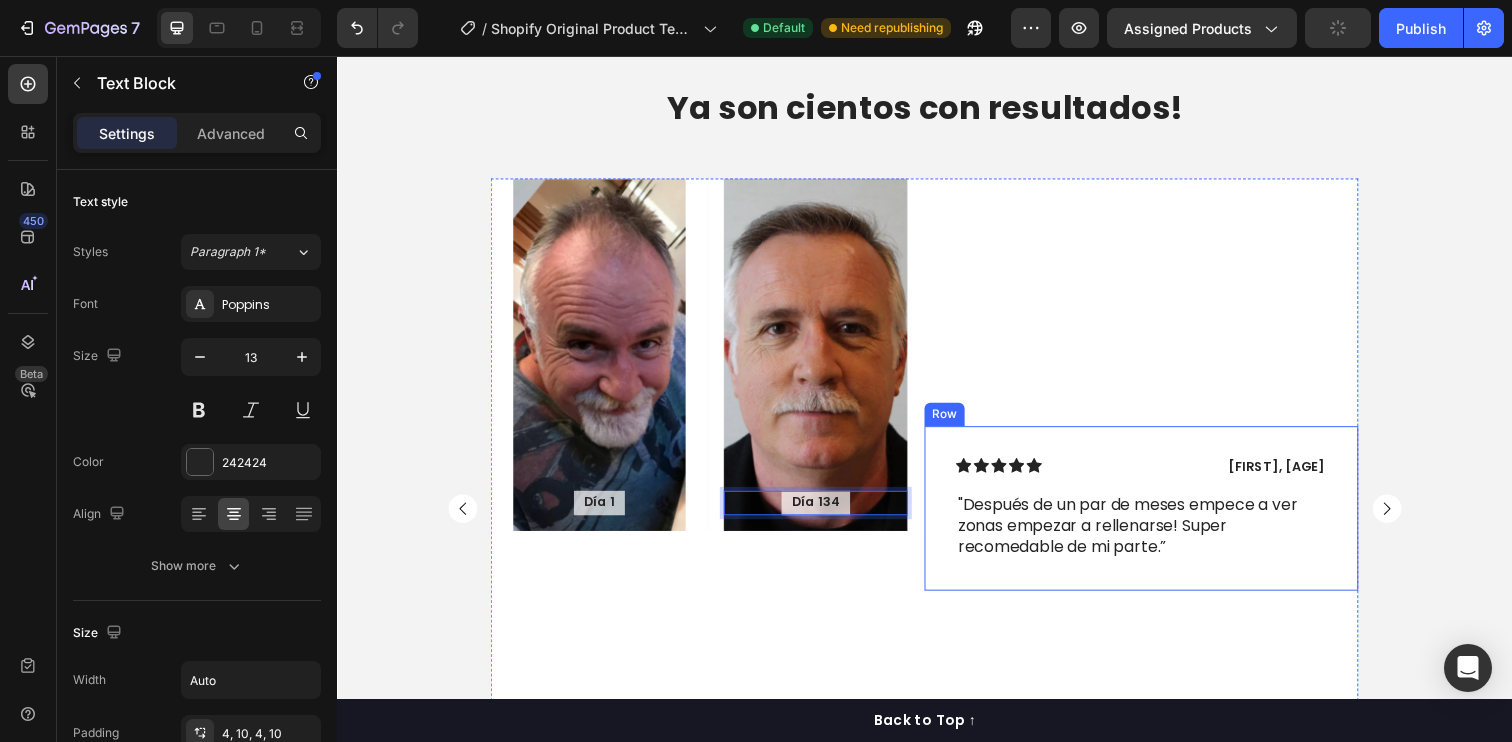 click on "Icon Icon Icon Icon Icon Icon List [FIRST], [AGE] Text Block Row "Después de un par de meses empece a ver zonas empezar a rellenarse! Super recomedable de mi parte.” Text Block Row" at bounding box center (1158, 518) 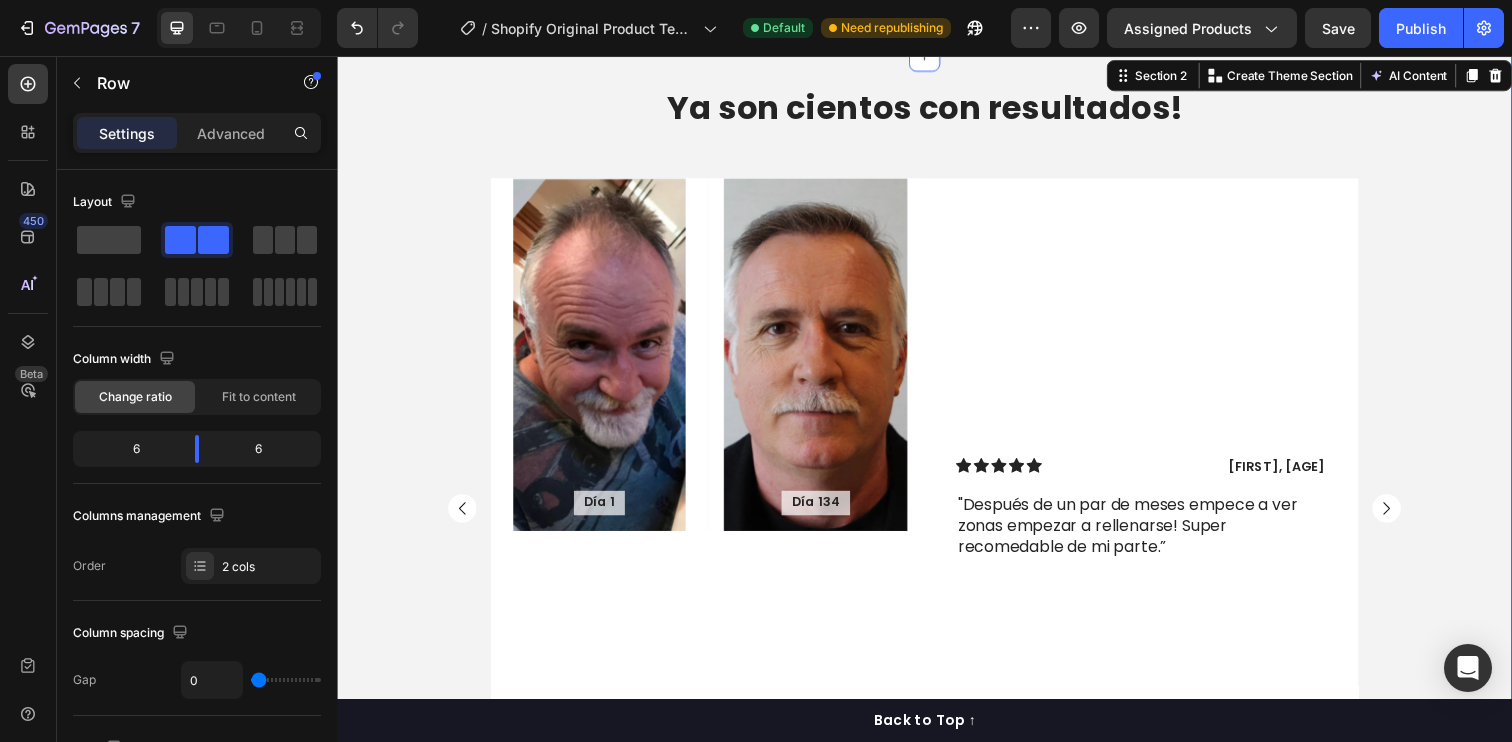 click on "Ya son cientos con resultados! Heading
Día 1 Text Block Hero Banner Día 134 Text Block Hero Banner Row Icon Icon Icon Icon Icon Icon List [FIRST], [AGE] Text Block Row Row Row Día 1 Text Block Hero Banner Día 74 Text Block Hero Banner Row Icon Icon Icon Icon Icon Icon List [FIRST], [AGE] Text Block Row "Después de años de probar con distintos productos, por fin encontre algo que funciona. Solo 2 meses llevo usandolo y los resultados son notables.” Text Block Row Row
Carousel Atención: Estas imágenes de transformación son propiedad exclusiva de Skinfinity, subidas por usuarios reales que usan constantemente nuestro tratamiento. Usar o distribuir estas imágenes esta prohibido. Text Block Row" at bounding box center (937, 517) 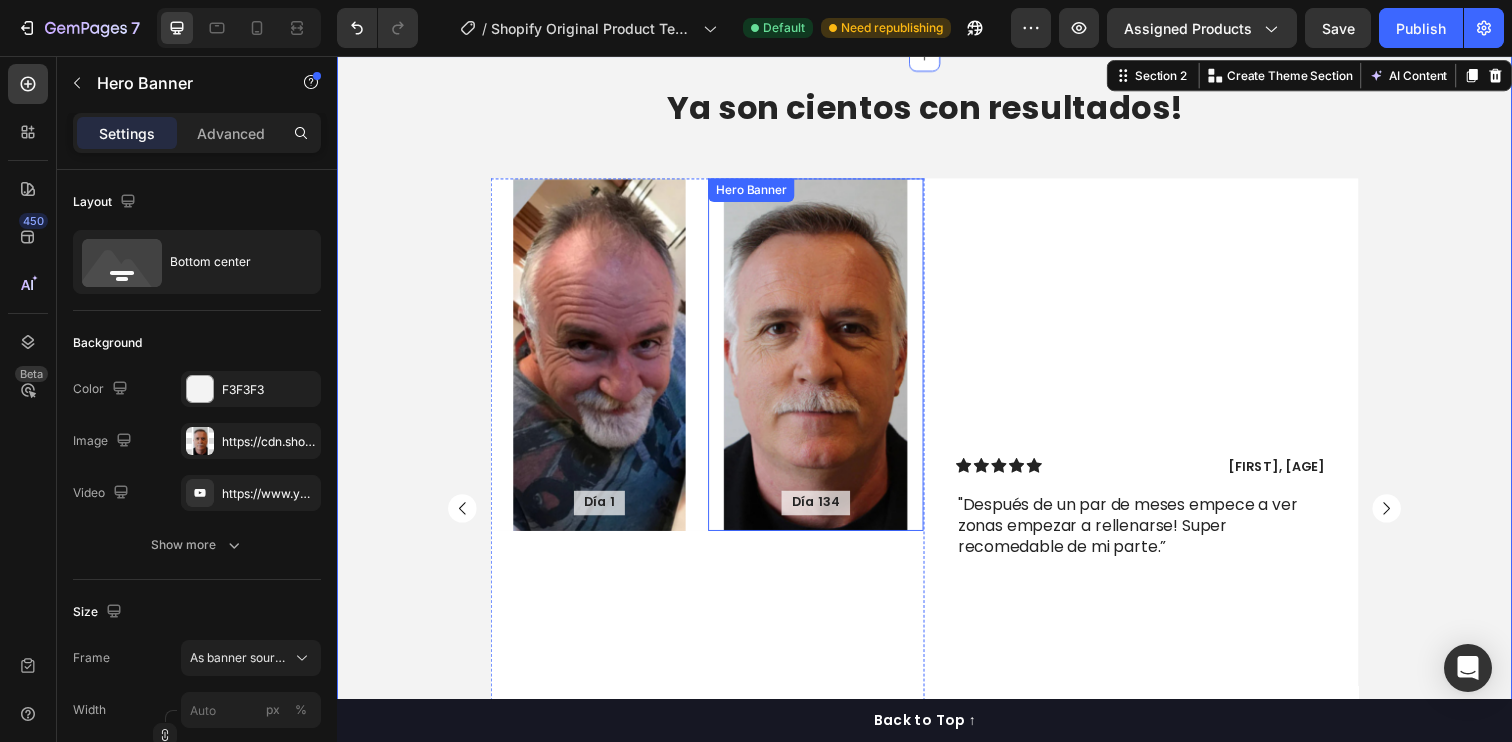 click at bounding box center [826, 361] 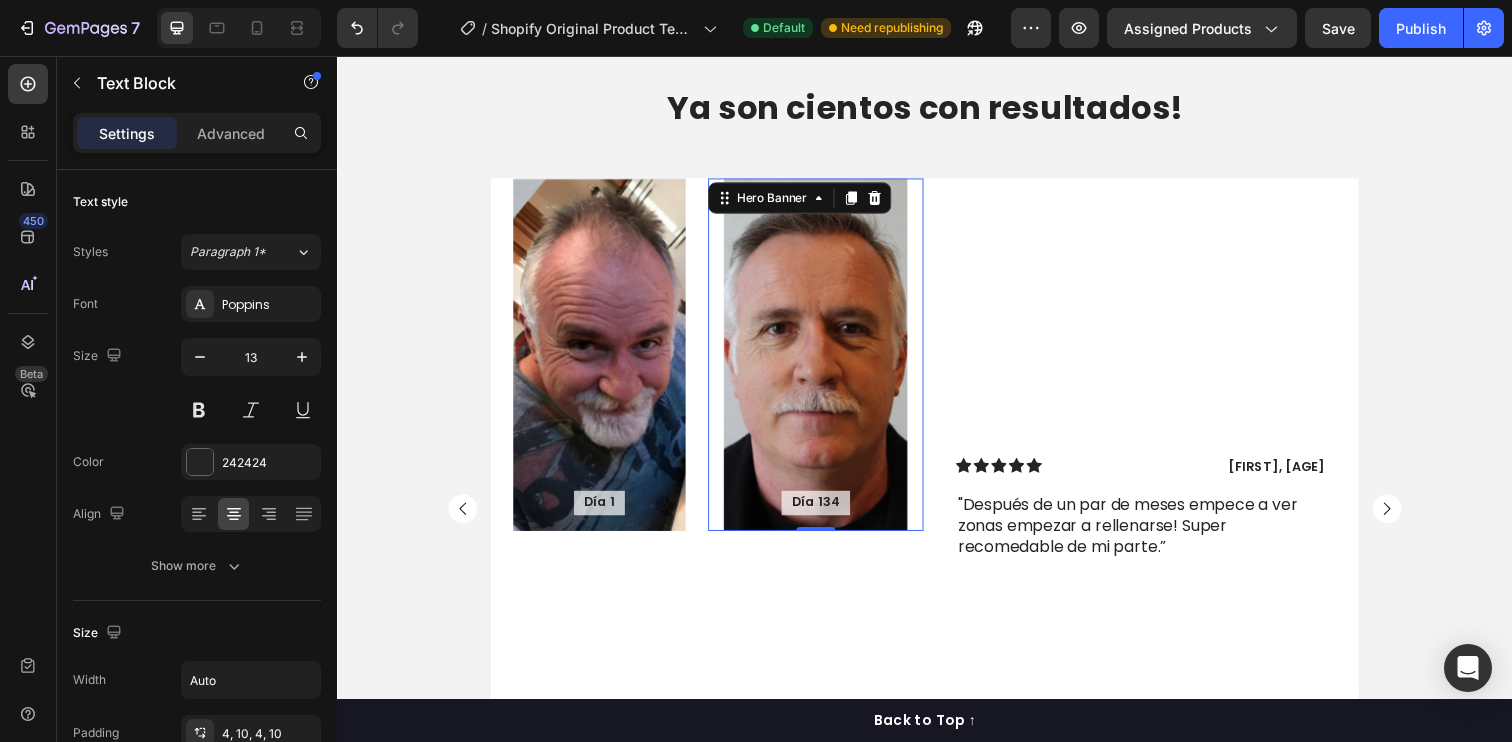 click on "Día 134 Text Block" at bounding box center [826, 512] 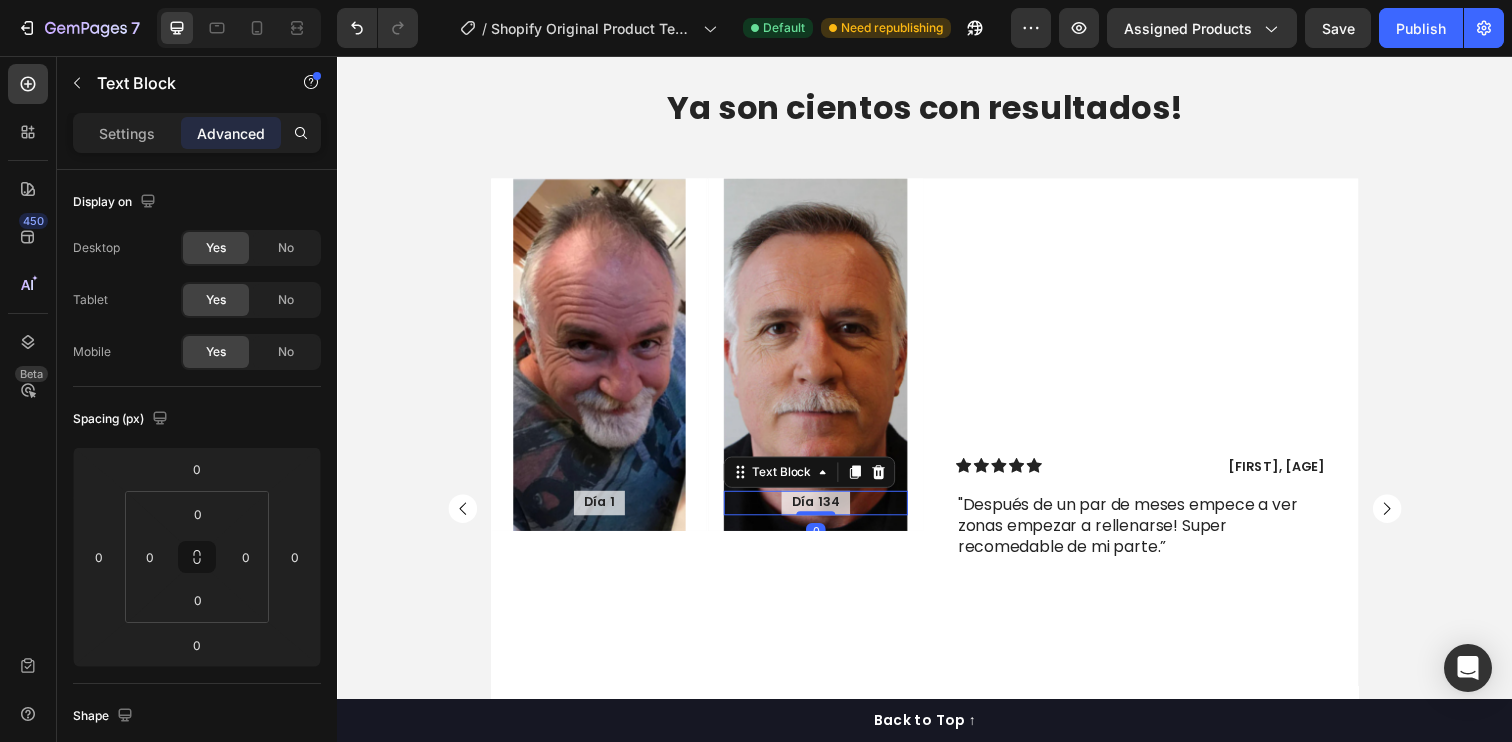 click on "Día 134" at bounding box center (826, 512) 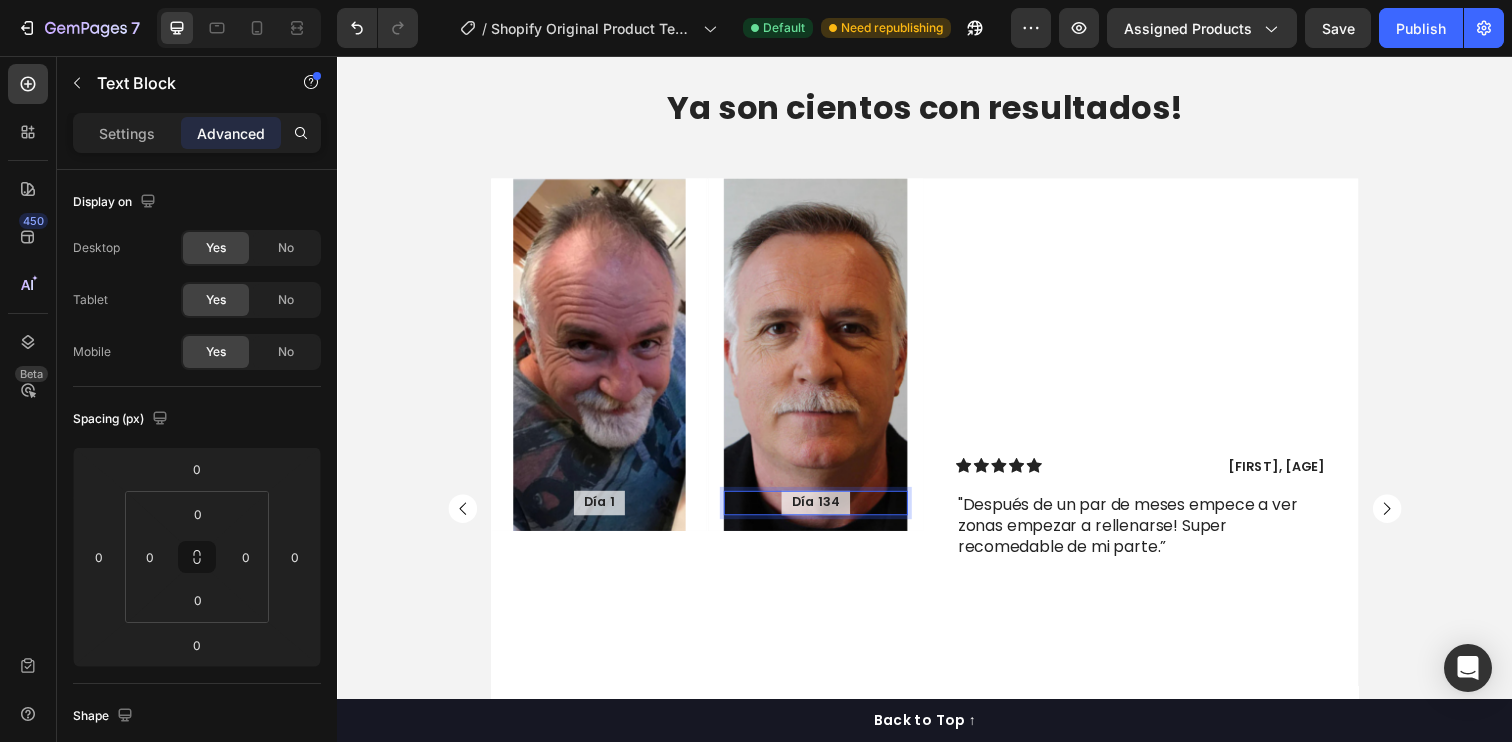 click on "Día 134" at bounding box center [826, 512] 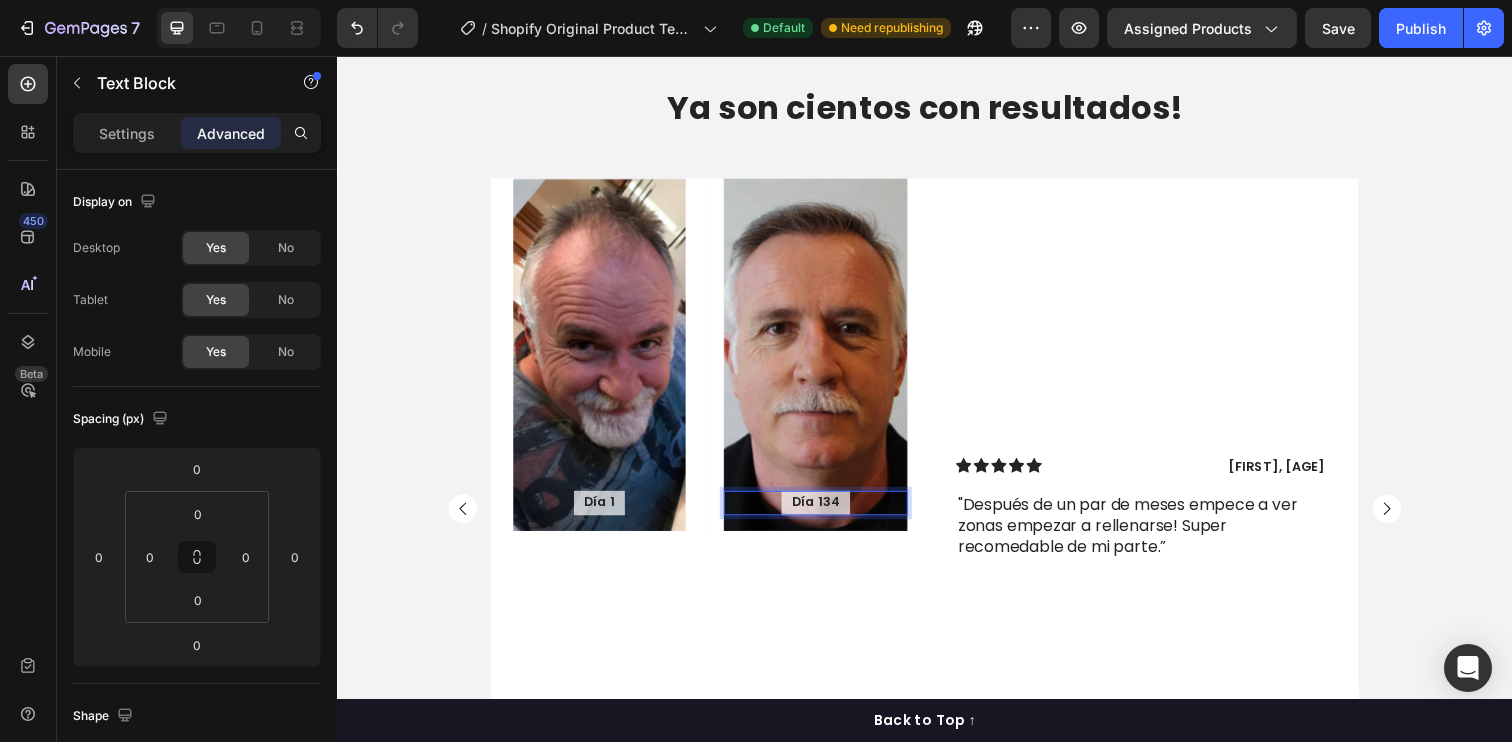 click on "Día 134" at bounding box center (826, 512) 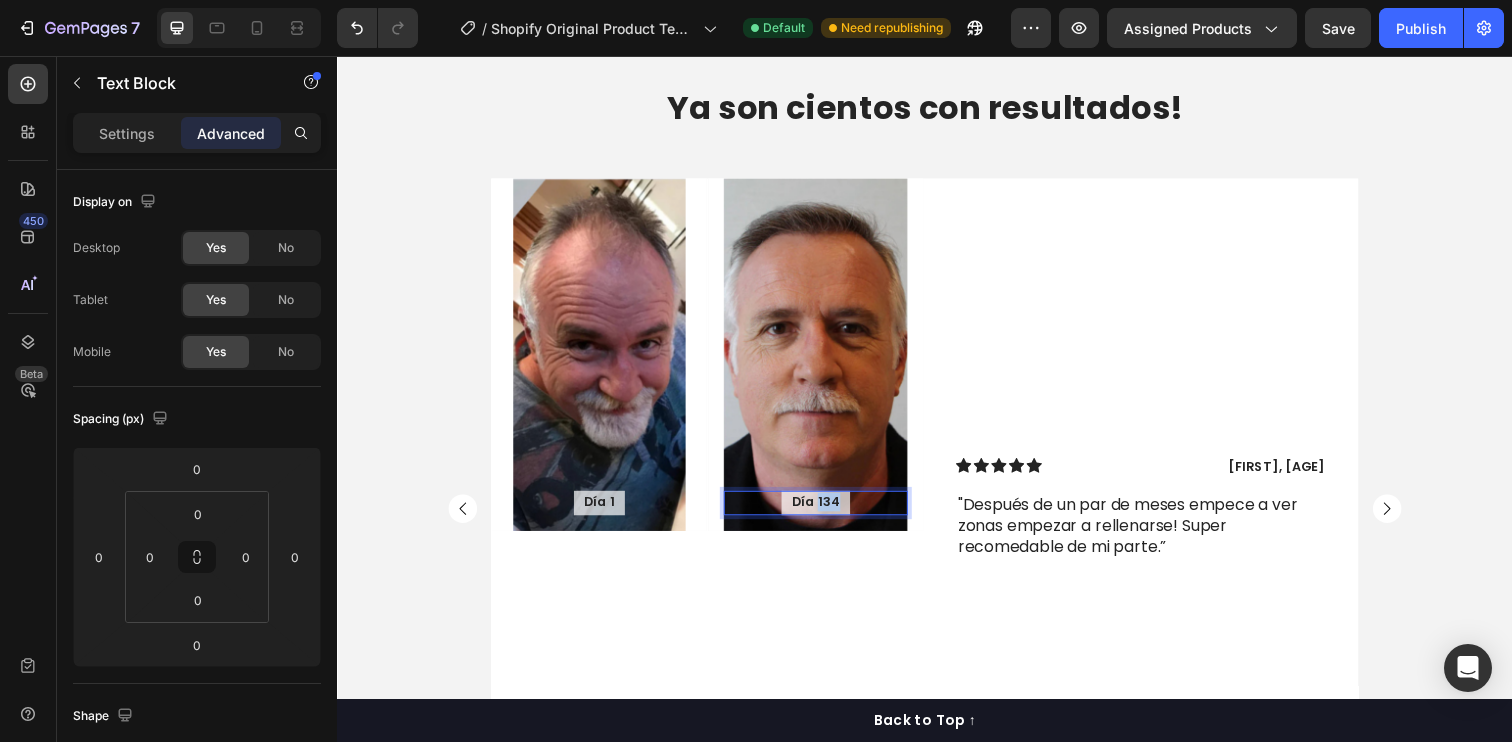 click on "Día 134" at bounding box center (826, 512) 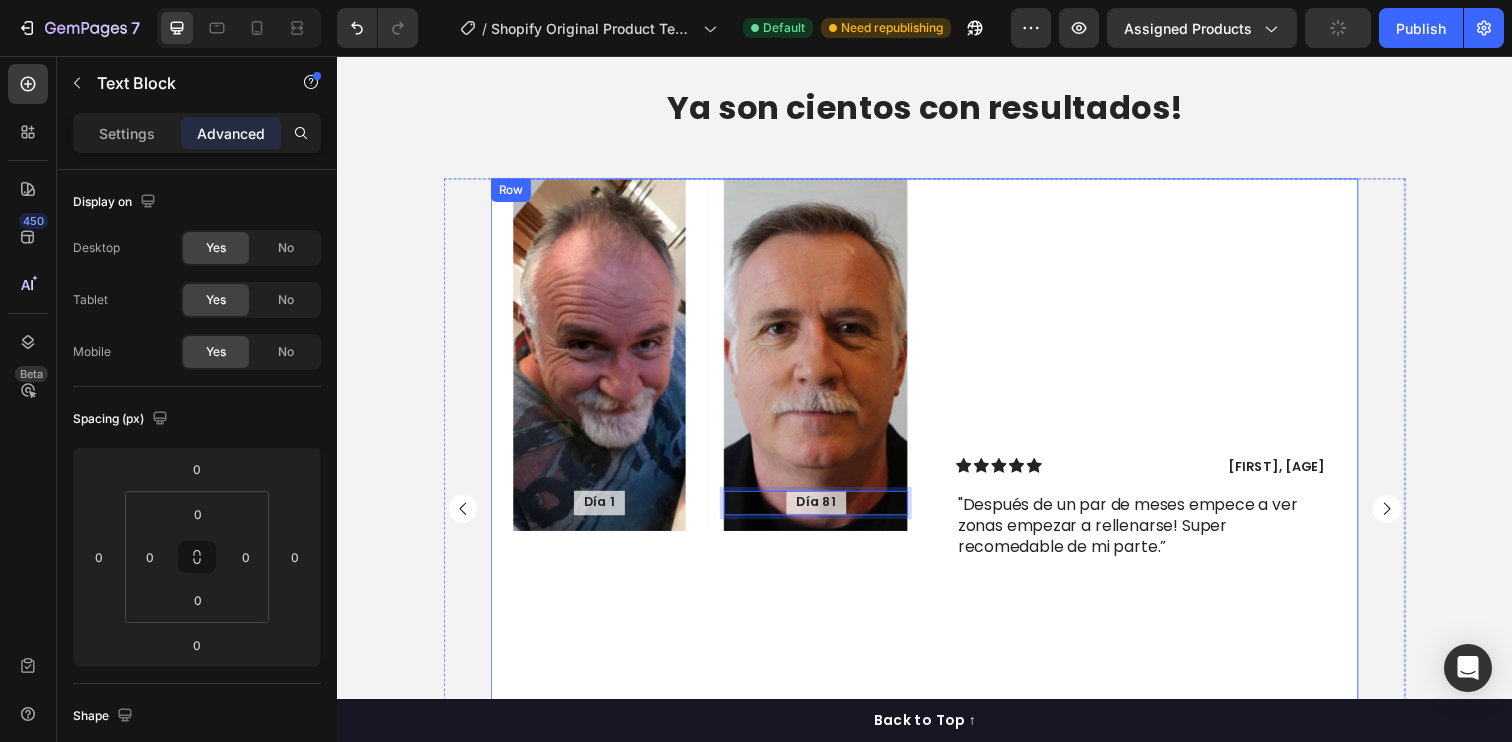 click on "Icon Icon Icon Icon Icon Icon List [FIRST], [AGE] Text Block Row "Después de un par de meses empece a ver zonas empezar a rellenarse! Super recomedable de mi parte.” Text Block Row" at bounding box center [1158, 518] 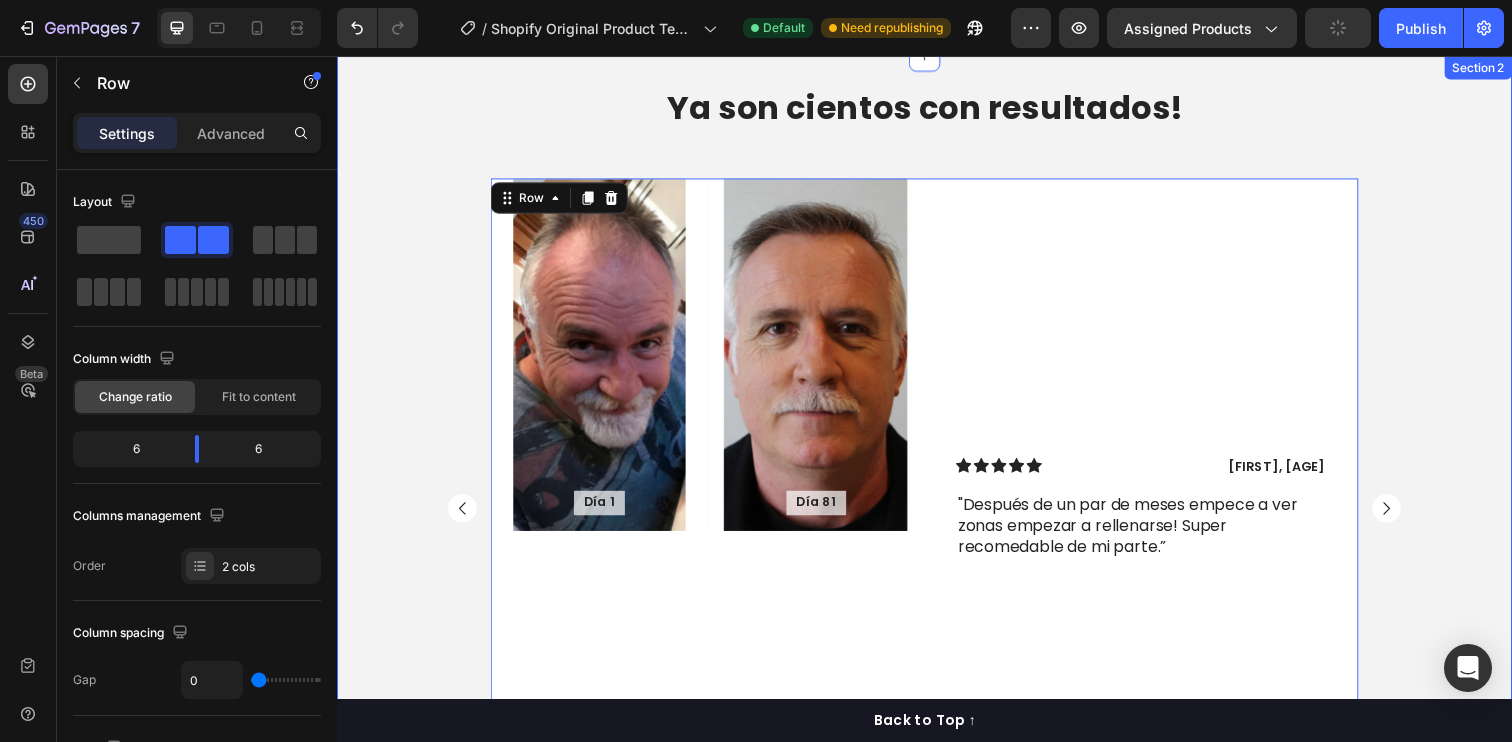 click on "Ya son cientos con resultados! Heading
Día 1 Text Block Hero Banner Día 81 Text Block Hero Banner Row Icon Icon Icon Icon Icon Icon List [FIRST], [AGE] Text Block Row Row   0 Día 1 Text Block Hero Banner Día 74 Text Block Hero Banner Row Icon Icon Icon Icon Icon Icon List [FIRST], [AGE] Text Block Row "Después de años de probar con distintos productos, por fin encontre algo que funciona. Solo 2 meses llevo usandolo y los resultados son notables.” Text Block Row Row
Carousel Atención: Estas imágenes de transformación son propiedad exclusiva de Skinfinity, subidas por usuarios reales que usan constantemente nuestro tratamiento. Usar o distribuir estas imágenes esta prohibido. Text Block Row" at bounding box center (937, 517) 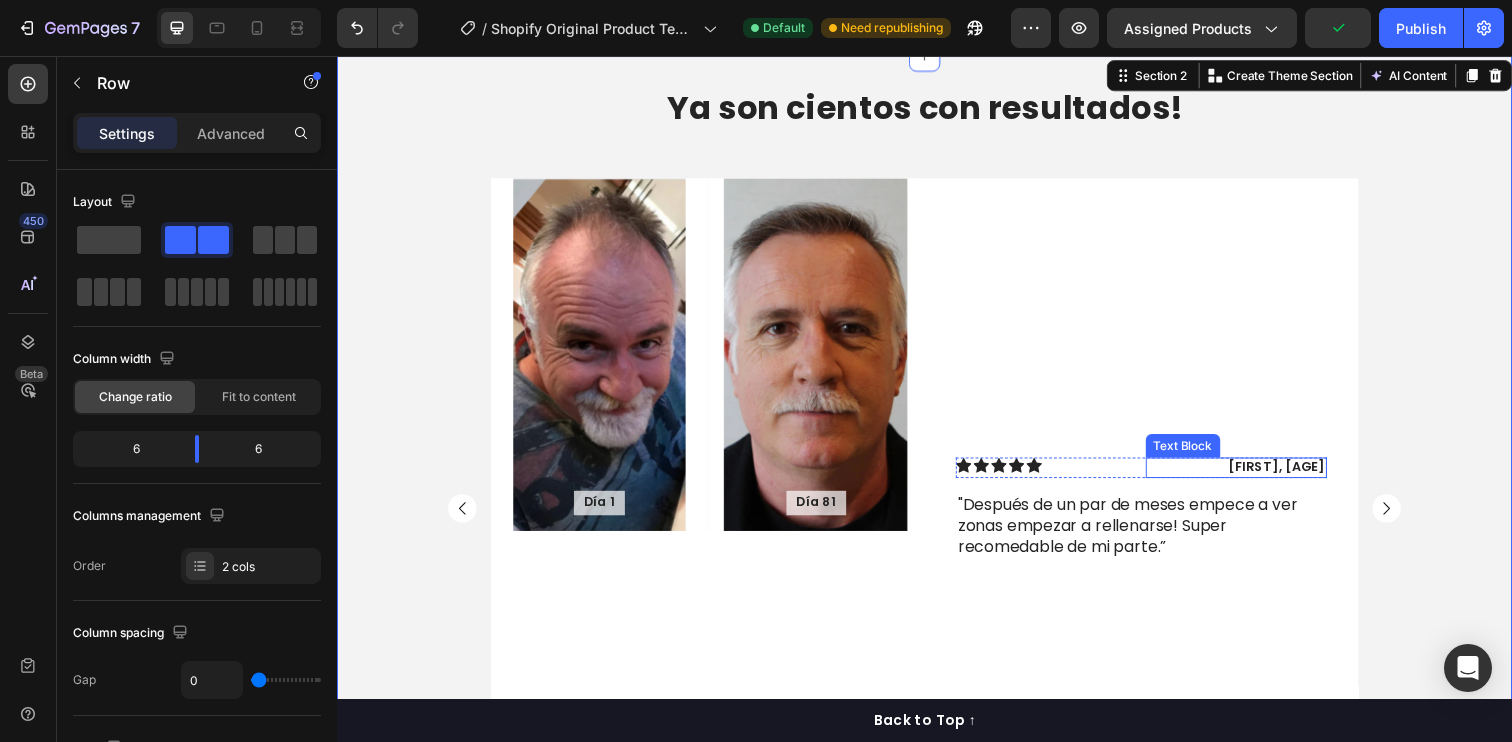 click on "Icon Icon Icon Icon Icon Icon List [FIRST], [AGE] Text Block Row "Después de un par de meses empece a ver zonas empezar a rellenarse! Super recomedable de mi parte.” Text Block Row" at bounding box center (1158, 518) 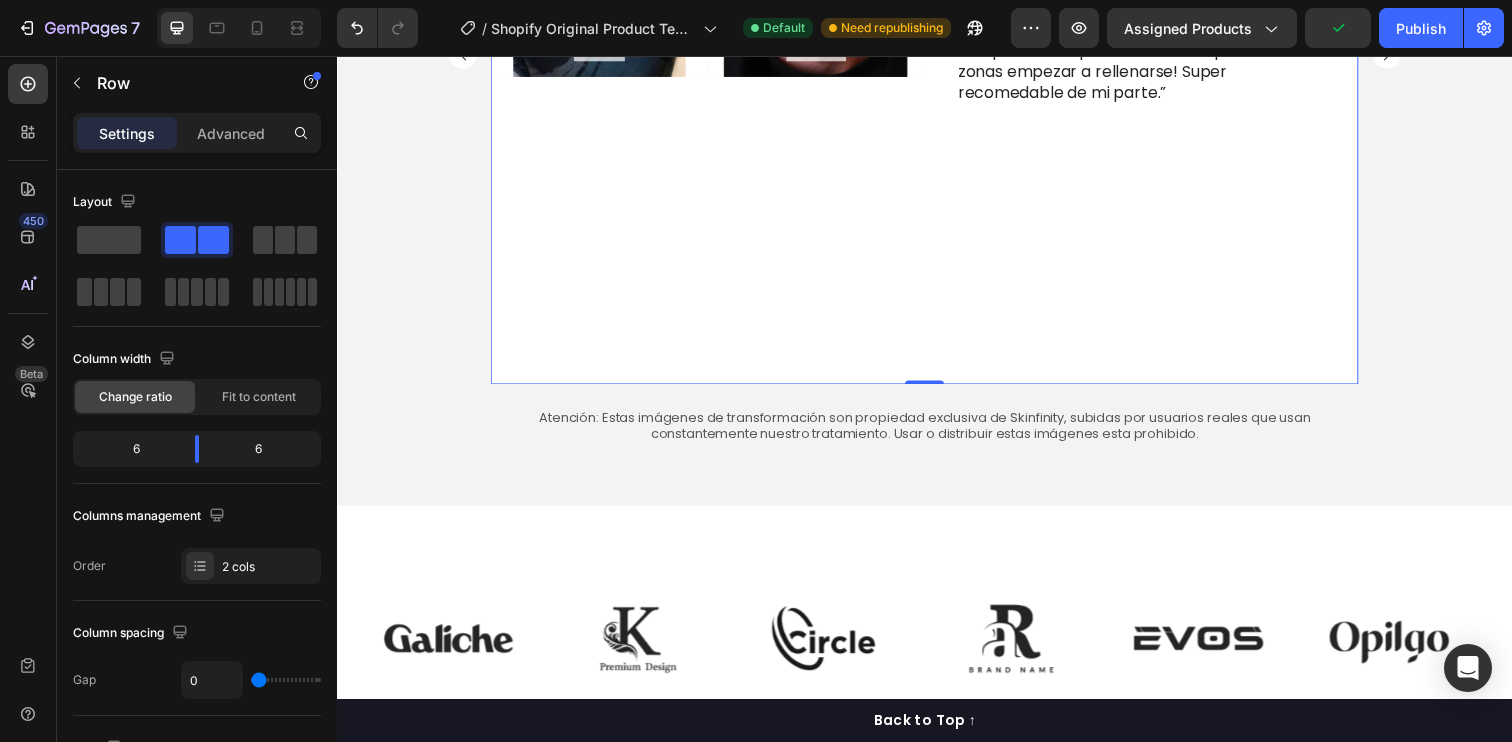 scroll, scrollTop: 1607, scrollLeft: 0, axis: vertical 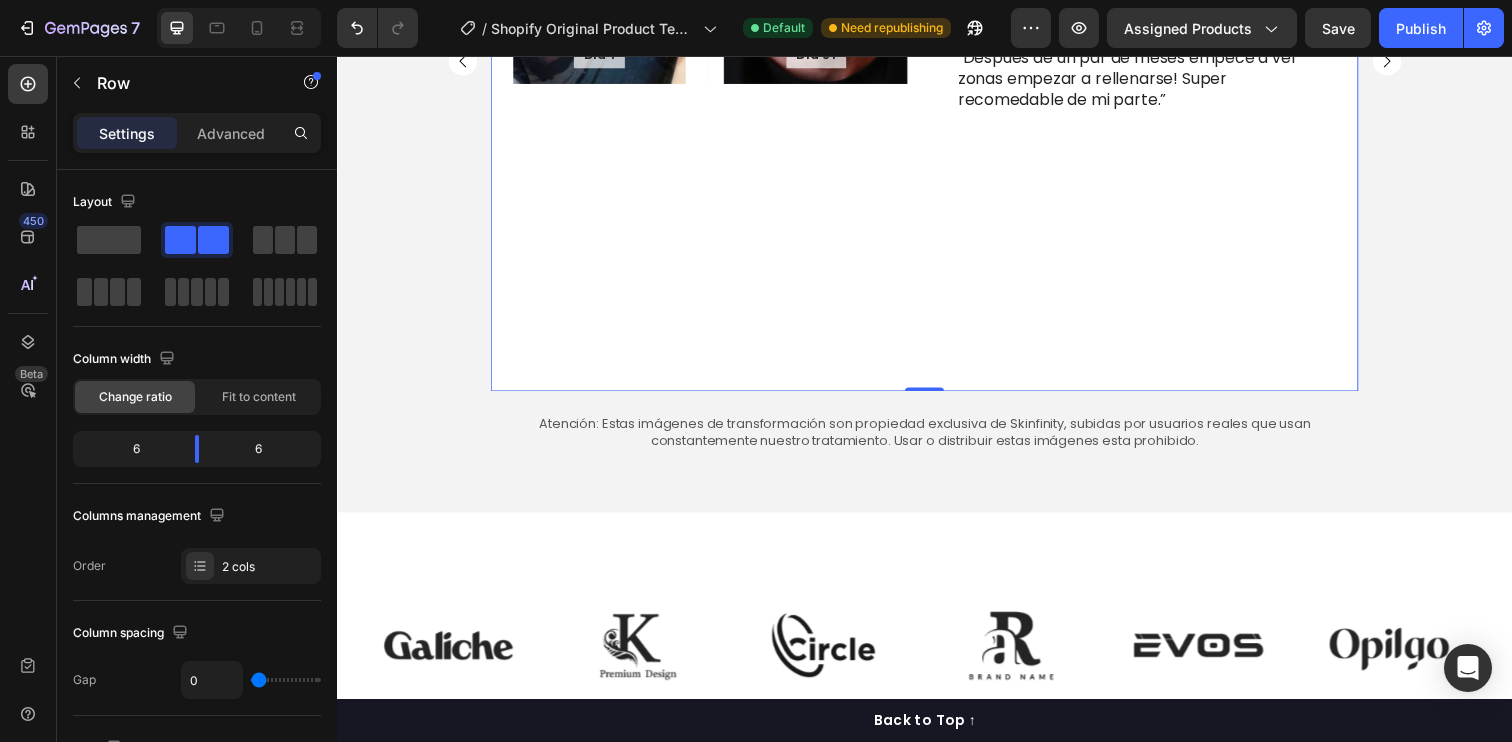 click on "Icon Icon Icon Icon Icon Icon List [FIRST], [AGE] Text Block Row "Después de un par de meses empece a ver zonas empezar a rellenarse! Super recomedable de mi parte.” Text Block Row" at bounding box center [1158, 61] 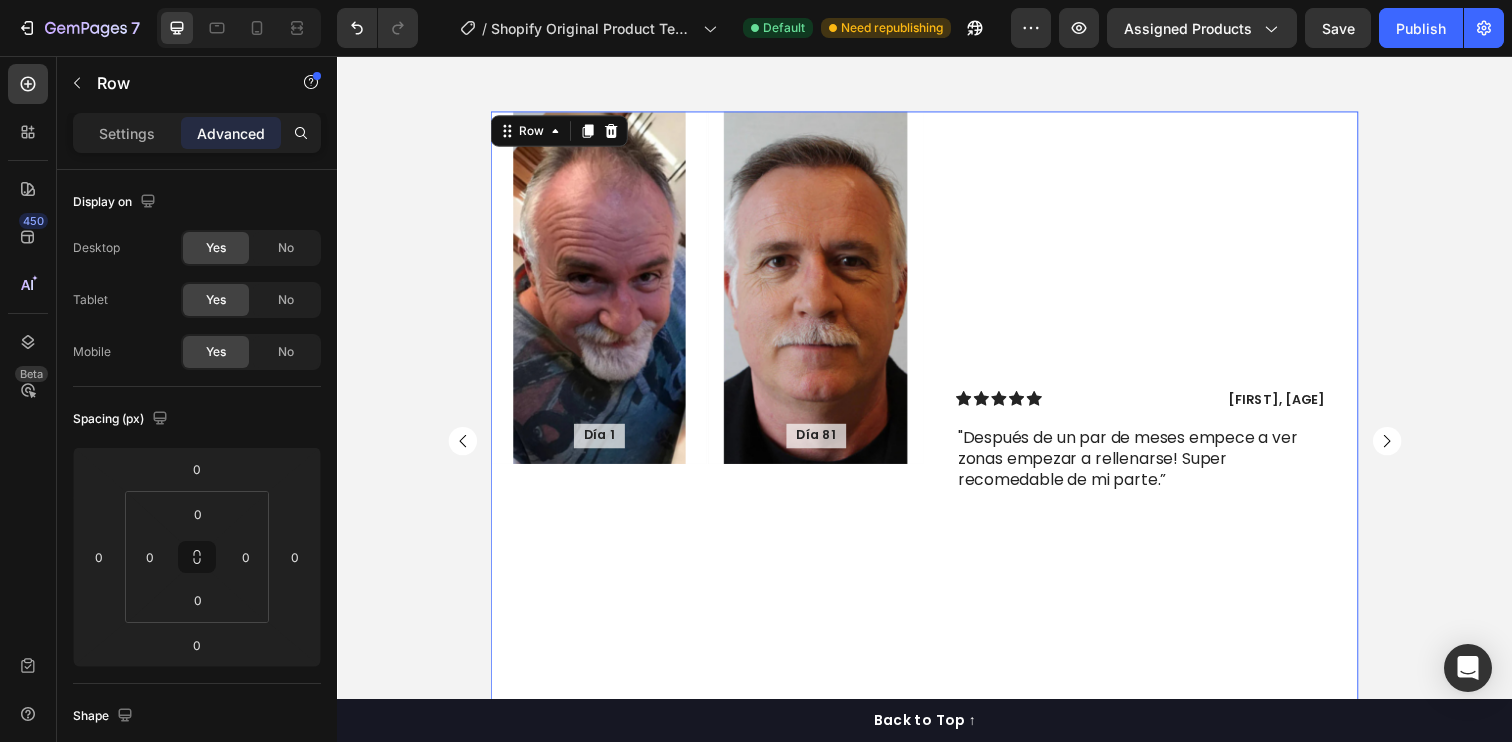 scroll, scrollTop: 1186, scrollLeft: 0, axis: vertical 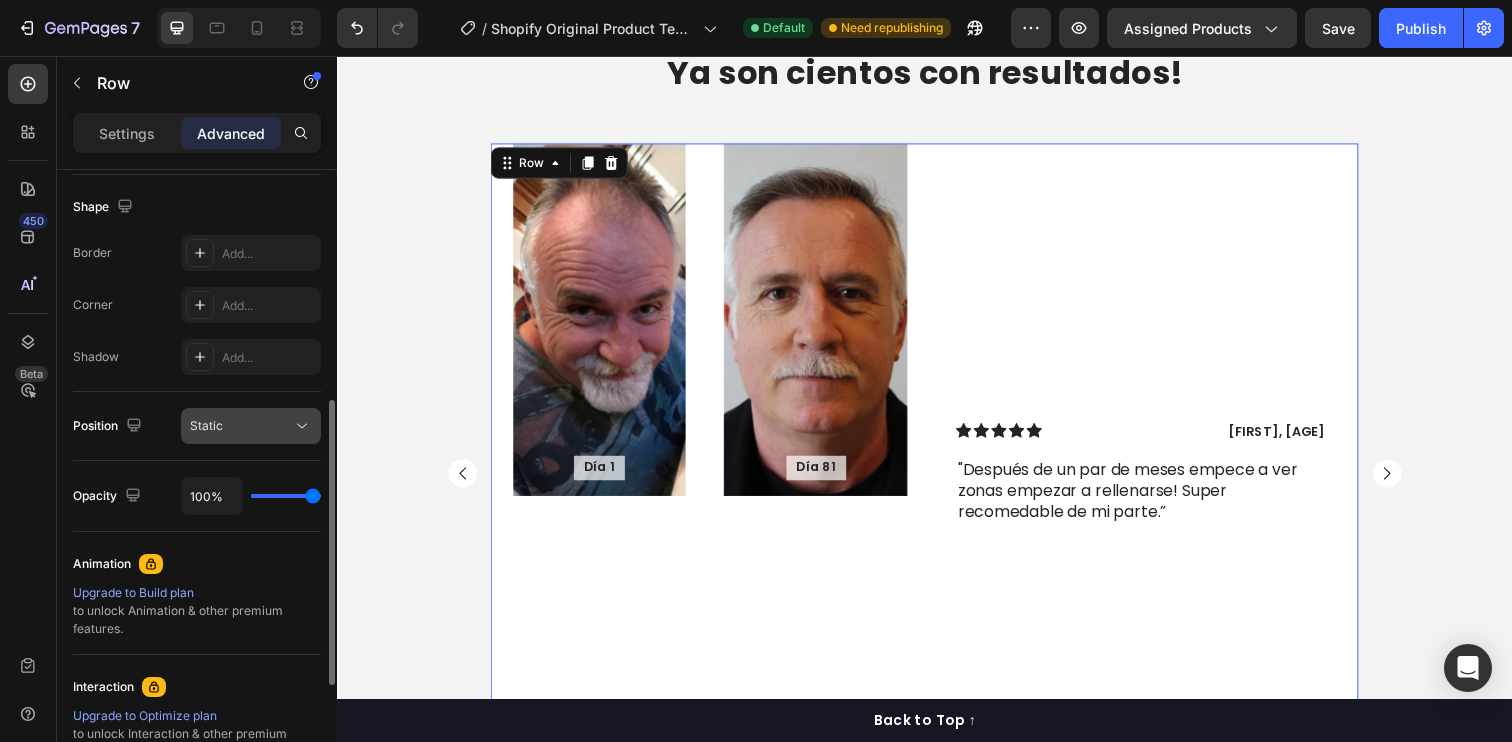 click on "Static" 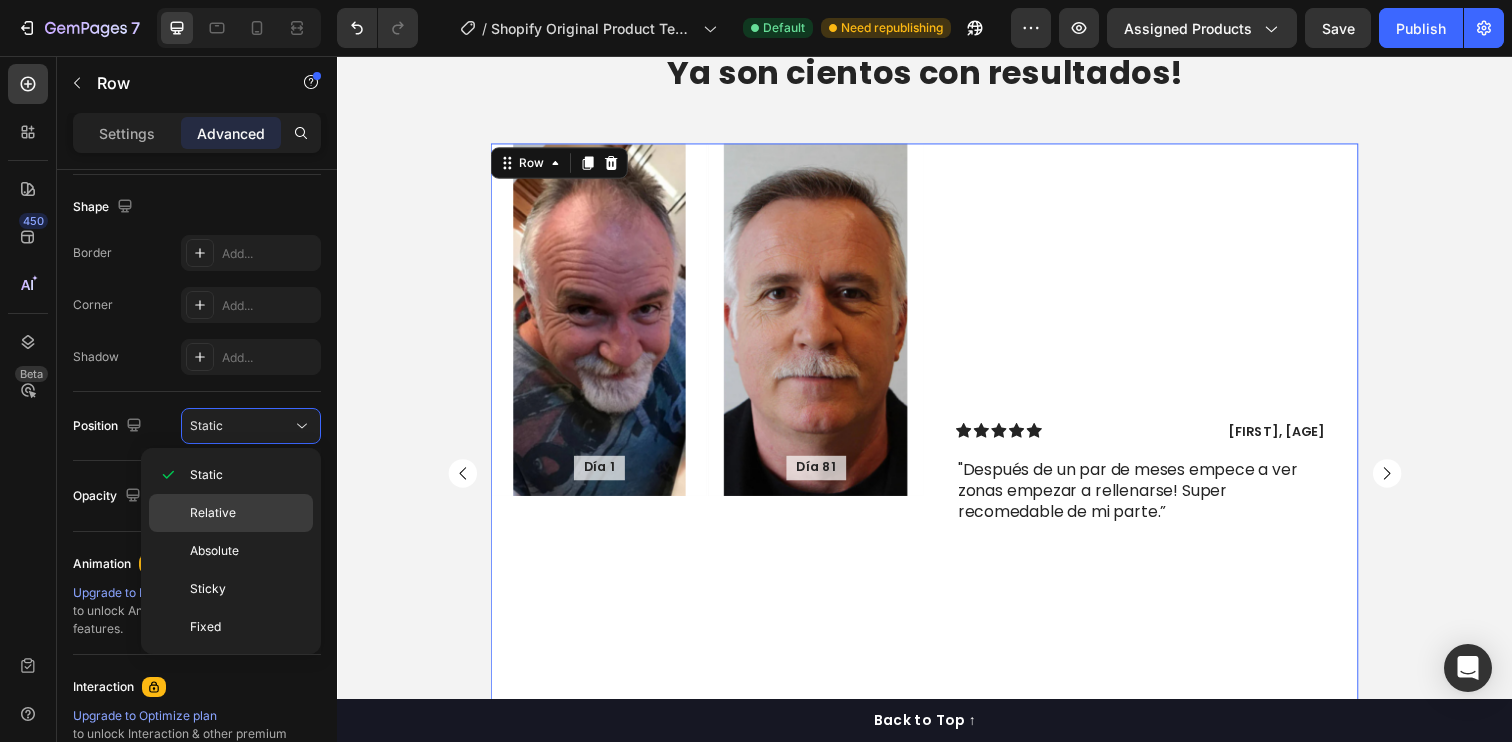 click on "Relative" 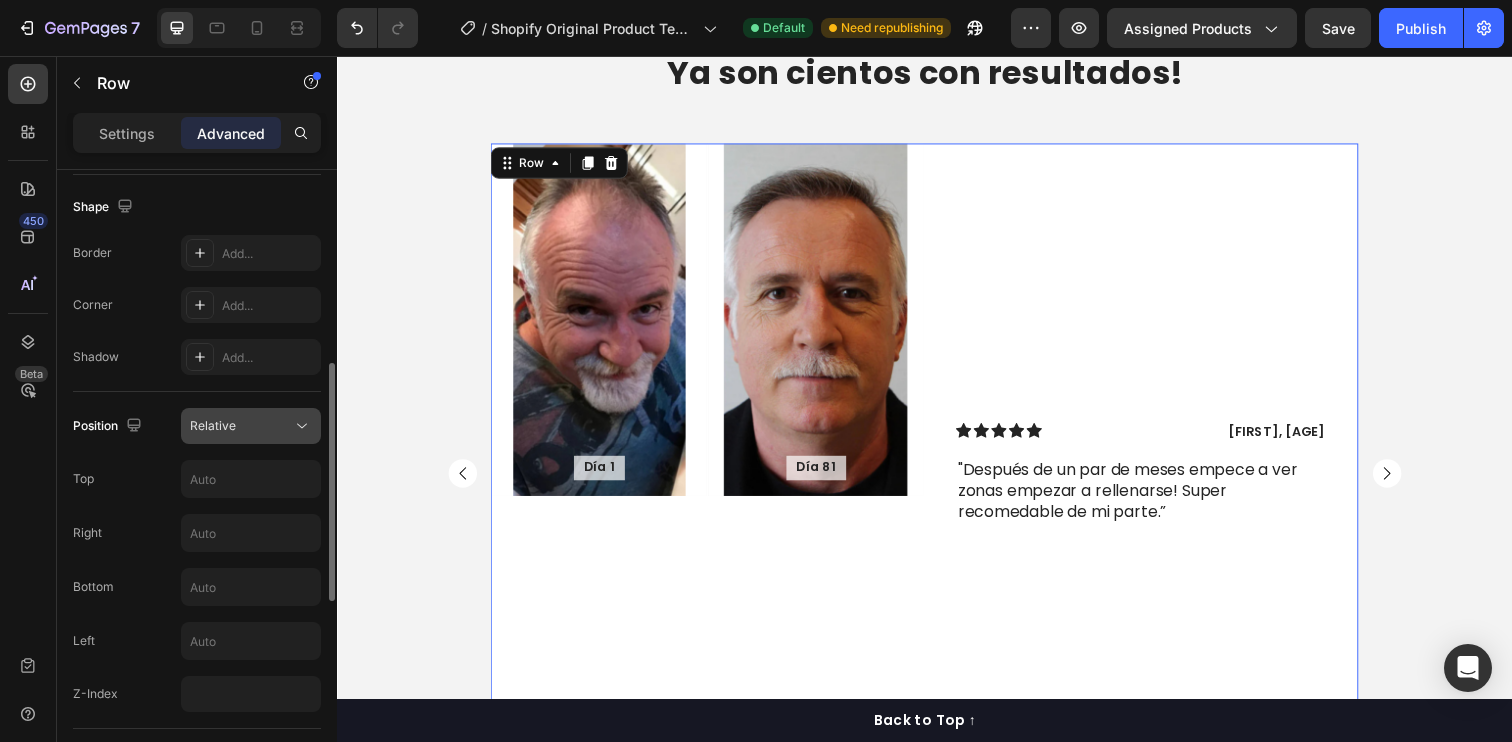 click on "Relative" 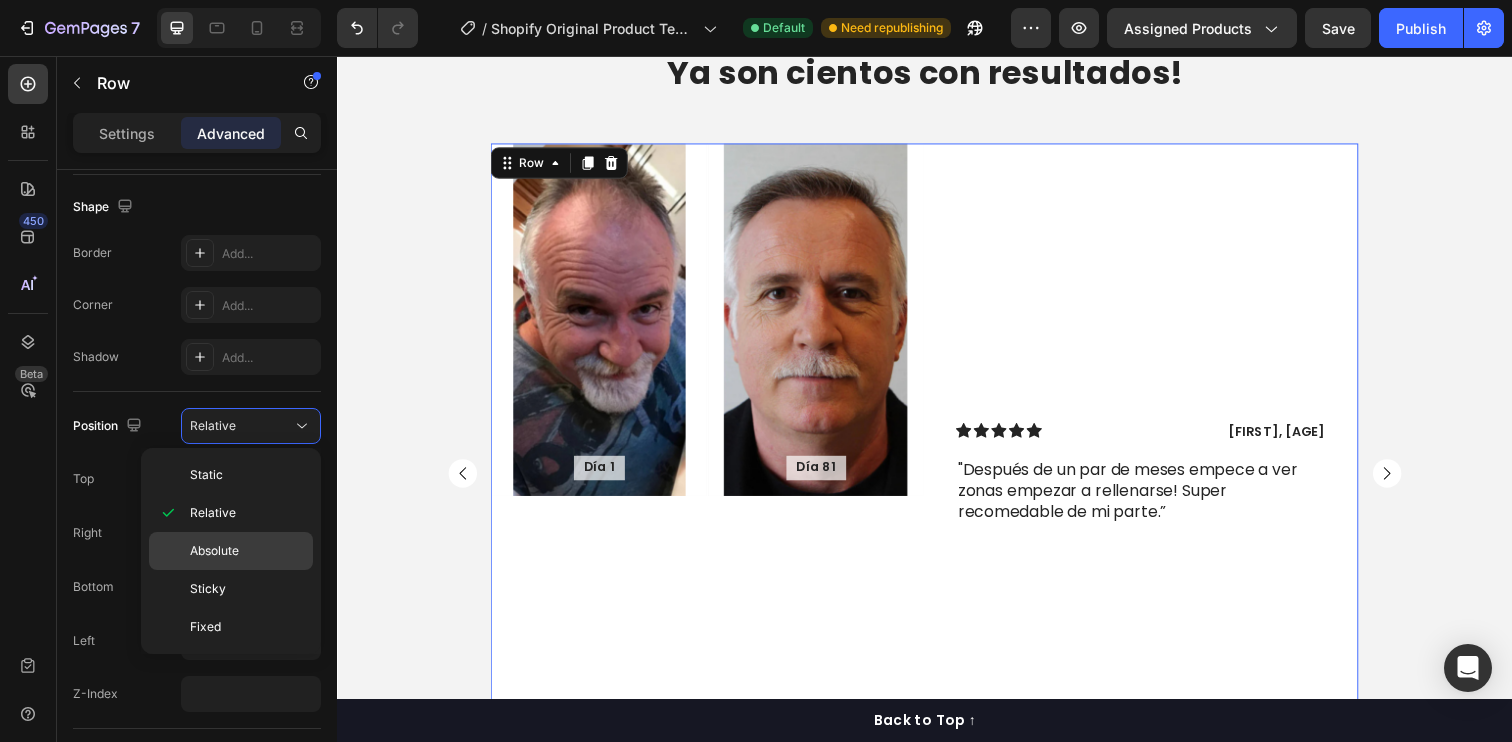 click on "Absolute" at bounding box center [247, 551] 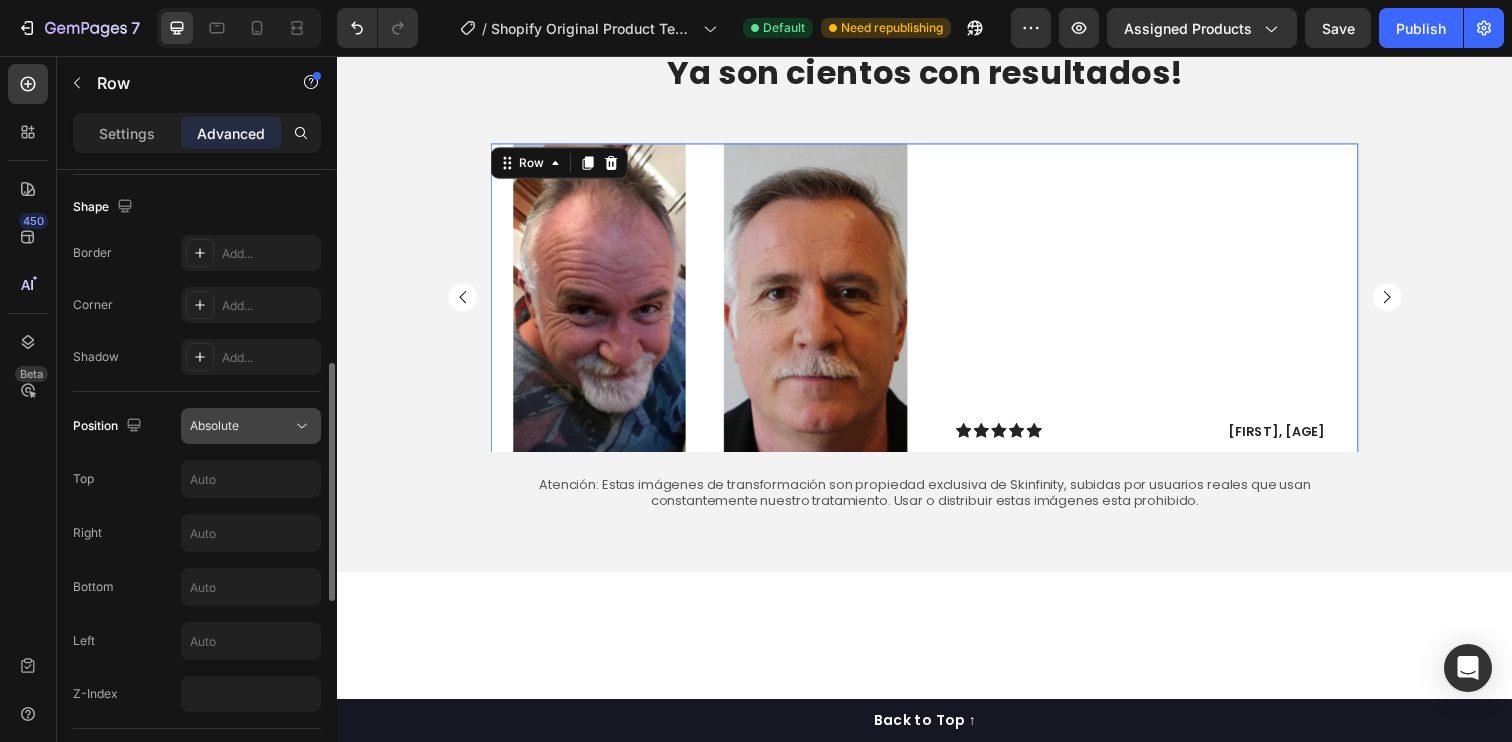 click on "Absolute" at bounding box center (241, 426) 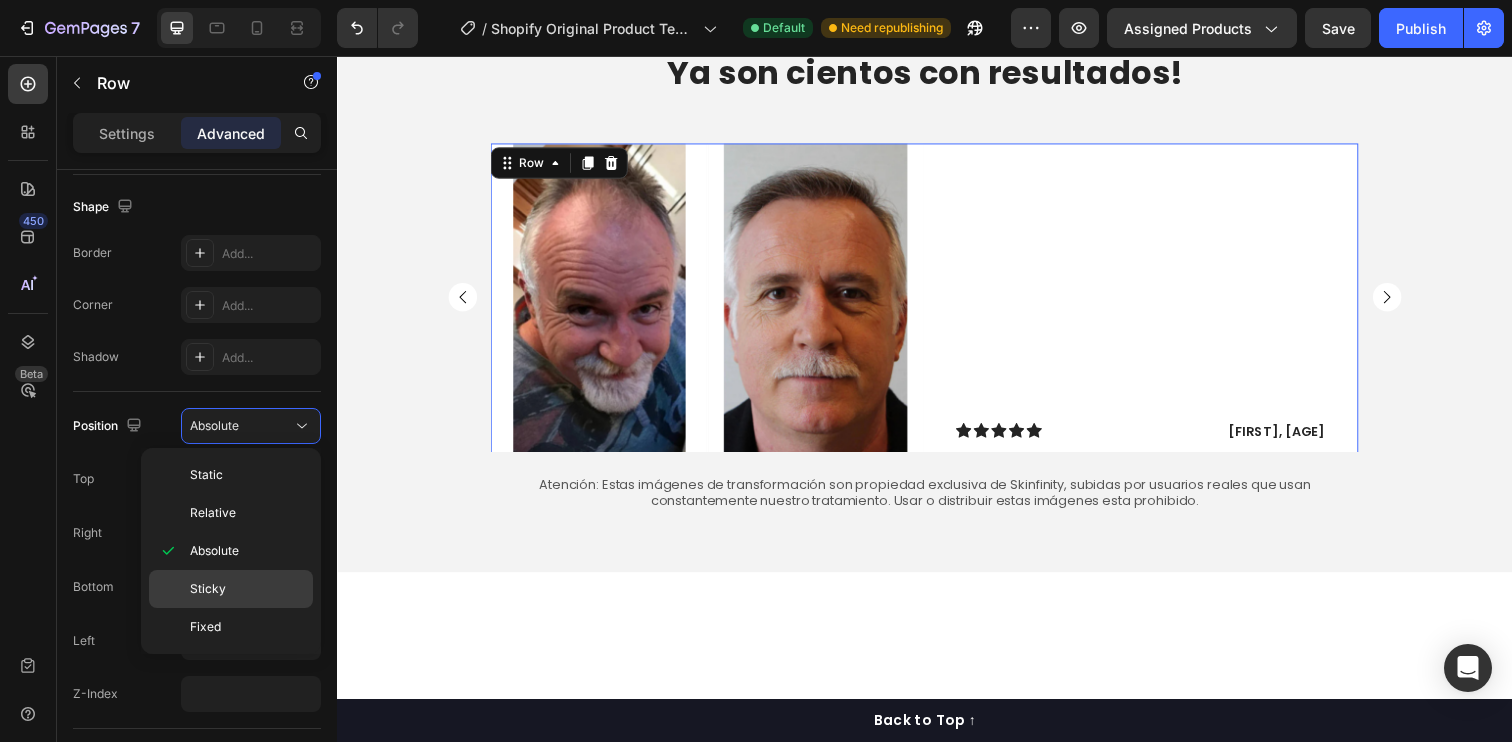 click on "Sticky" 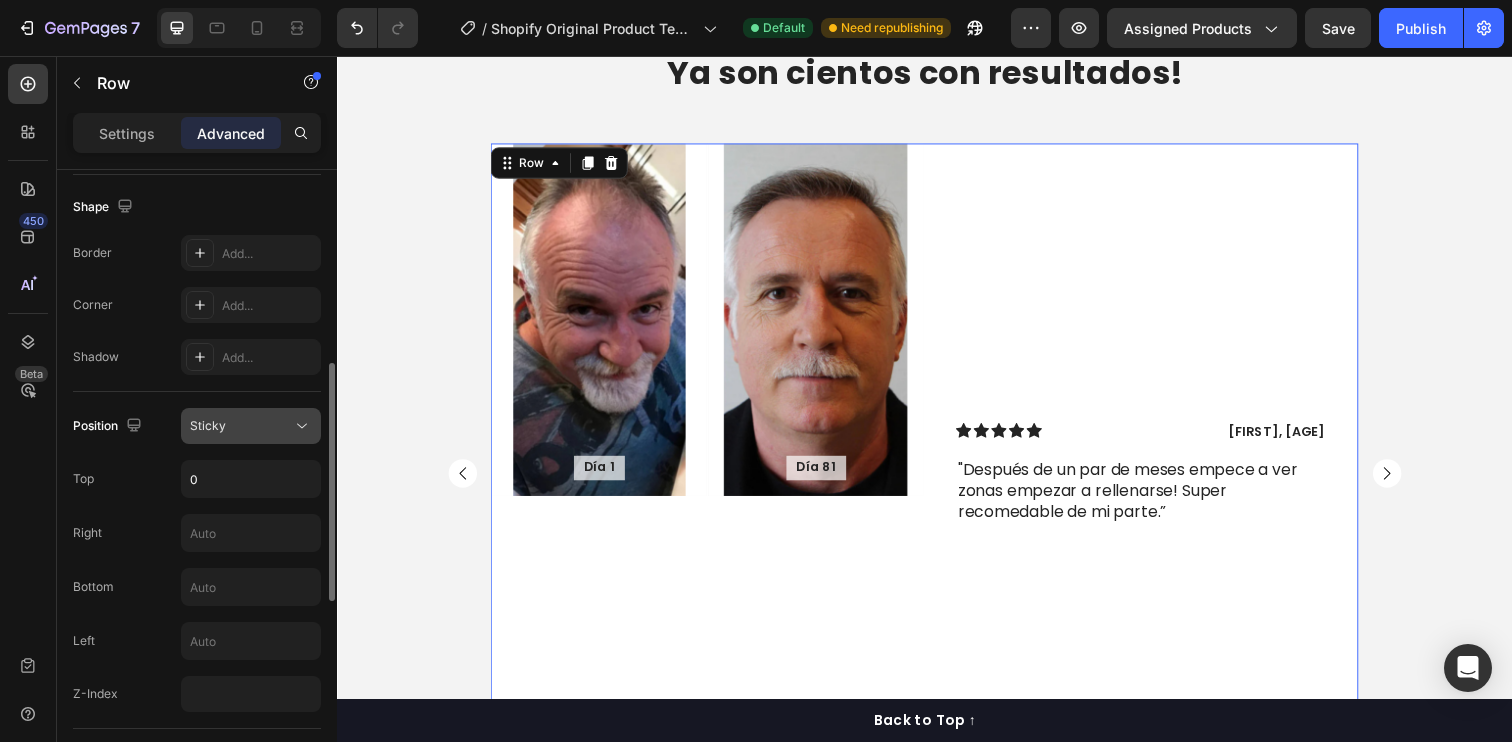 click on "Sticky" at bounding box center [241, 426] 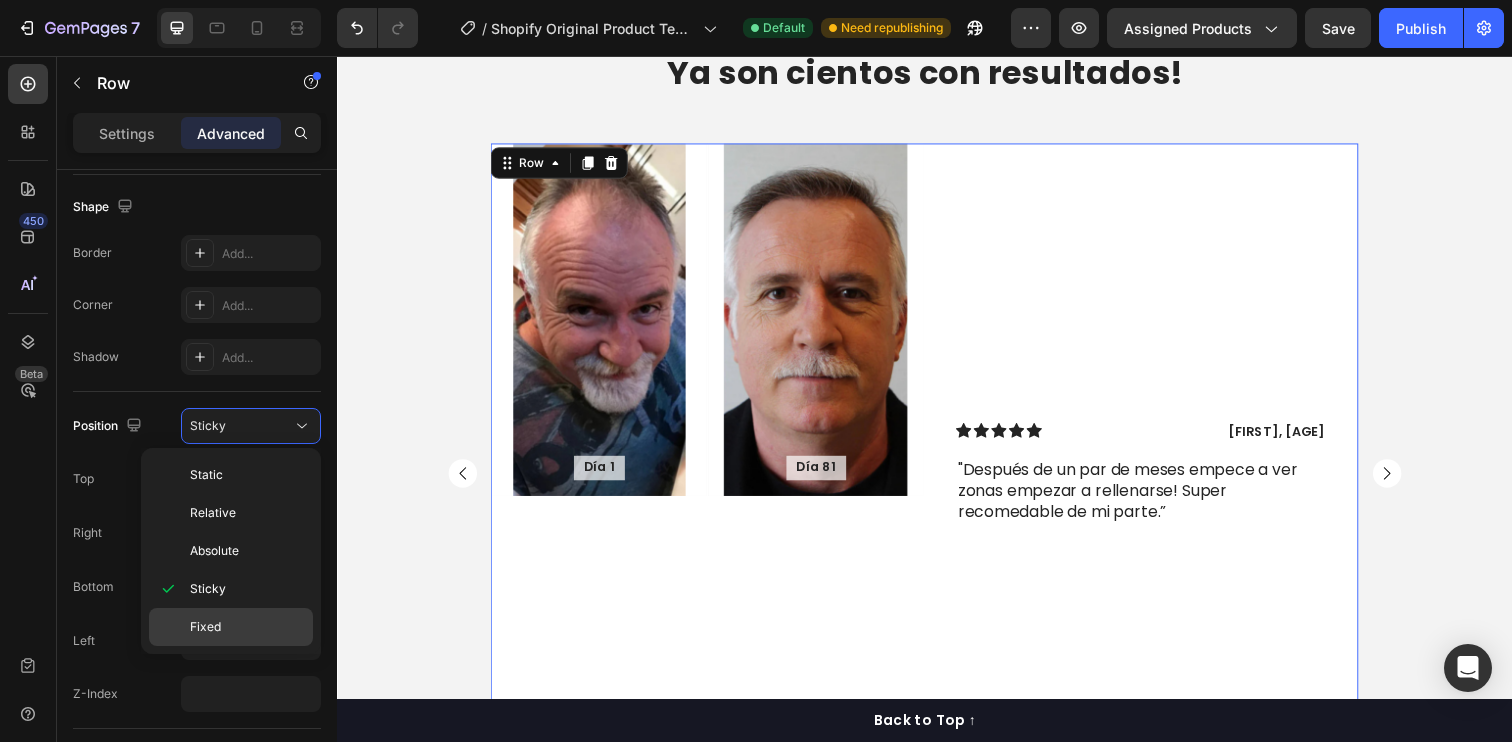 click on "Fixed" at bounding box center [247, 627] 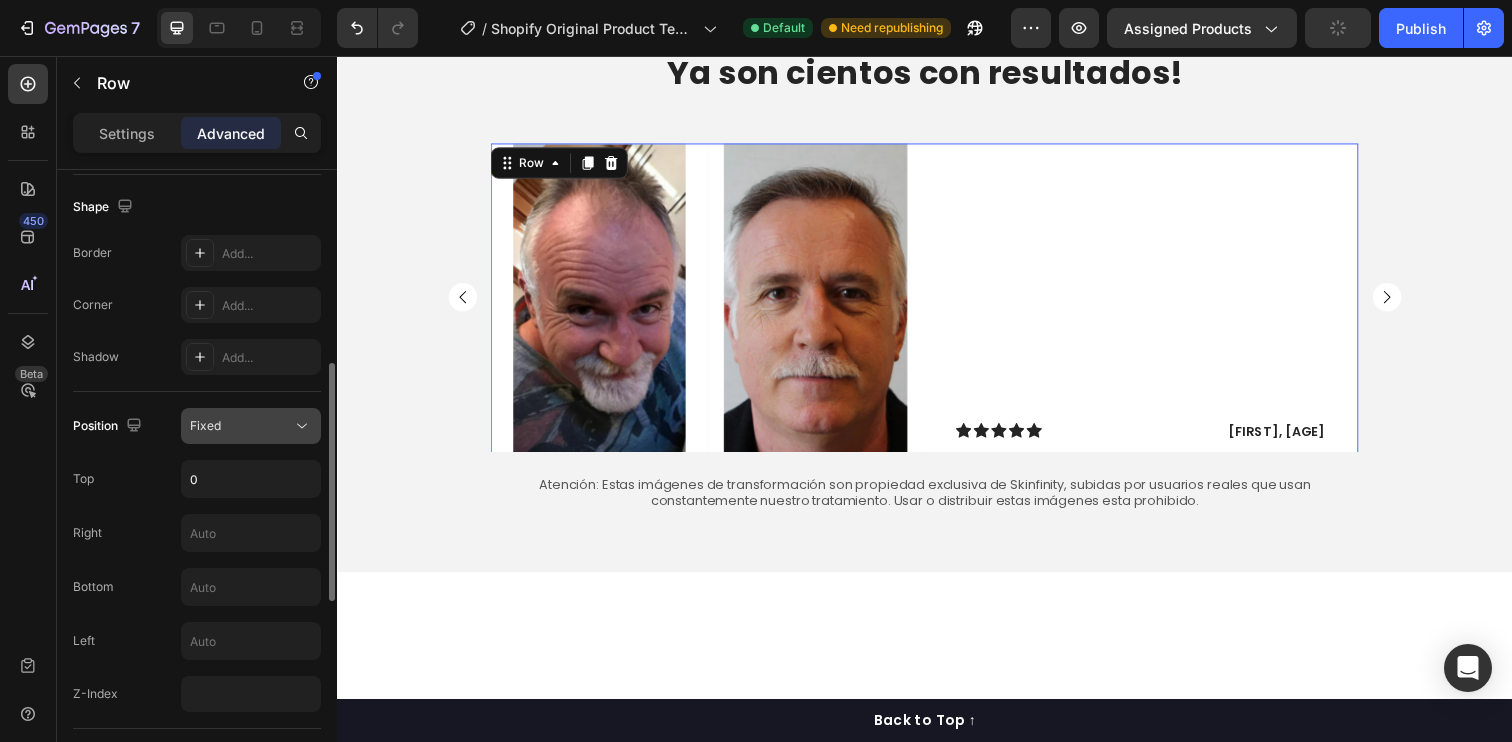 click on "Fixed" at bounding box center (241, 426) 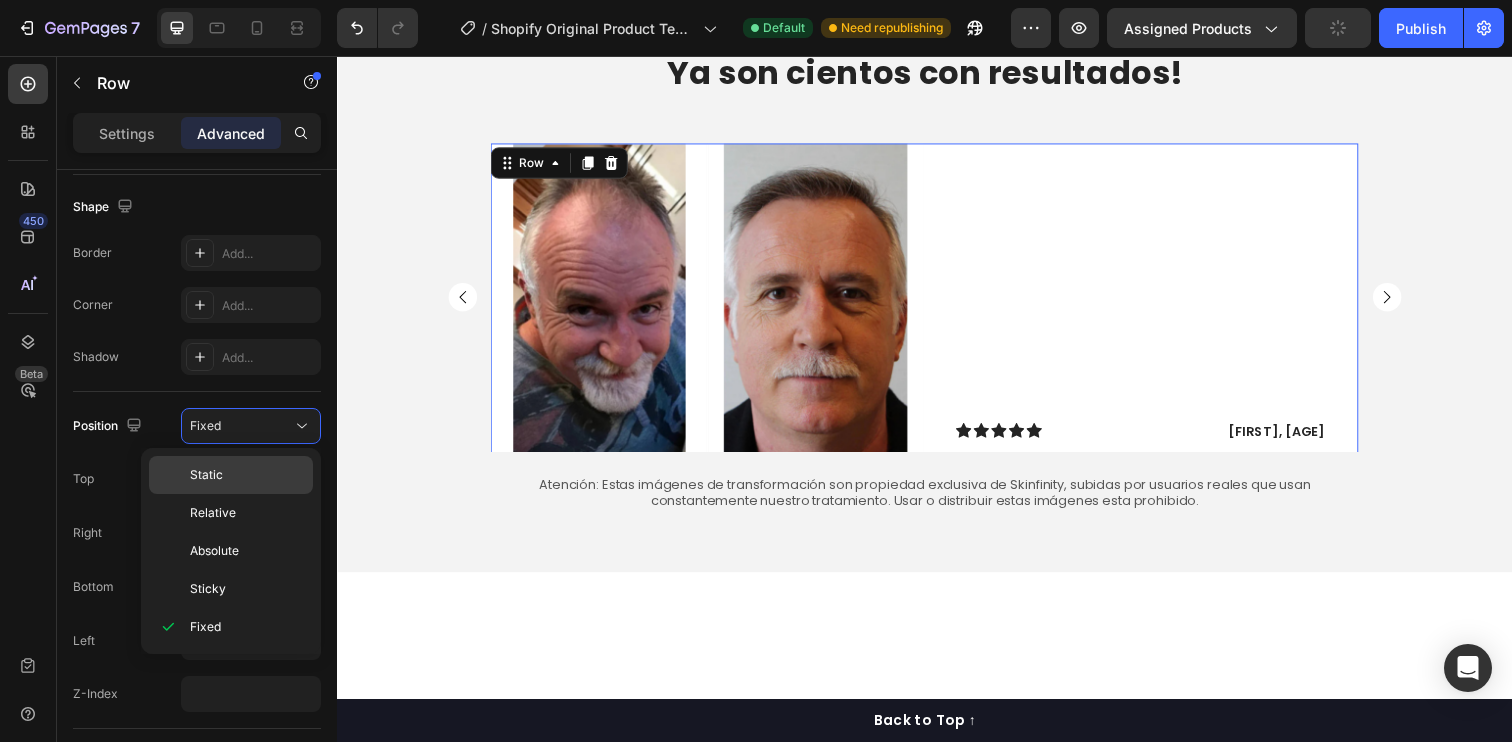 click on "Static" 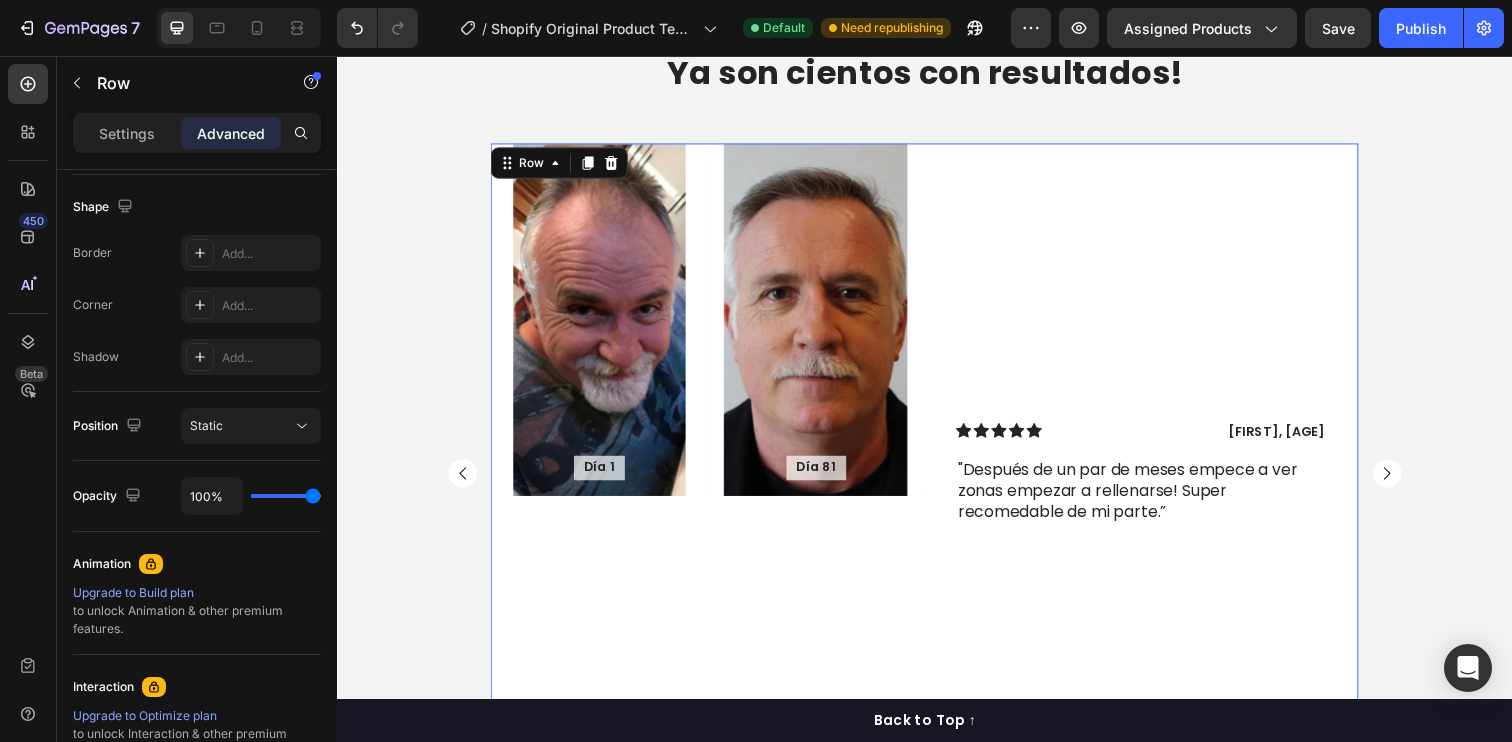 click on "Icon Icon Icon Icon Icon Icon List [FIRST], [AGE] Text Block Row "Después de un par de meses empece a ver zonas empezar a rellenarse! Super recomedable de mi parte.” Text Block Row" at bounding box center (1158, 482) 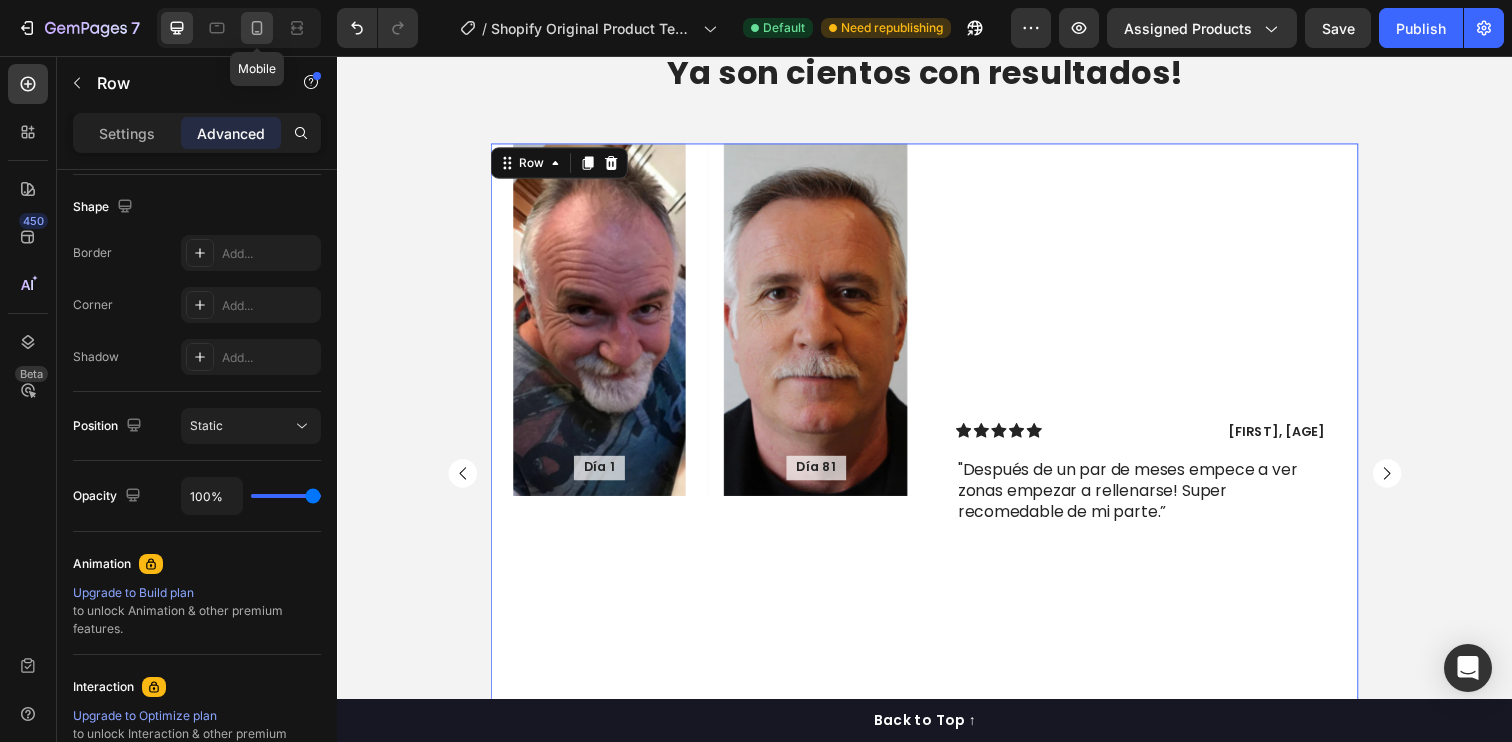 click 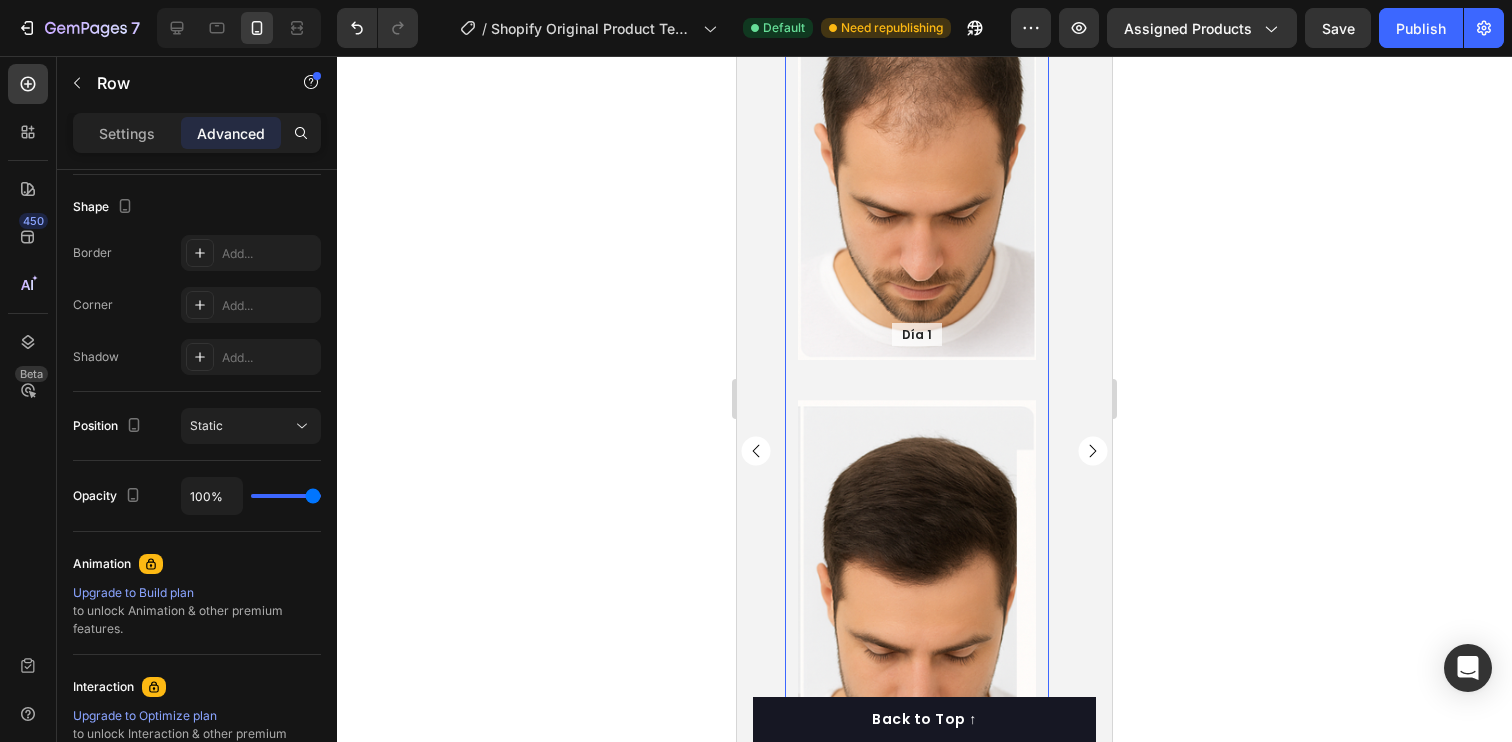 scroll, scrollTop: 1322, scrollLeft: 0, axis: vertical 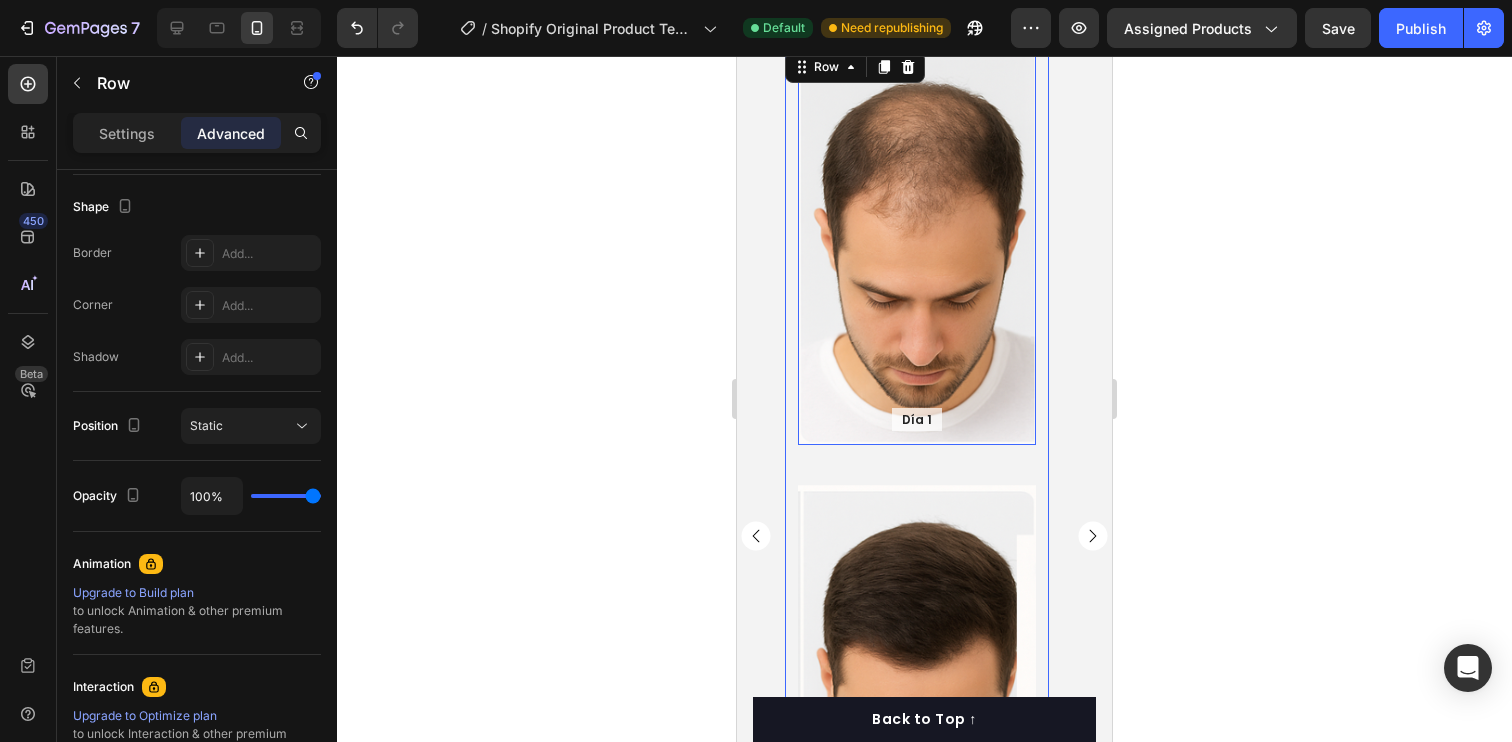 click at bounding box center [917, 246] 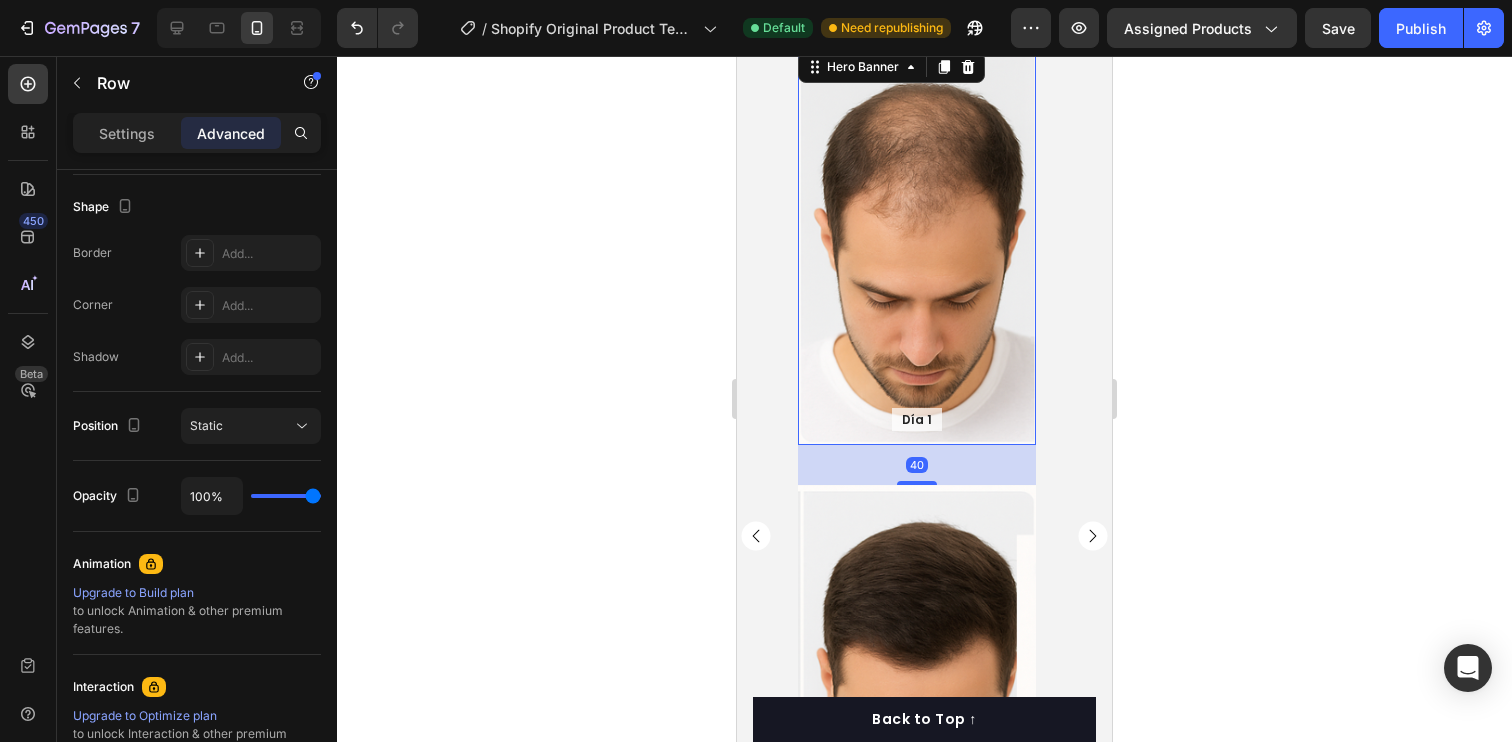 scroll, scrollTop: 0, scrollLeft: 0, axis: both 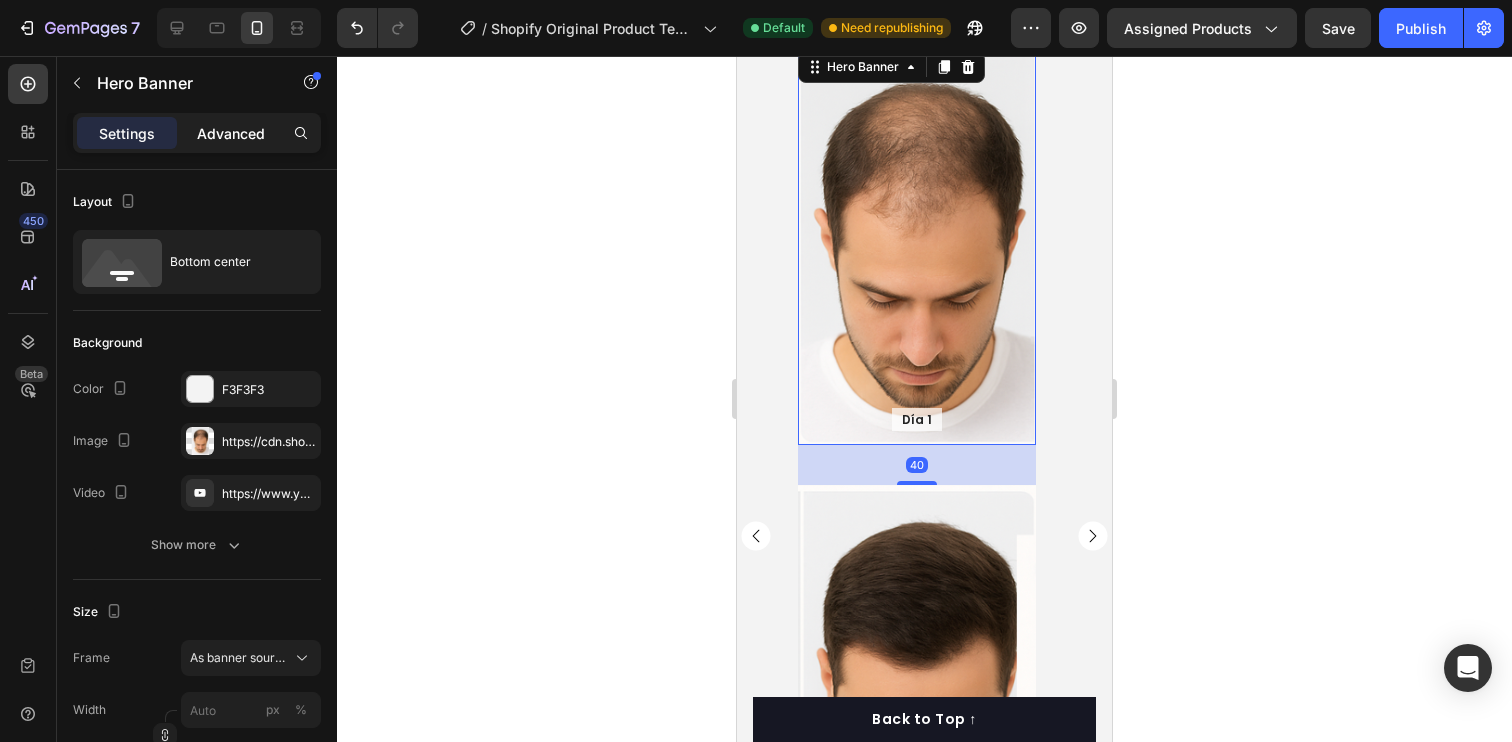 click on "Advanced" at bounding box center (231, 133) 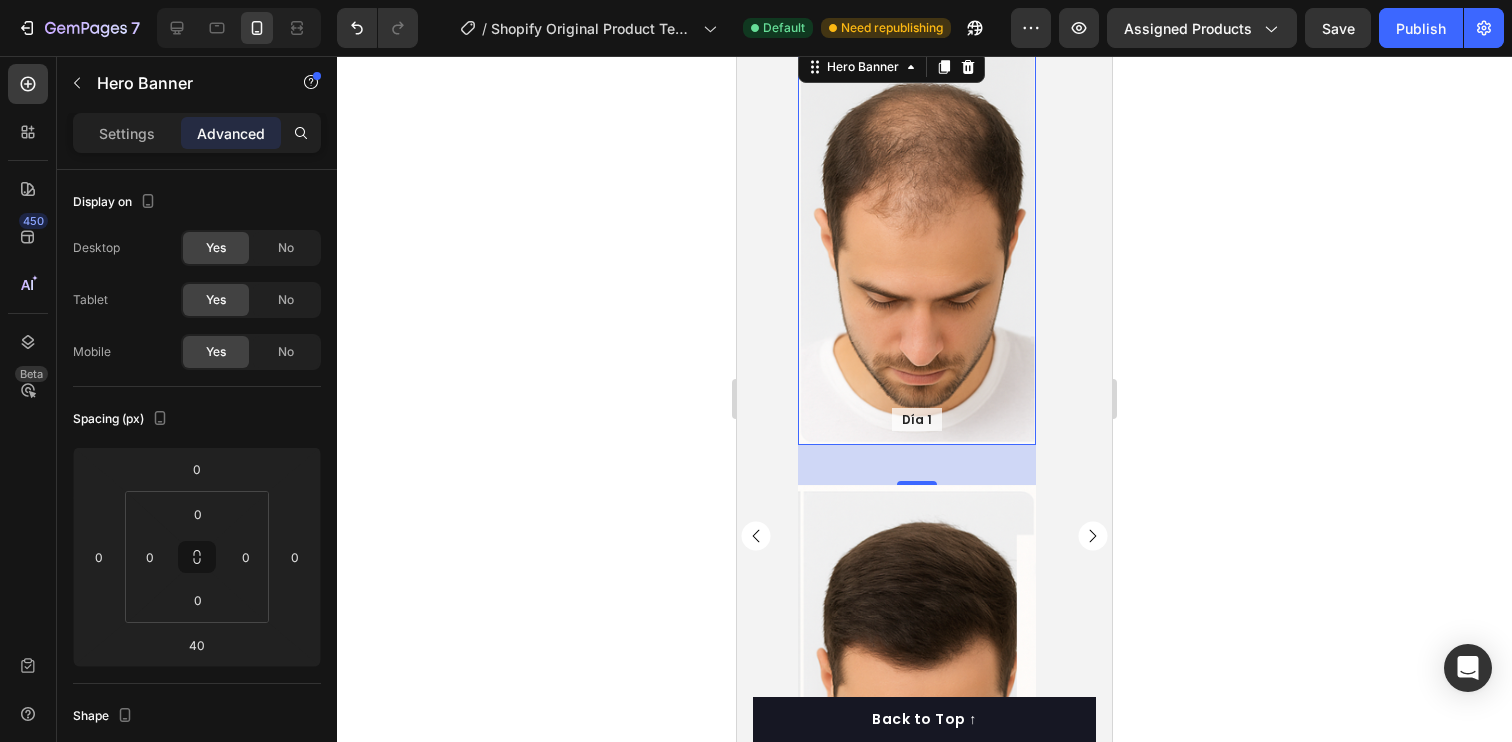 click on "Settings" 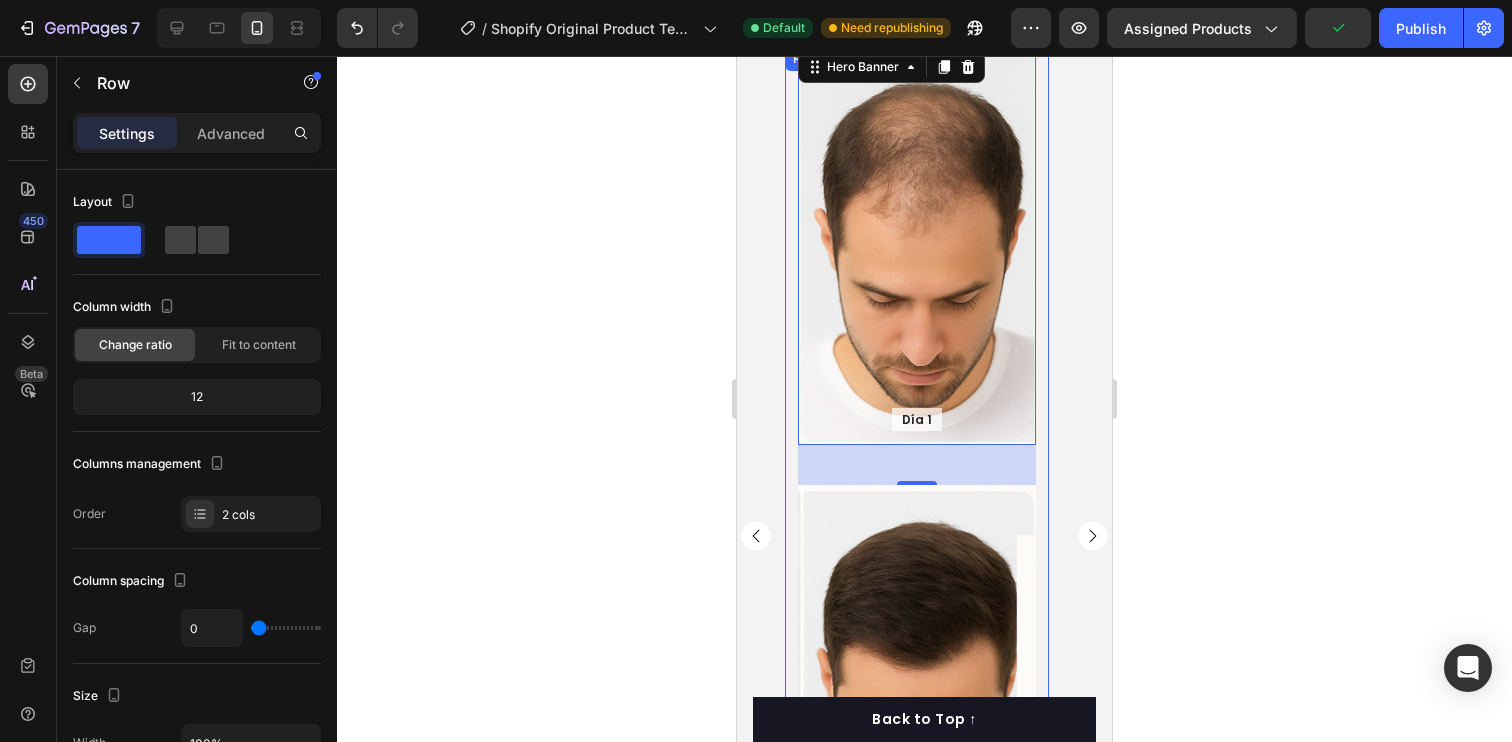 click on "Día 1 Text Block Hero Banner   40" at bounding box center (917, 266) 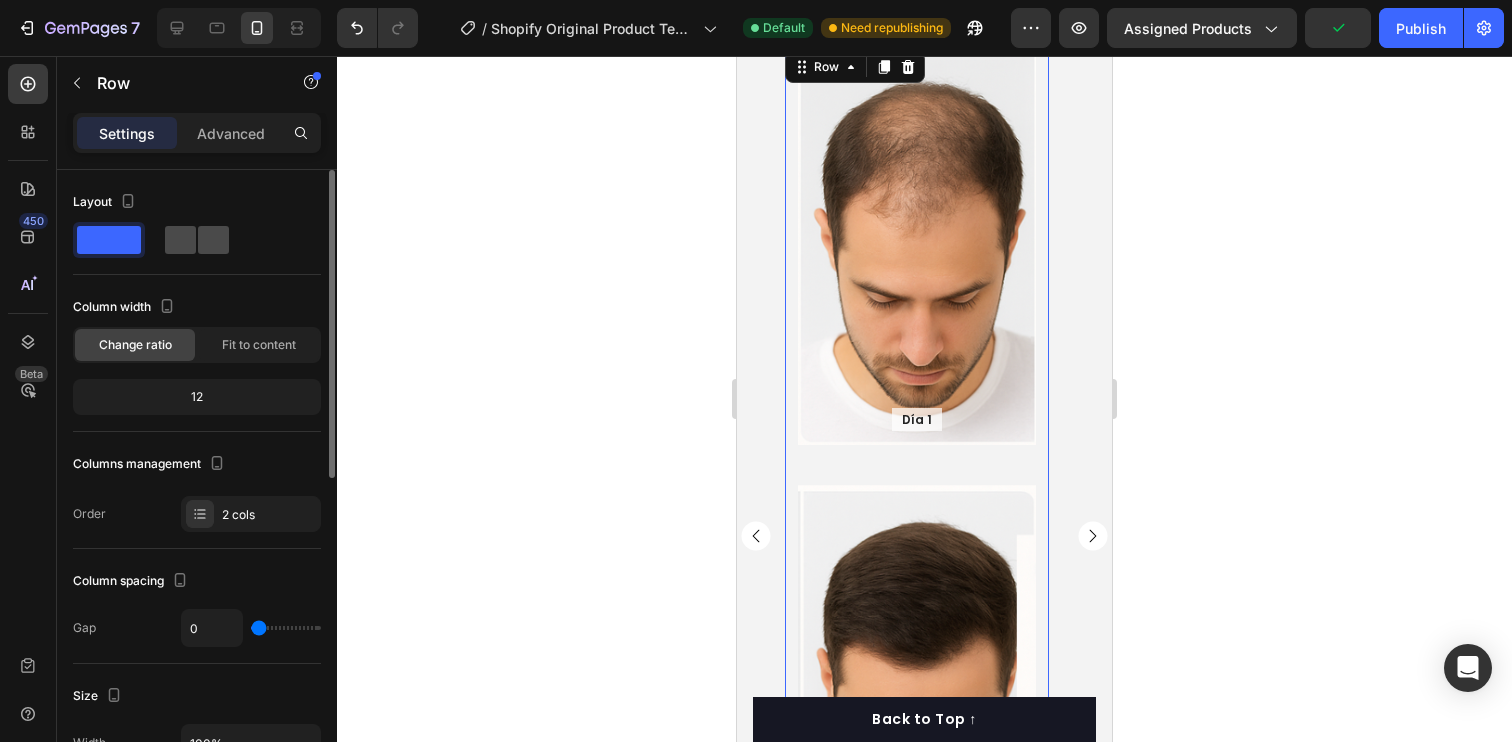 click 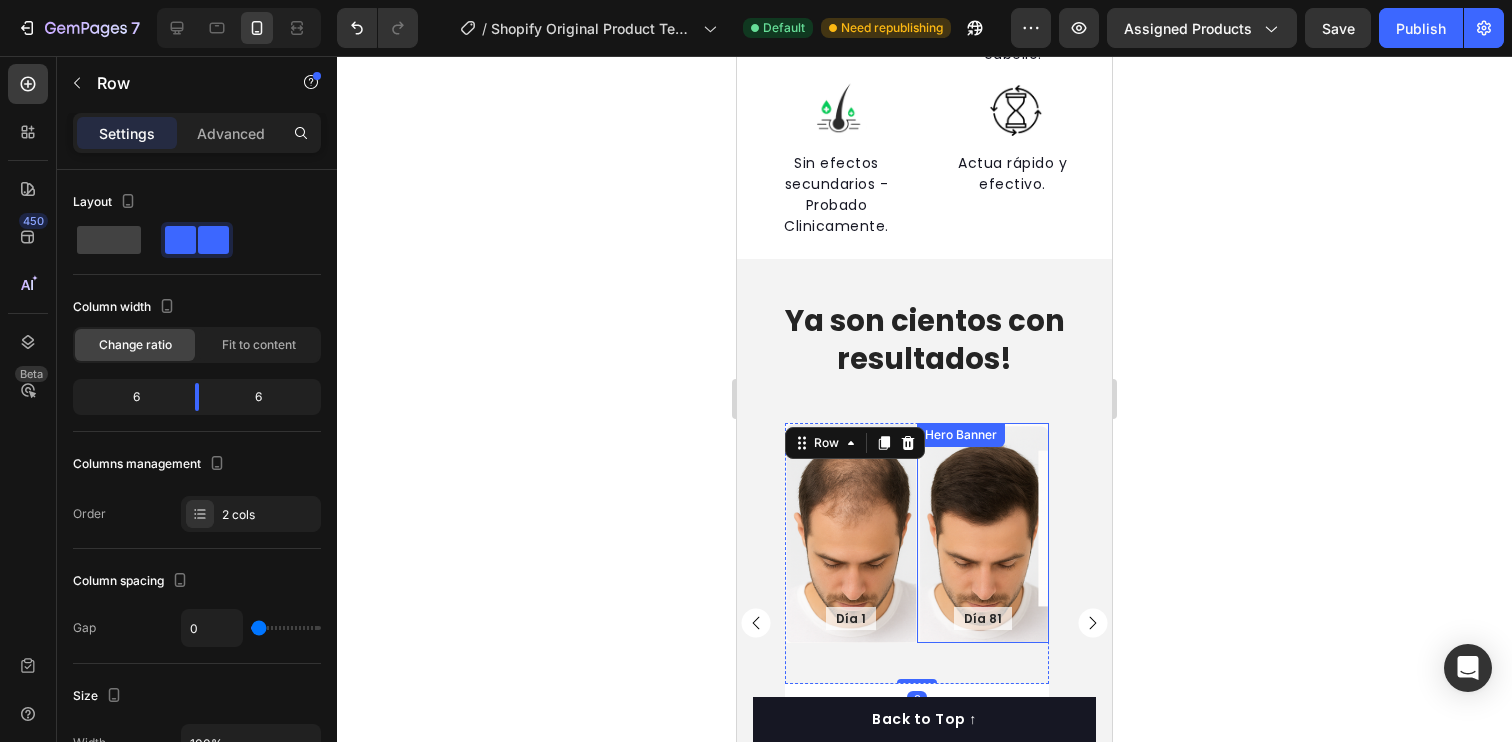 scroll, scrollTop: 1674, scrollLeft: 0, axis: vertical 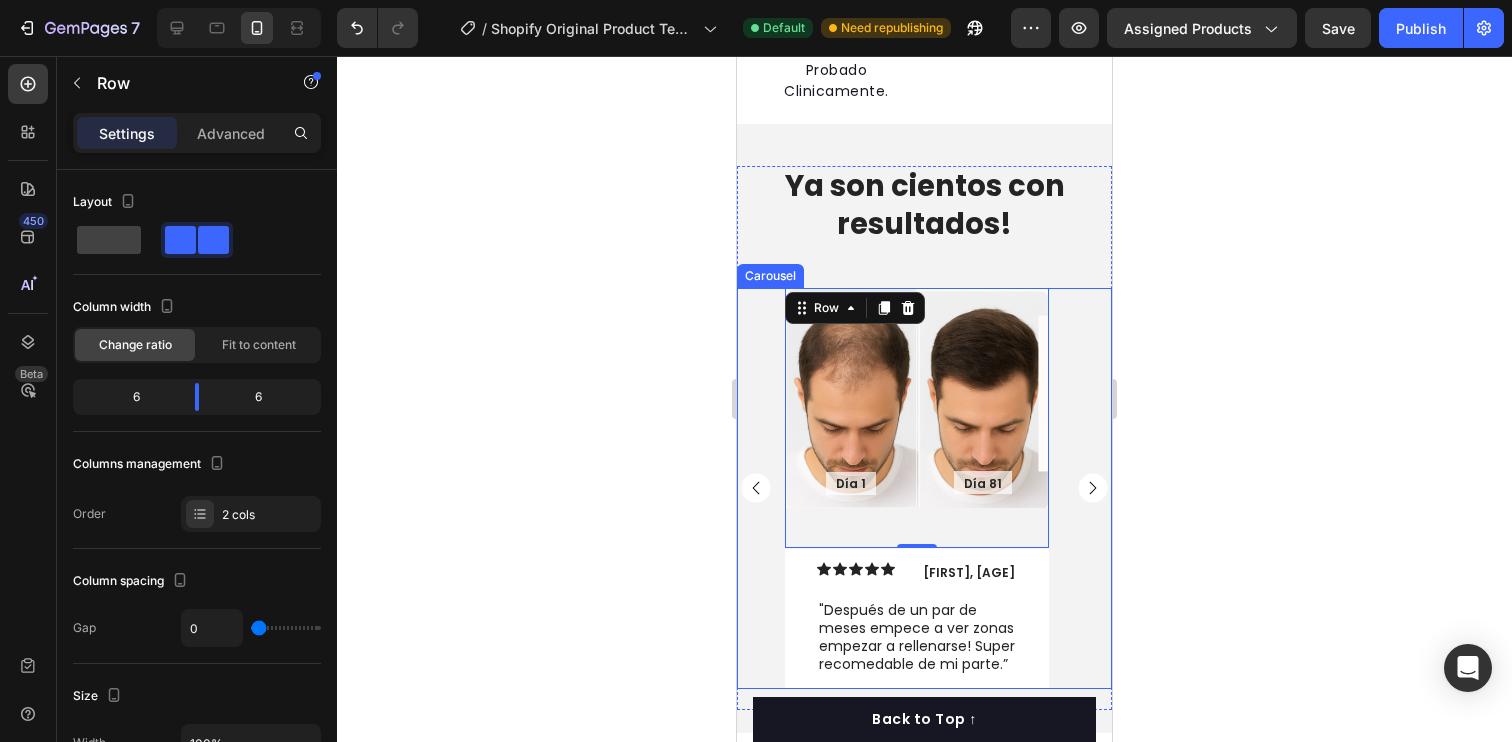 click at bounding box center [1093, 488] 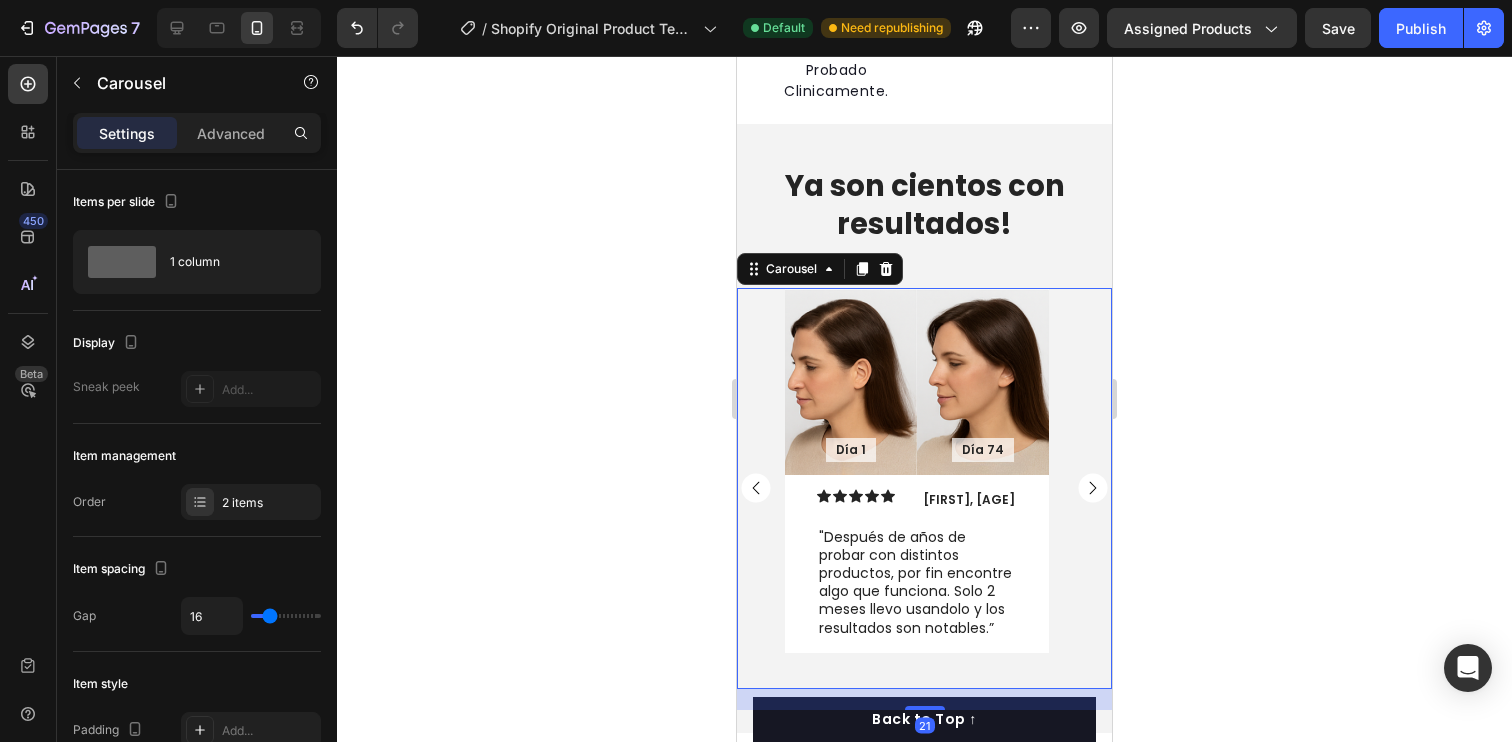 click 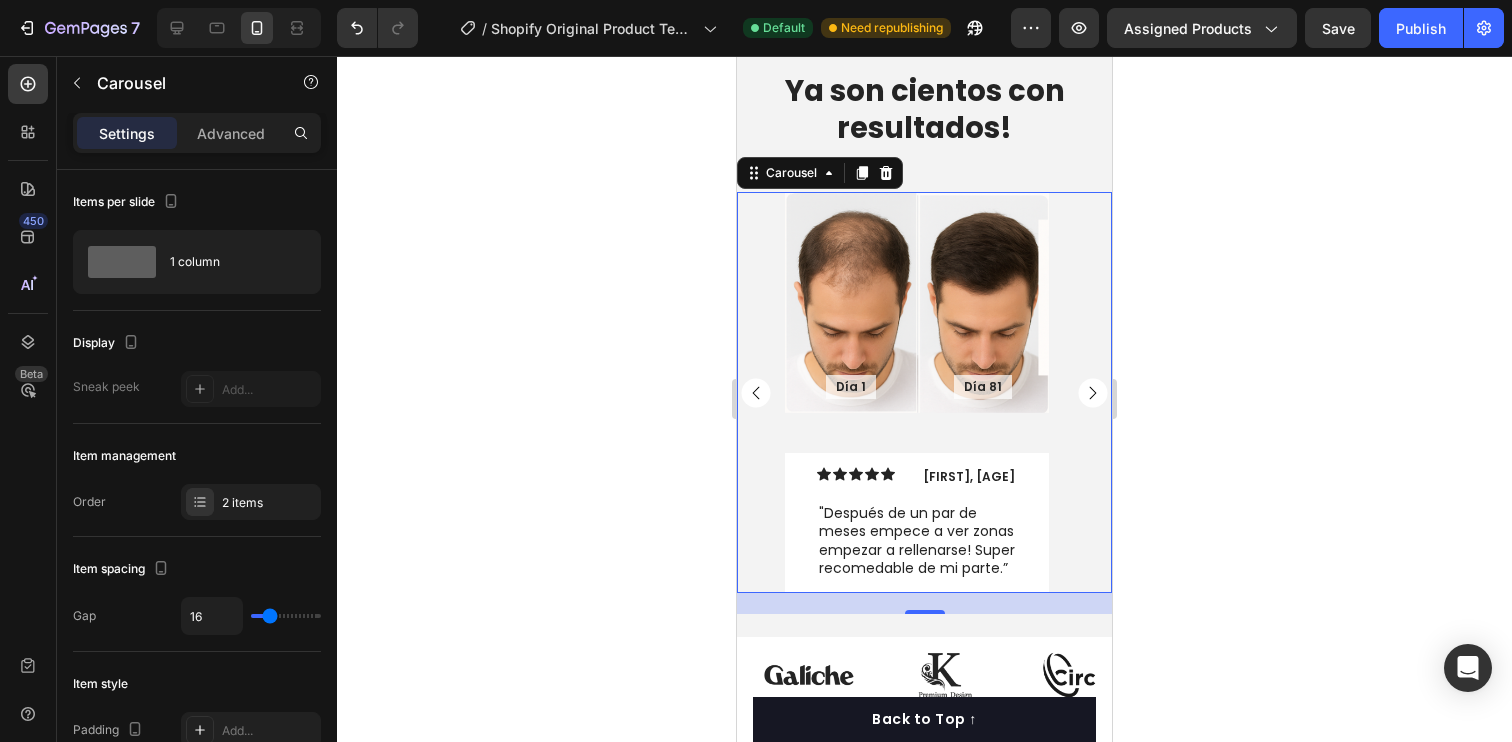 scroll, scrollTop: 1884, scrollLeft: 0, axis: vertical 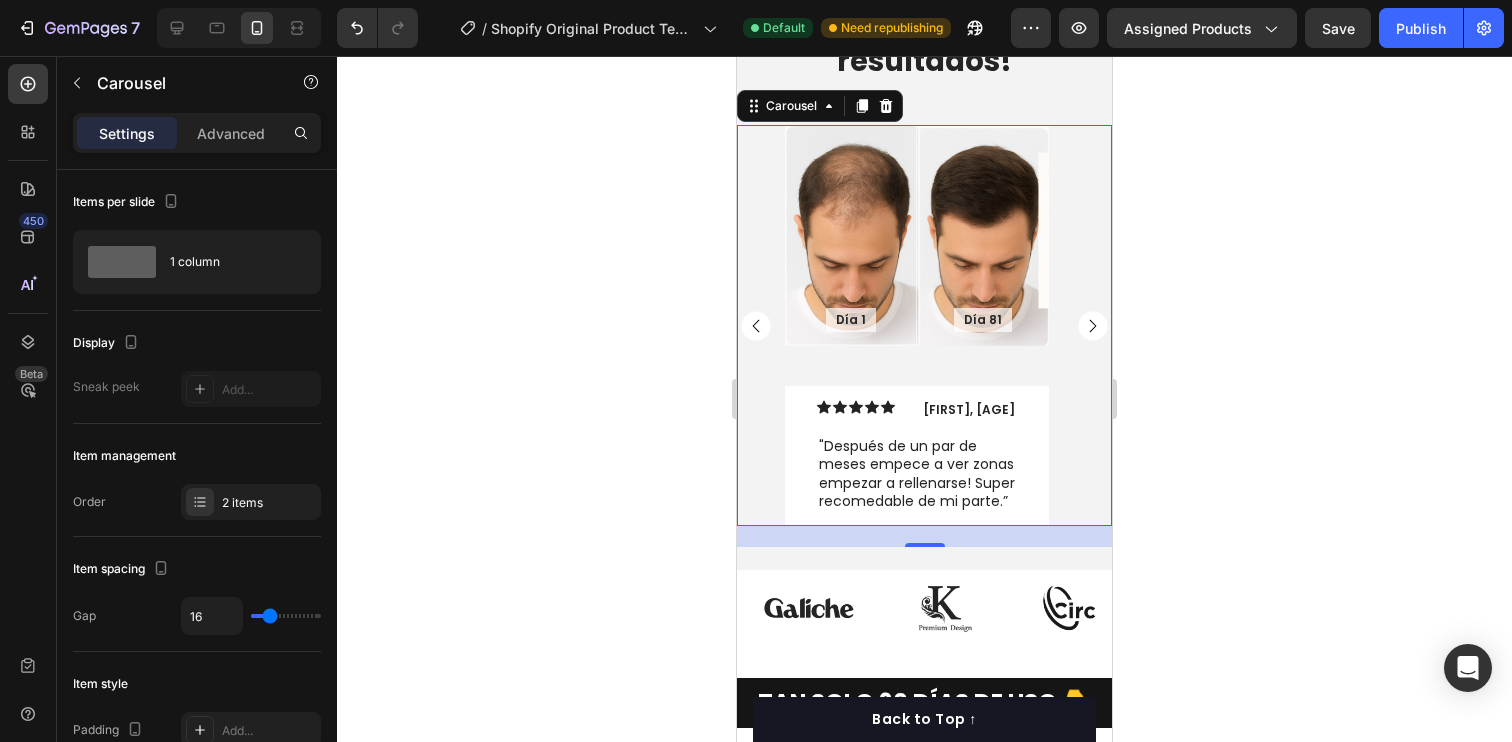 click 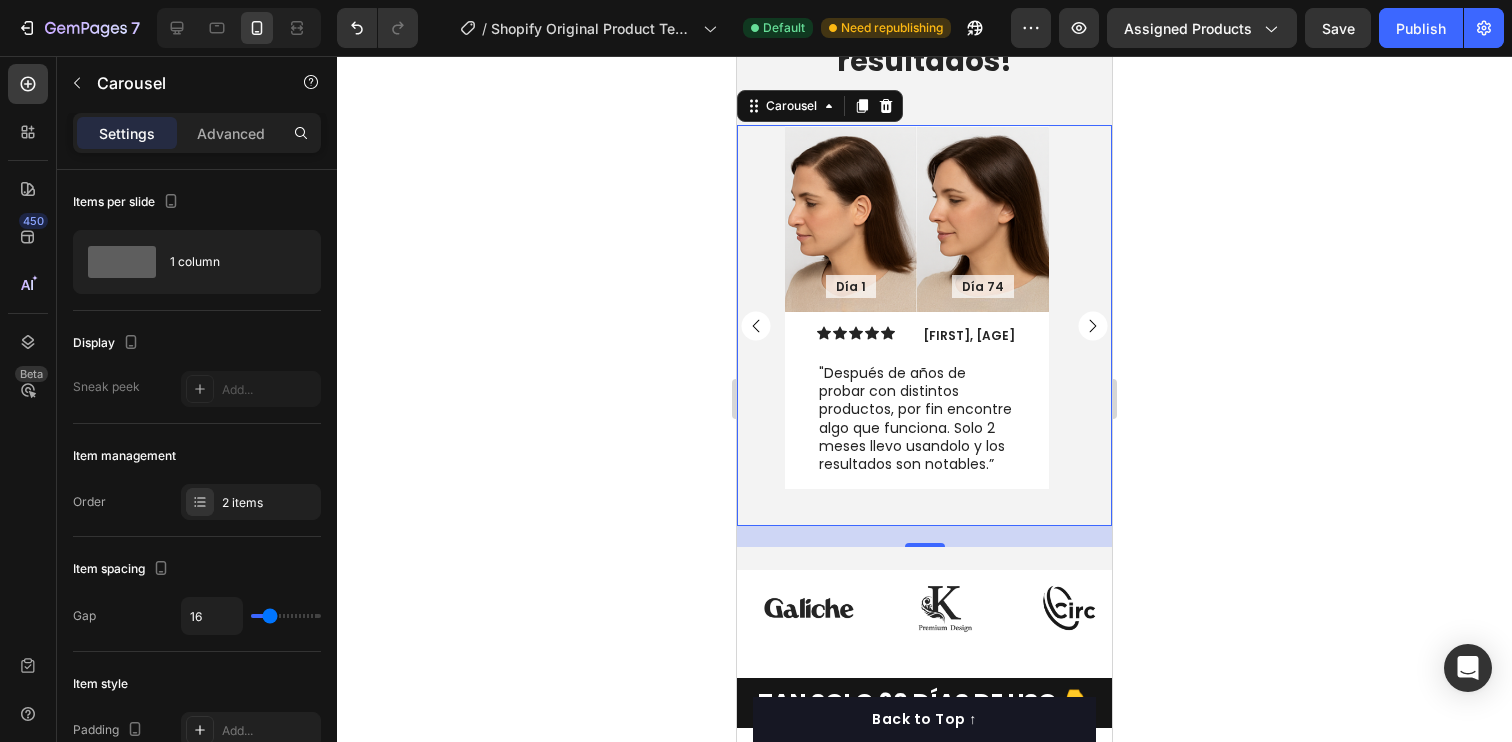 click 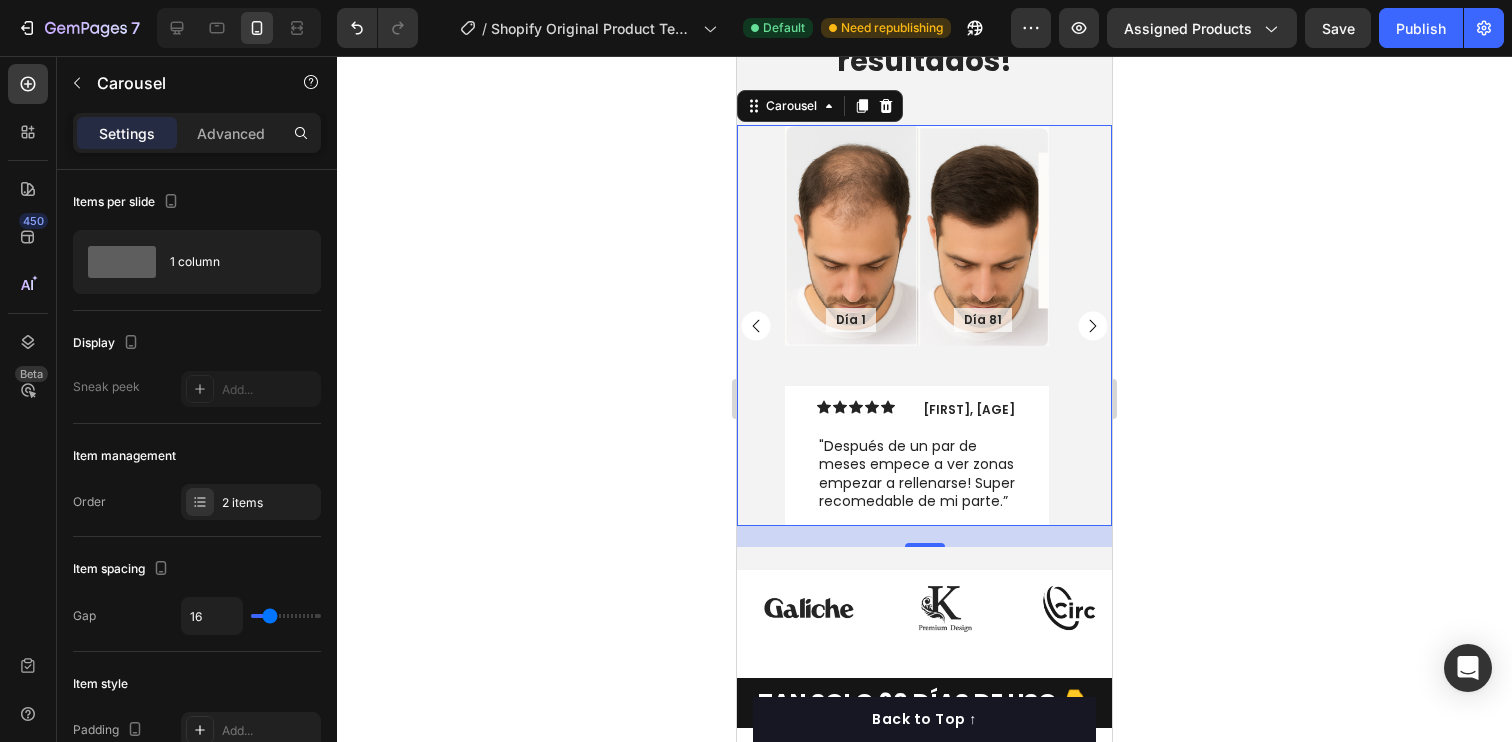 click 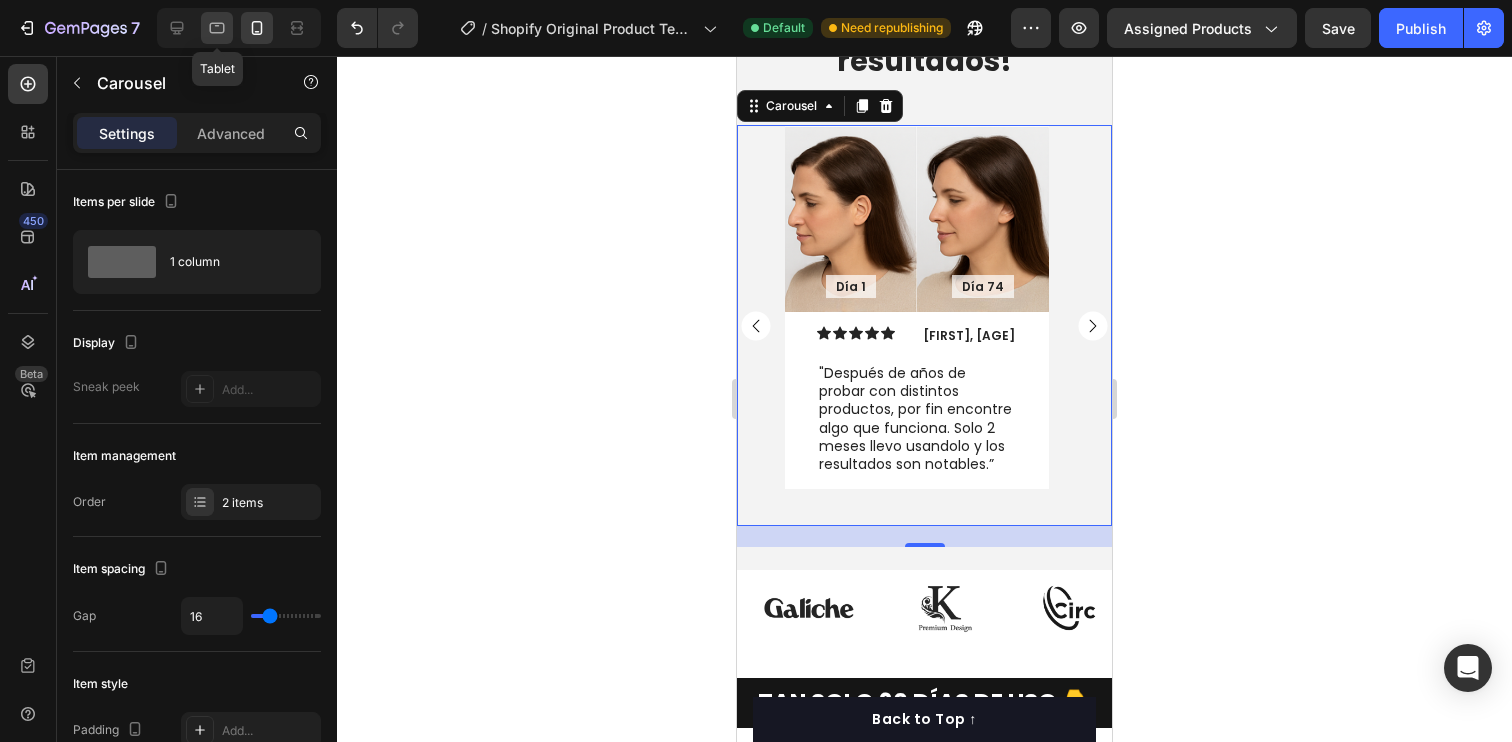 click 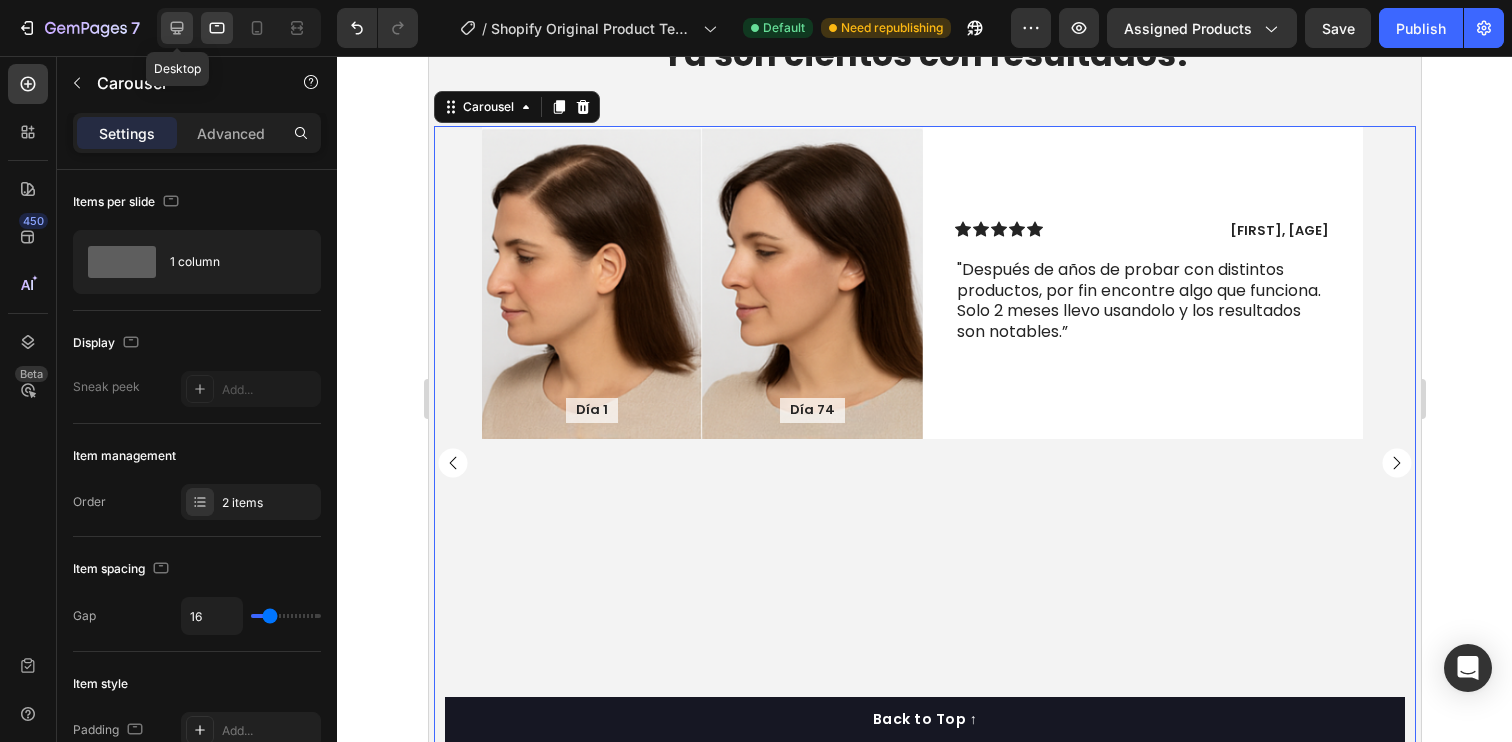 click 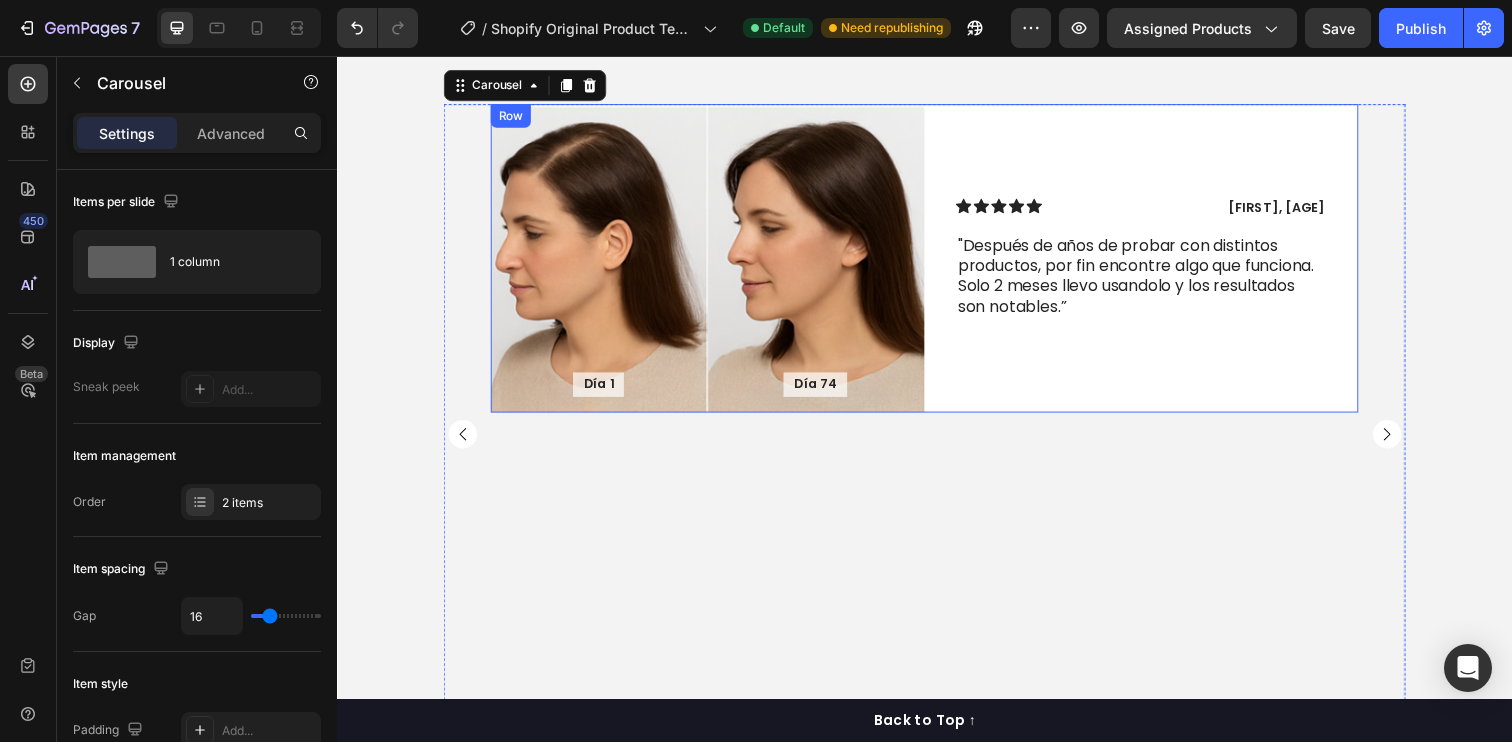 scroll, scrollTop: 1844, scrollLeft: 0, axis: vertical 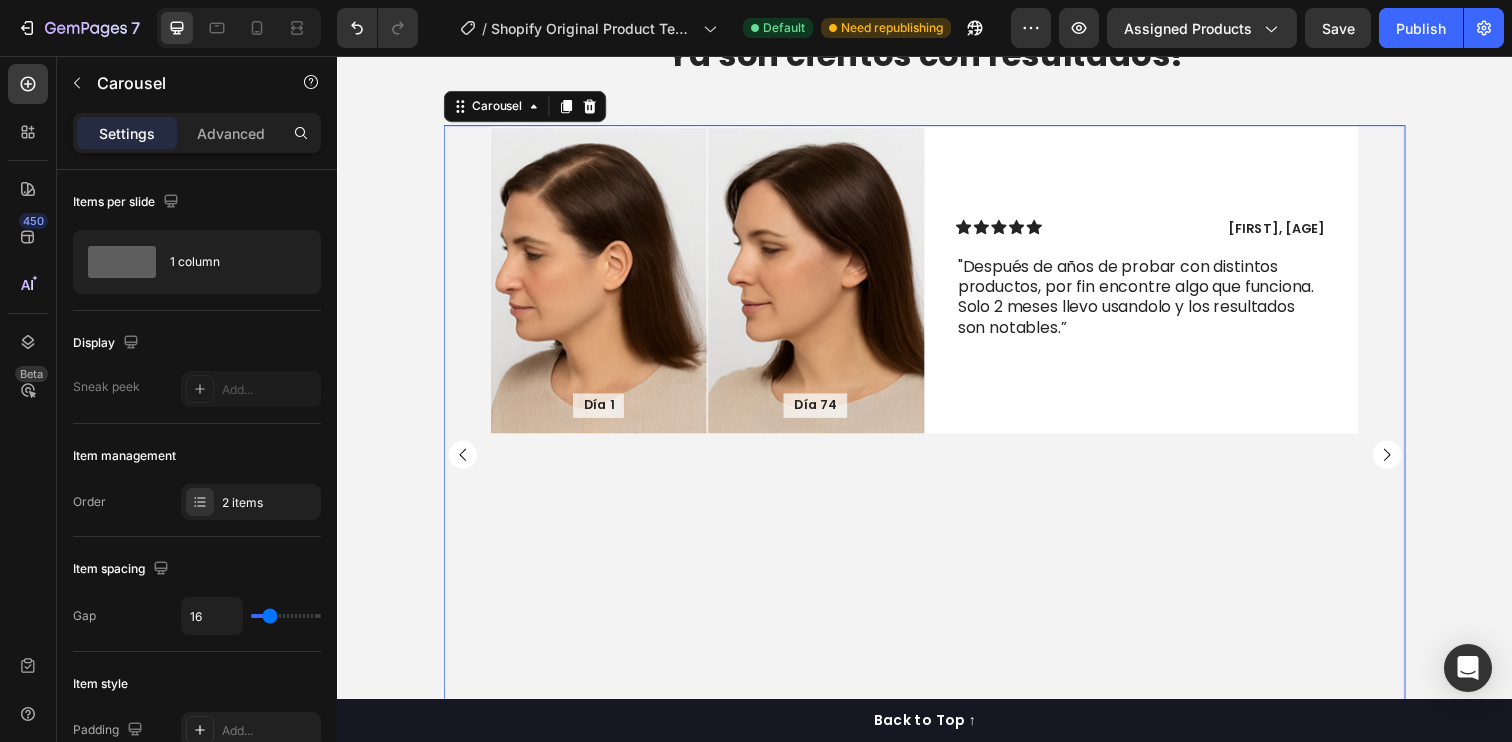 click 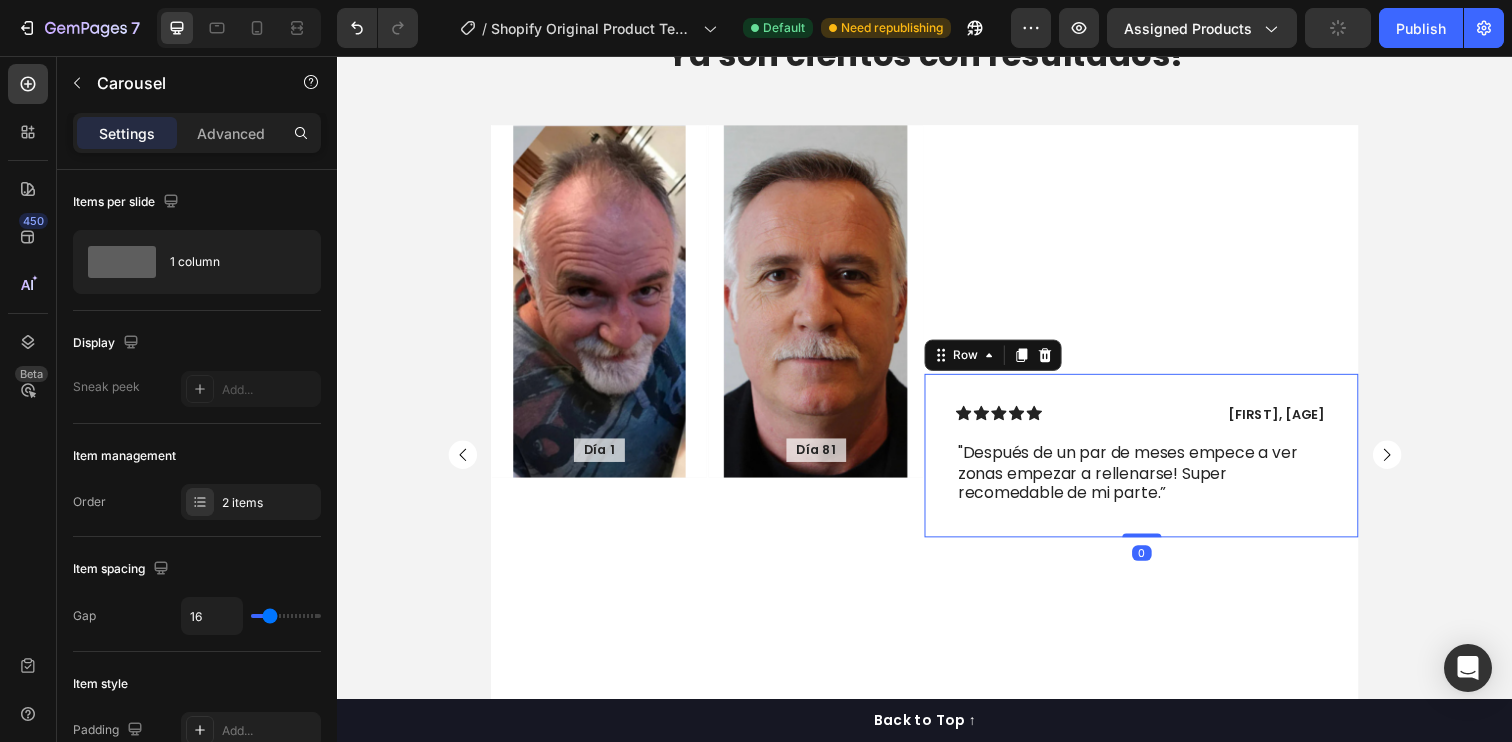 click on "Icon Icon Icon Icon Icon Icon List [FIRST], [AGE] Text Block Row "Después de un par de meses empece a ver zonas empezar a rellenarse! Super recomedable de mi parte.” Text Block" at bounding box center [1158, 463] 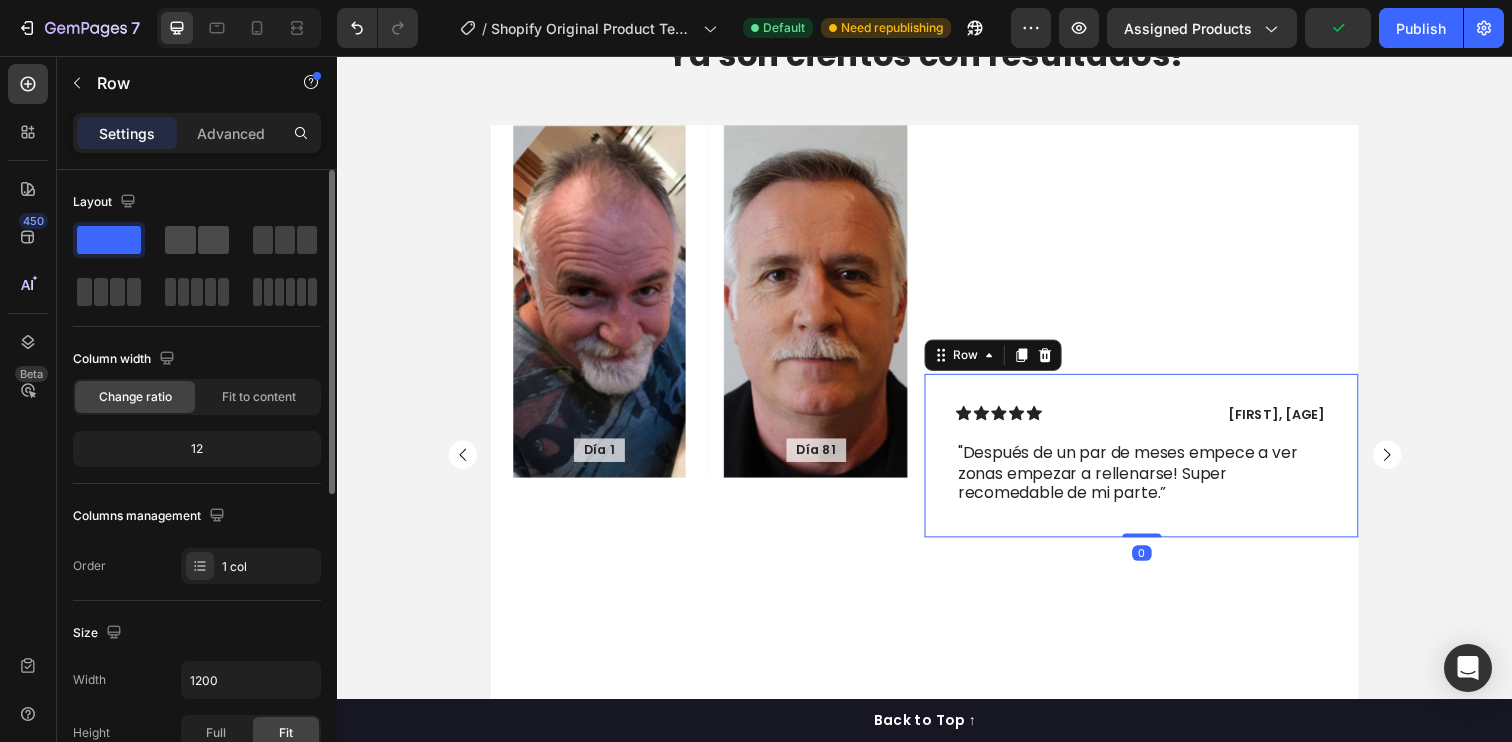 click 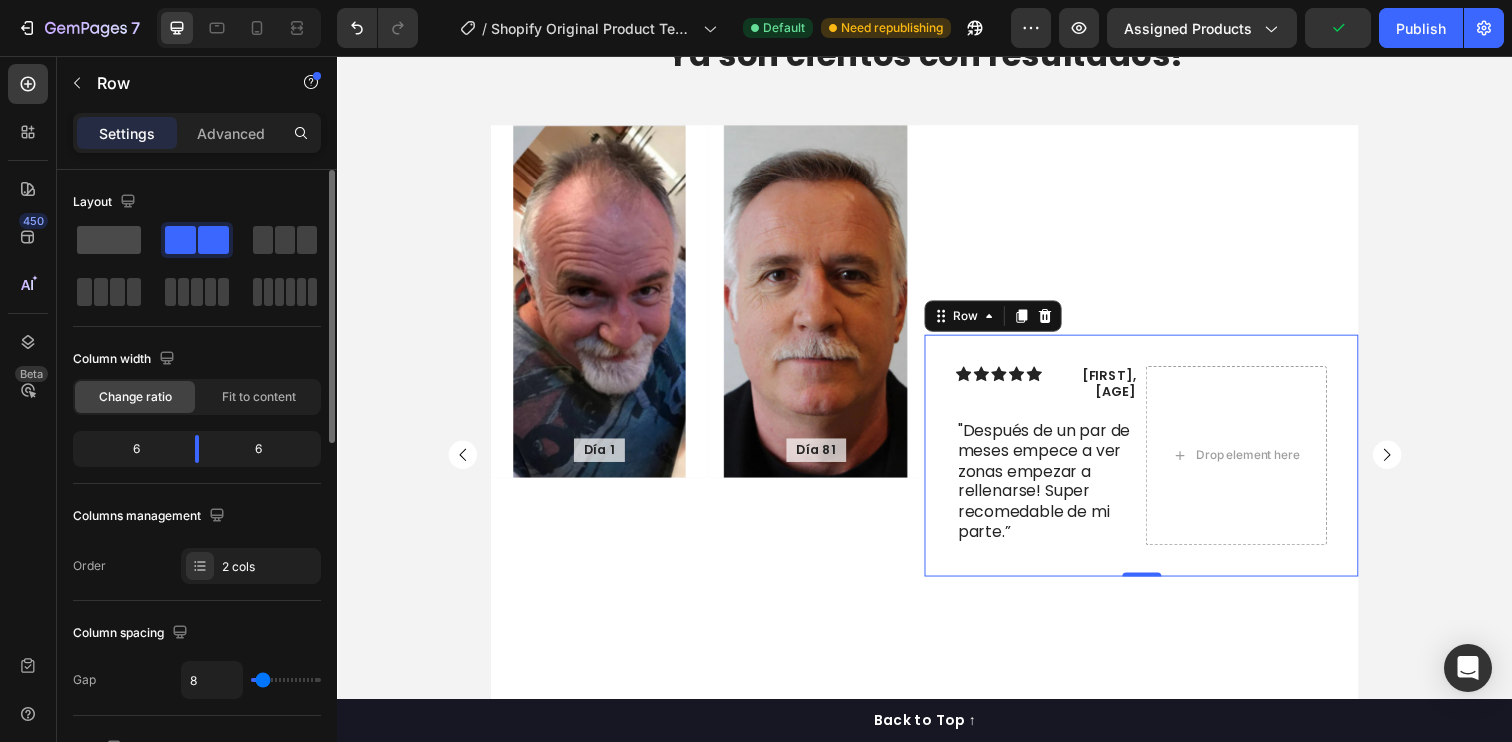 click 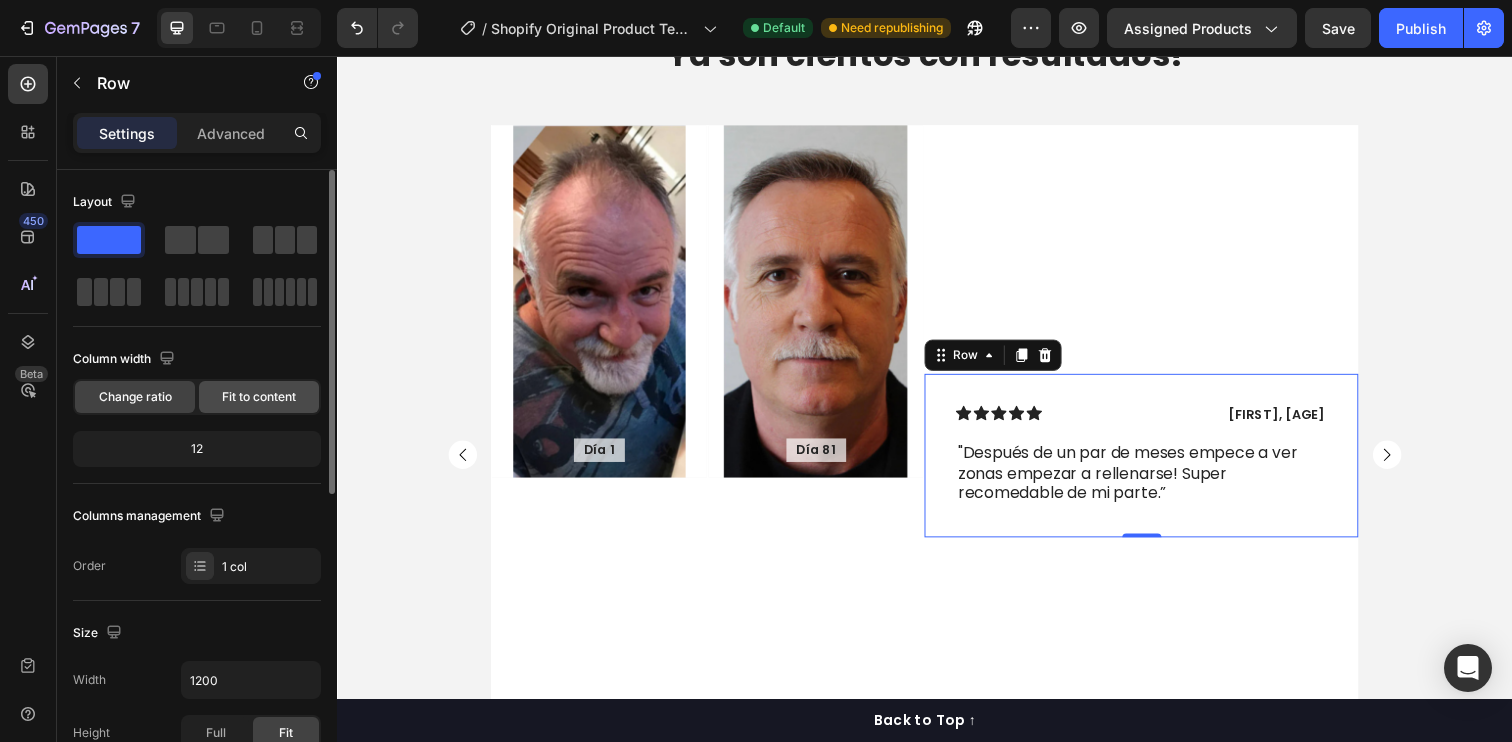 click on "Fit to content" 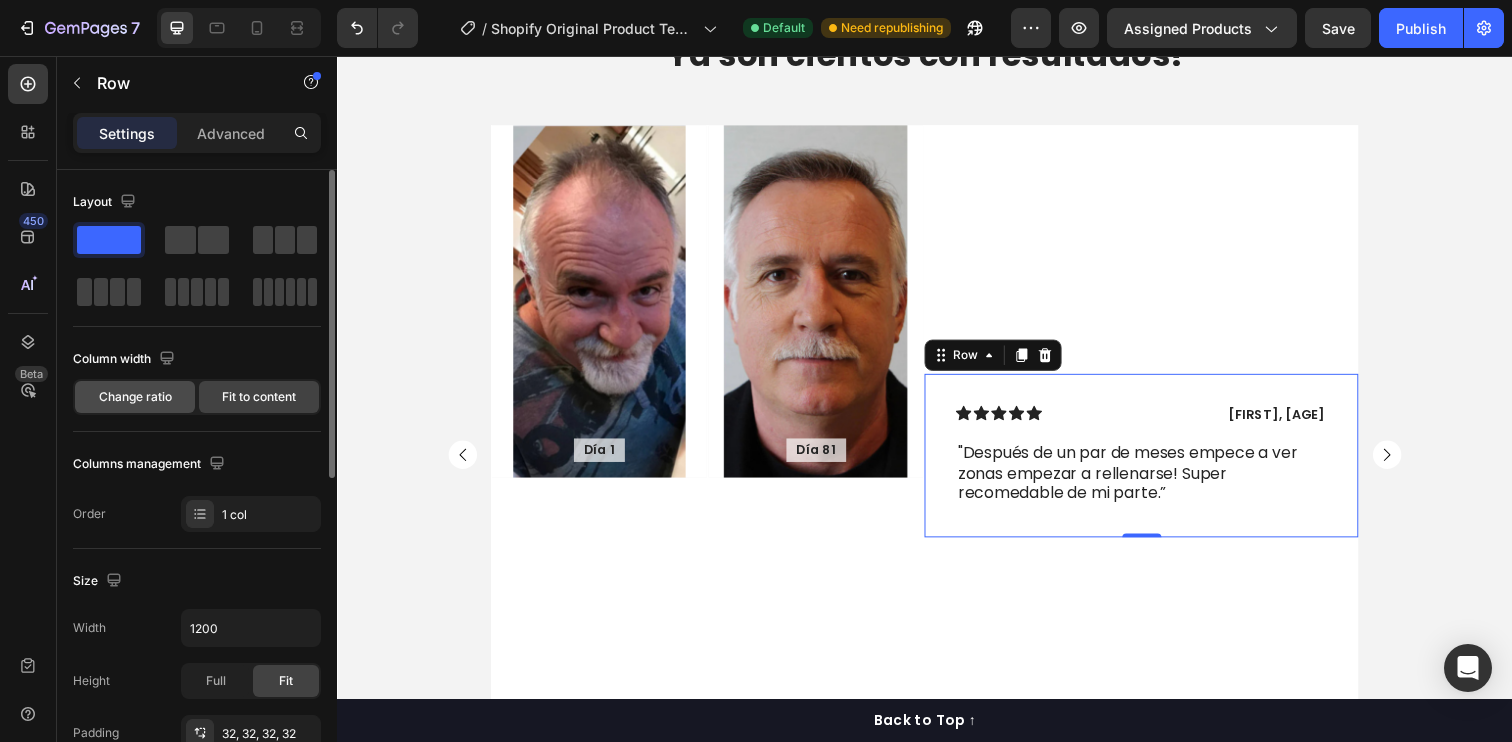 click on "Change ratio" 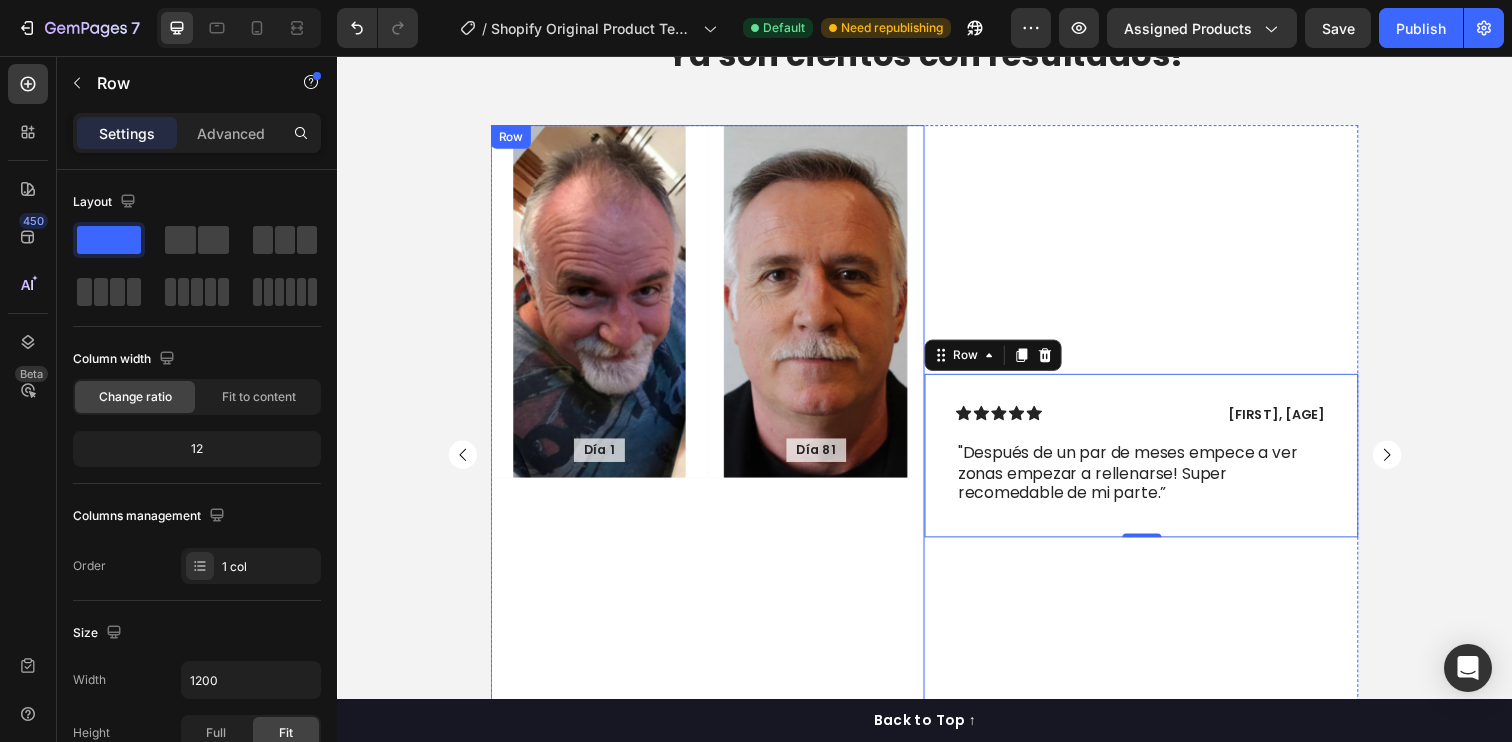 click on "Día 1 Text Block Hero Banner" at bounding box center (605, 463) 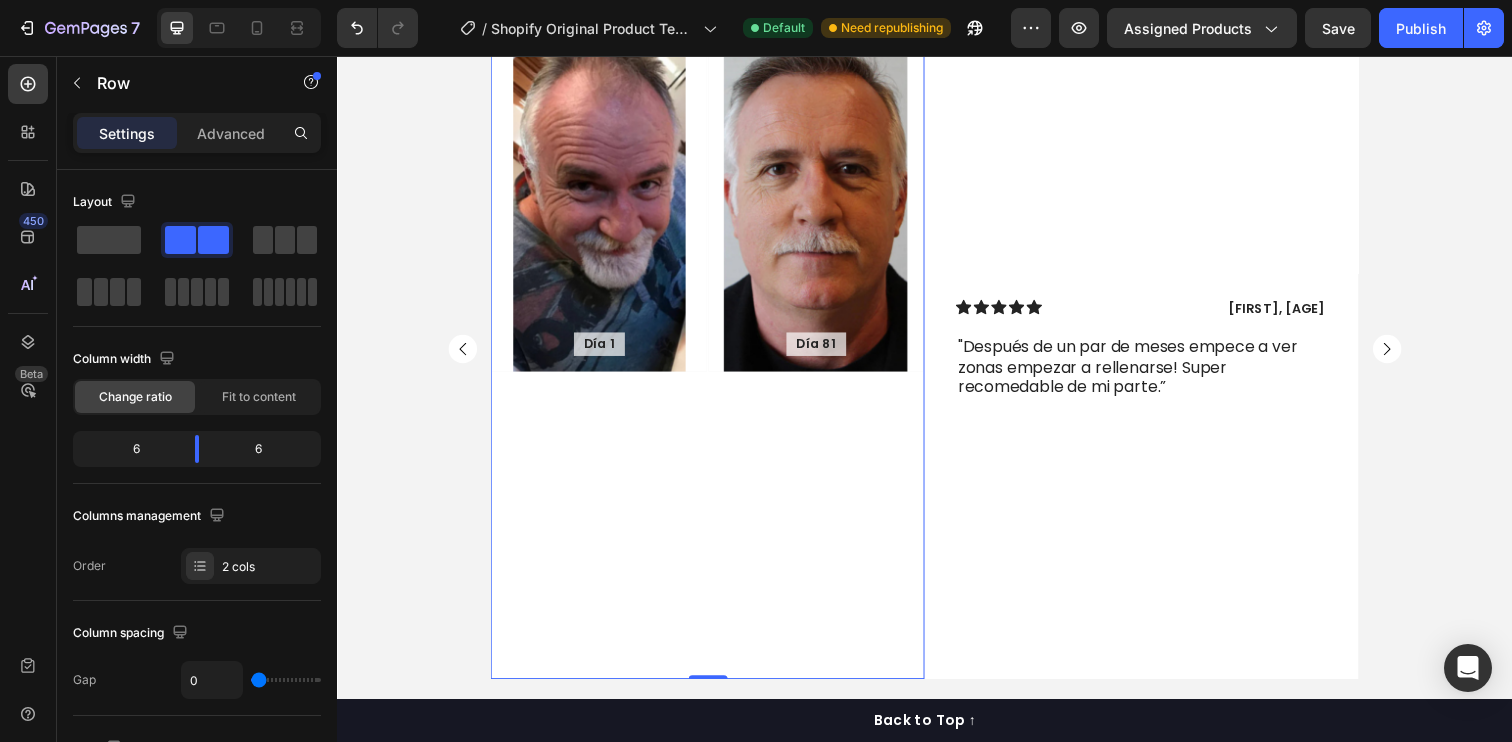 scroll, scrollTop: 2007, scrollLeft: 0, axis: vertical 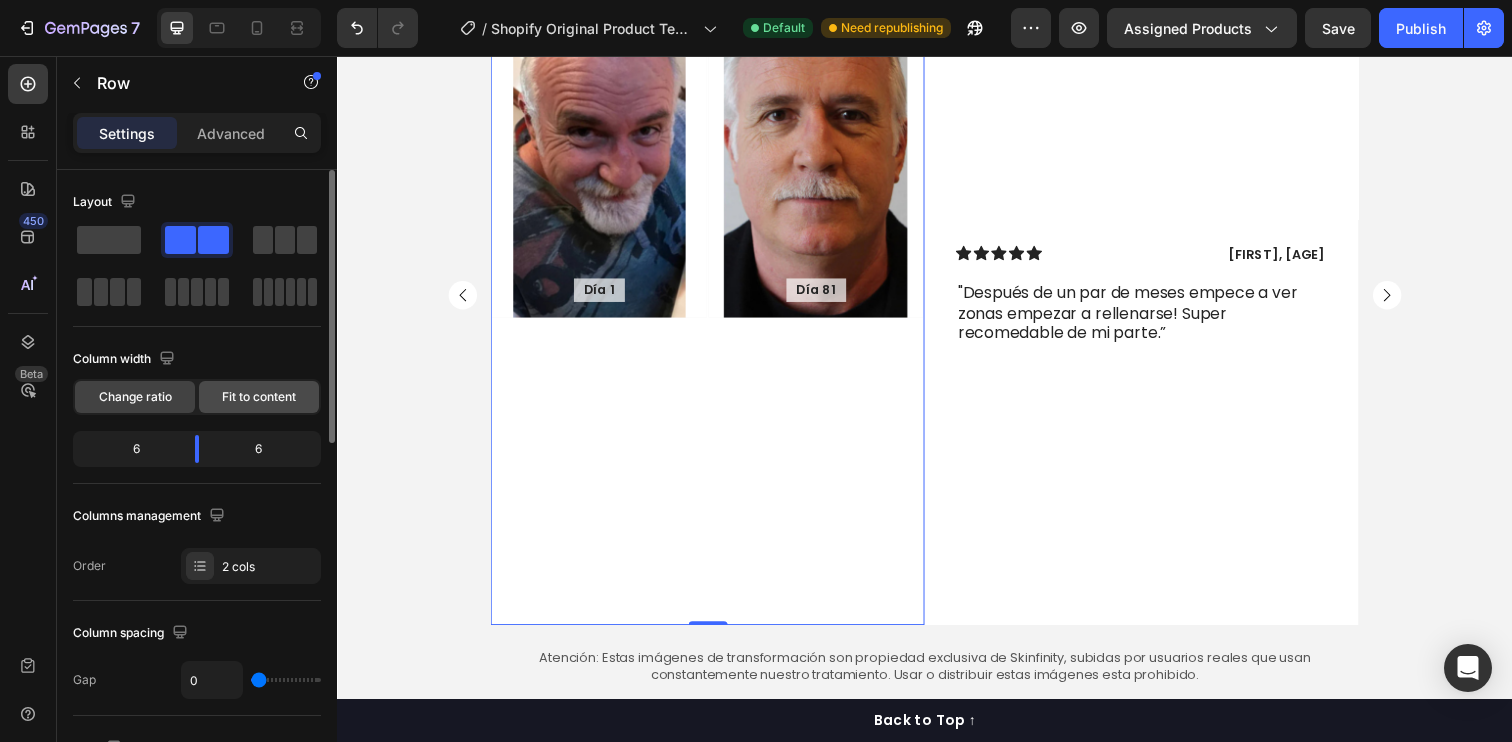 click on "Fit to content" 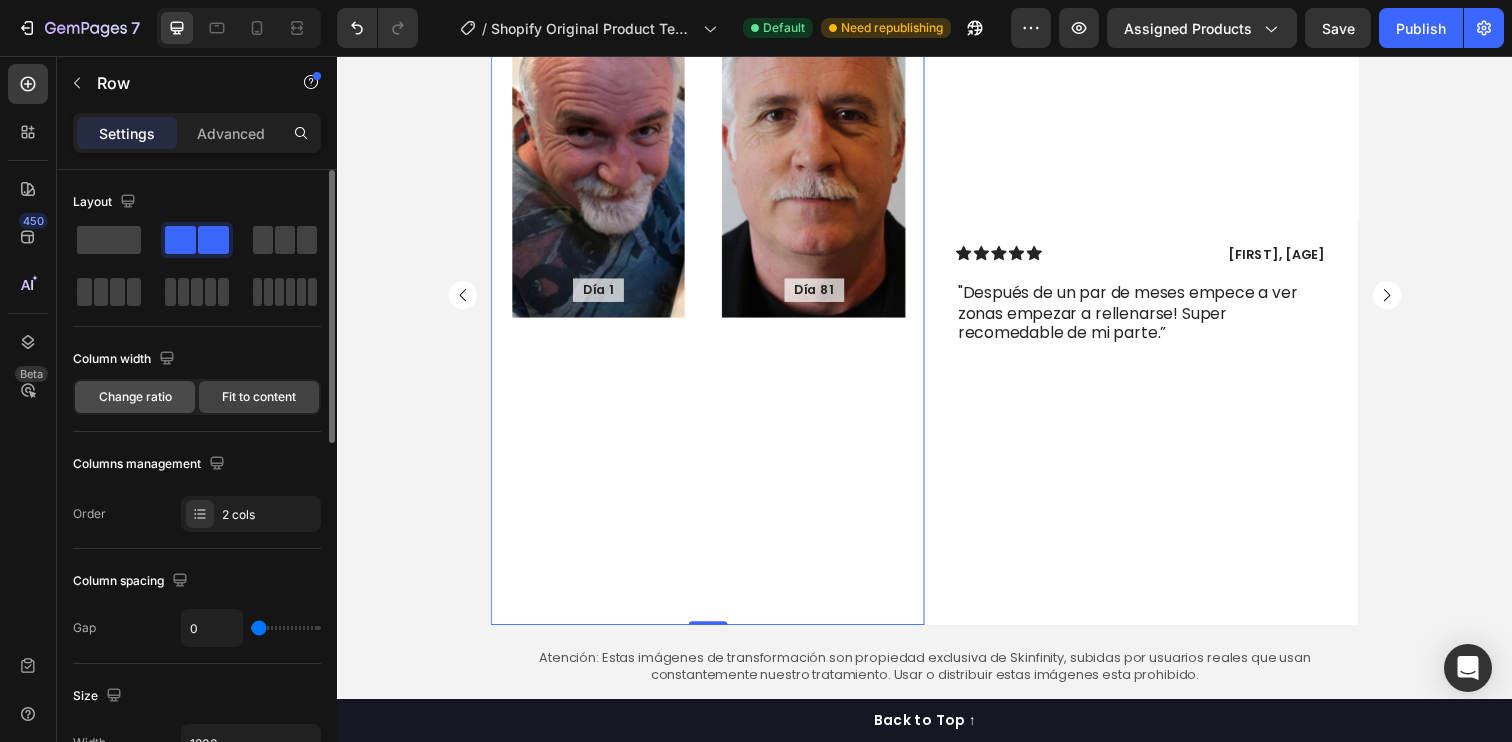 click on "Change ratio" 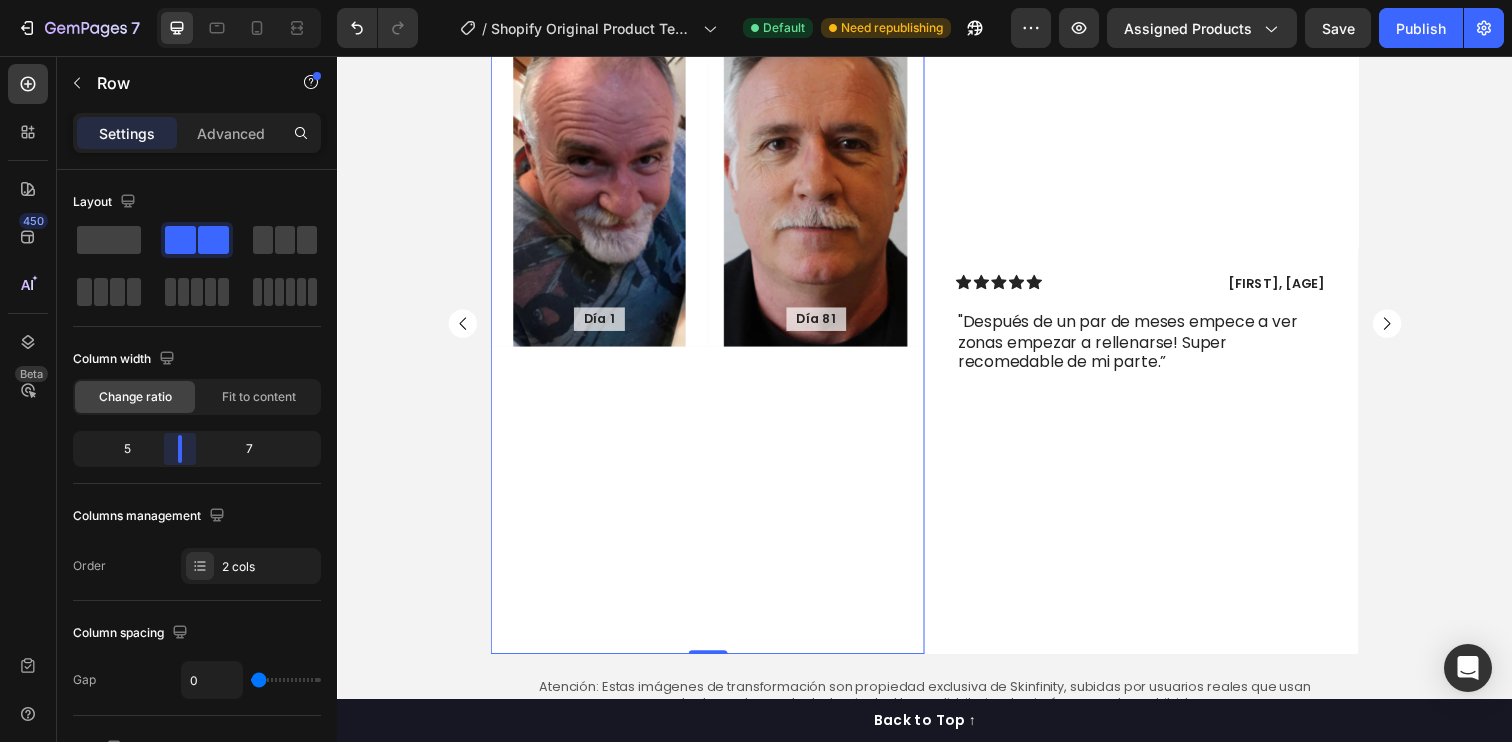 scroll, scrollTop: 2007, scrollLeft: 0, axis: vertical 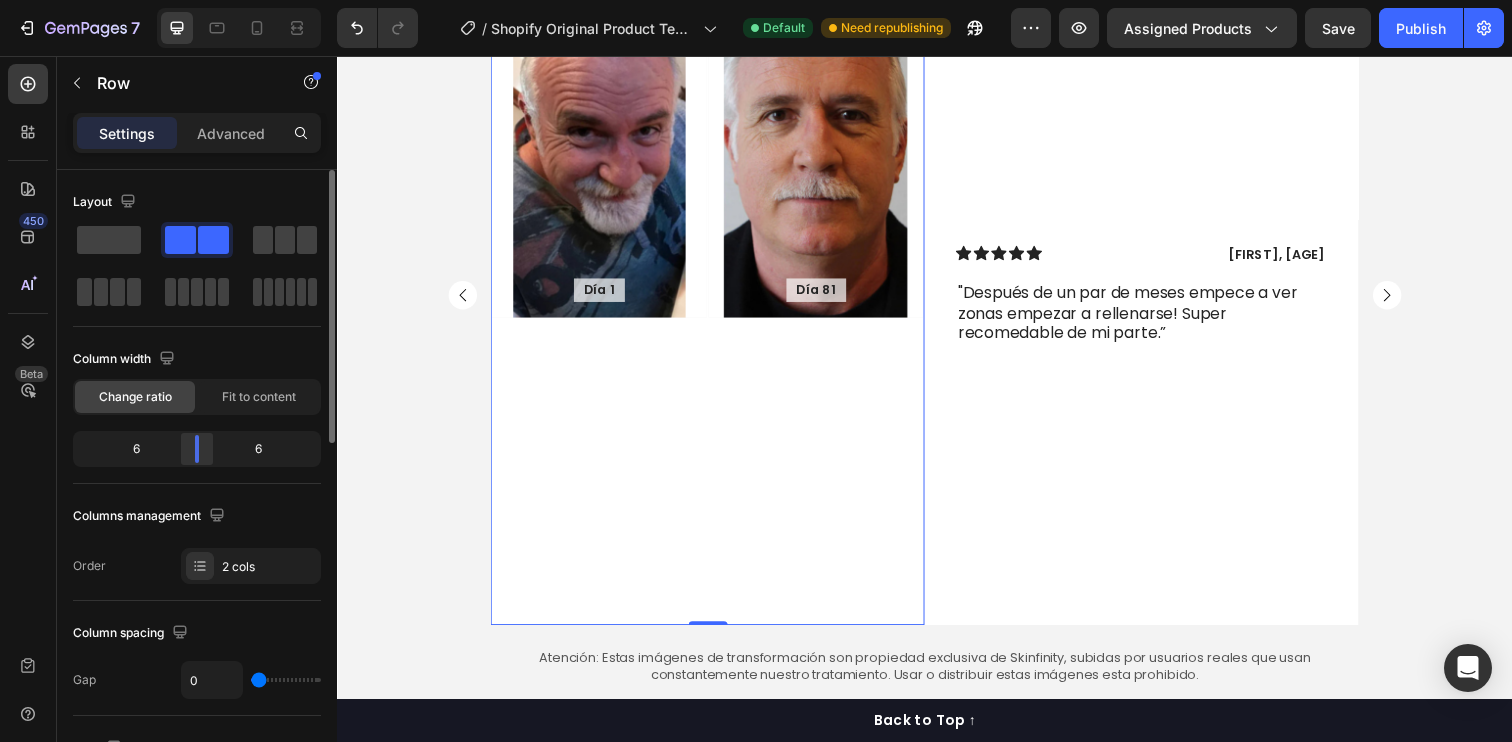 drag, startPoint x: 211, startPoint y: 451, endPoint x: 194, endPoint y: 458, distance: 18.384777 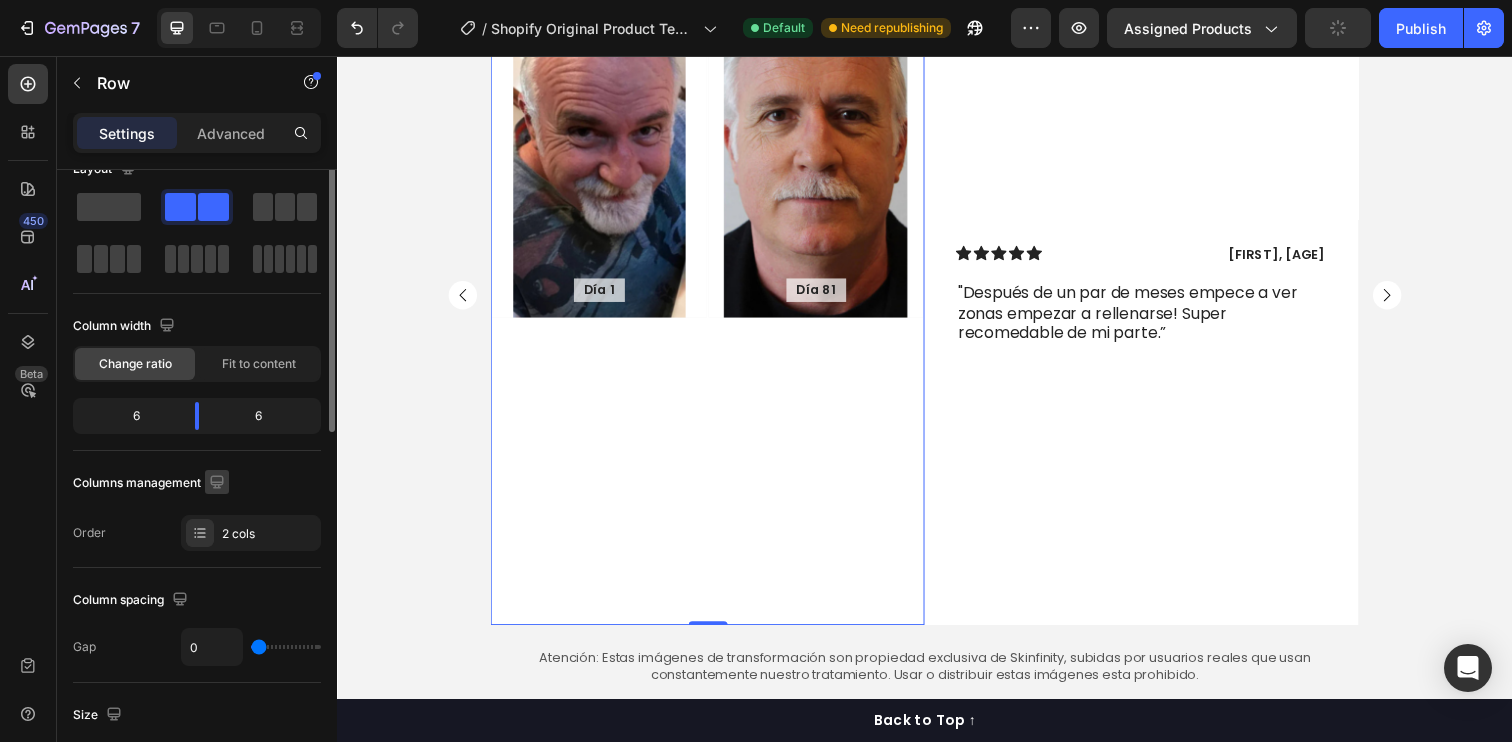 scroll, scrollTop: 48, scrollLeft: 0, axis: vertical 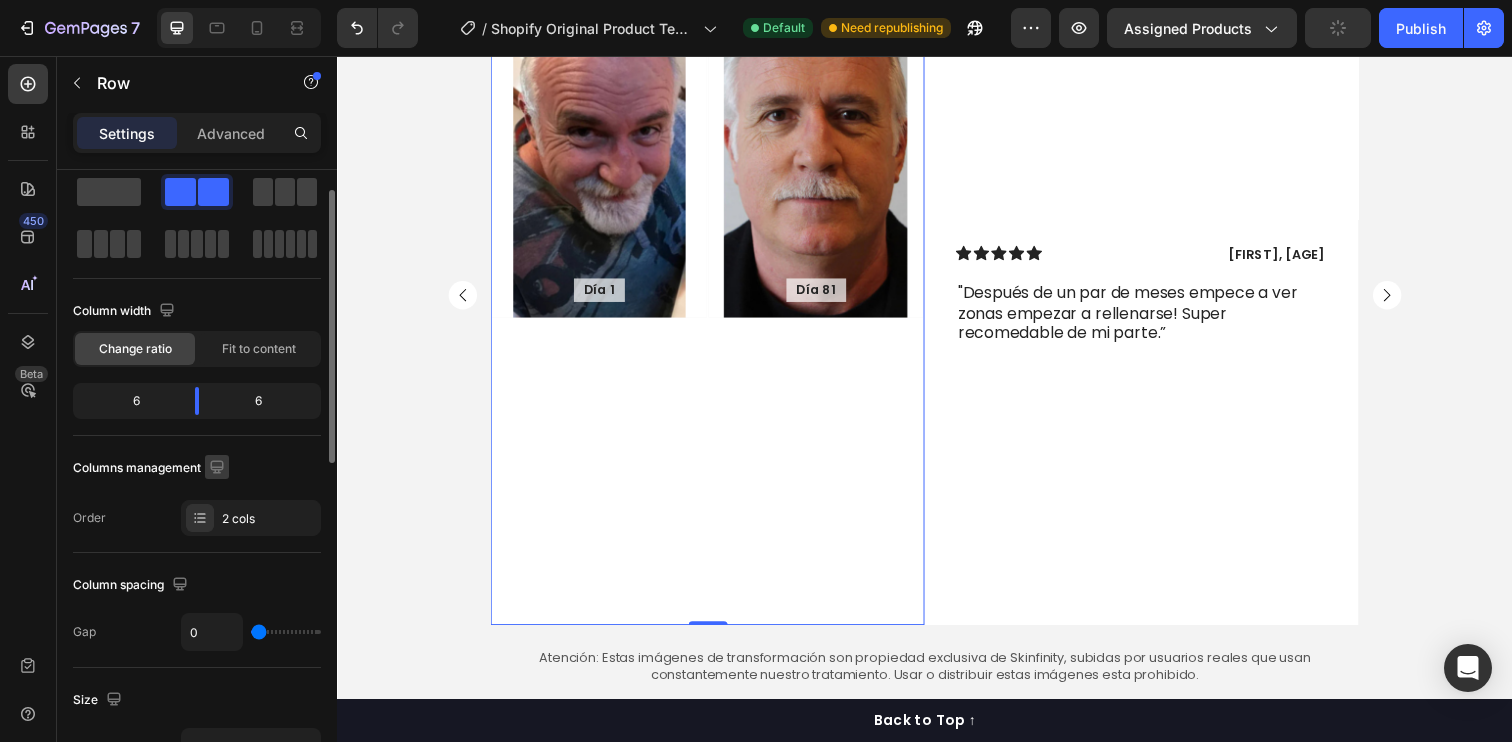 click on "2 cols" at bounding box center (251, 518) 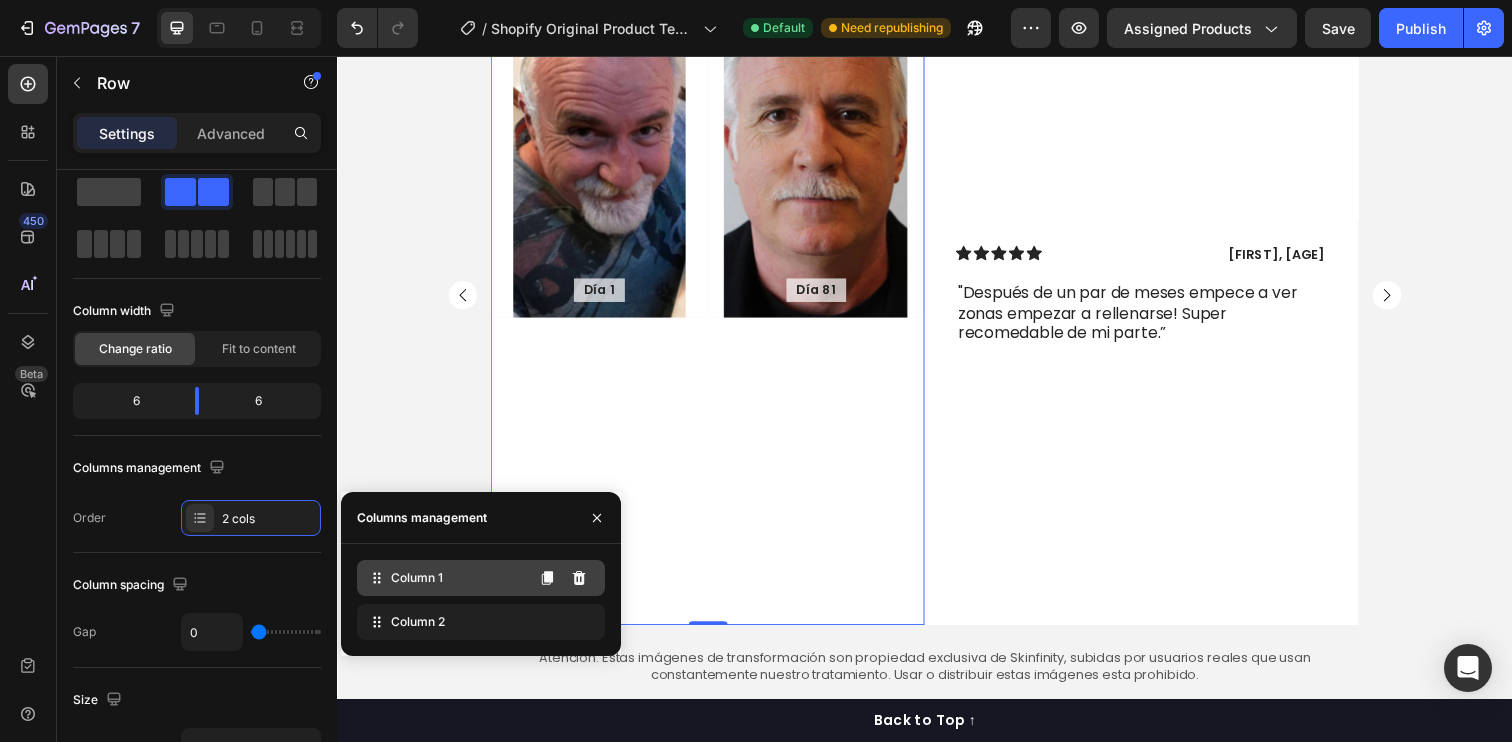 click on "Column 1" 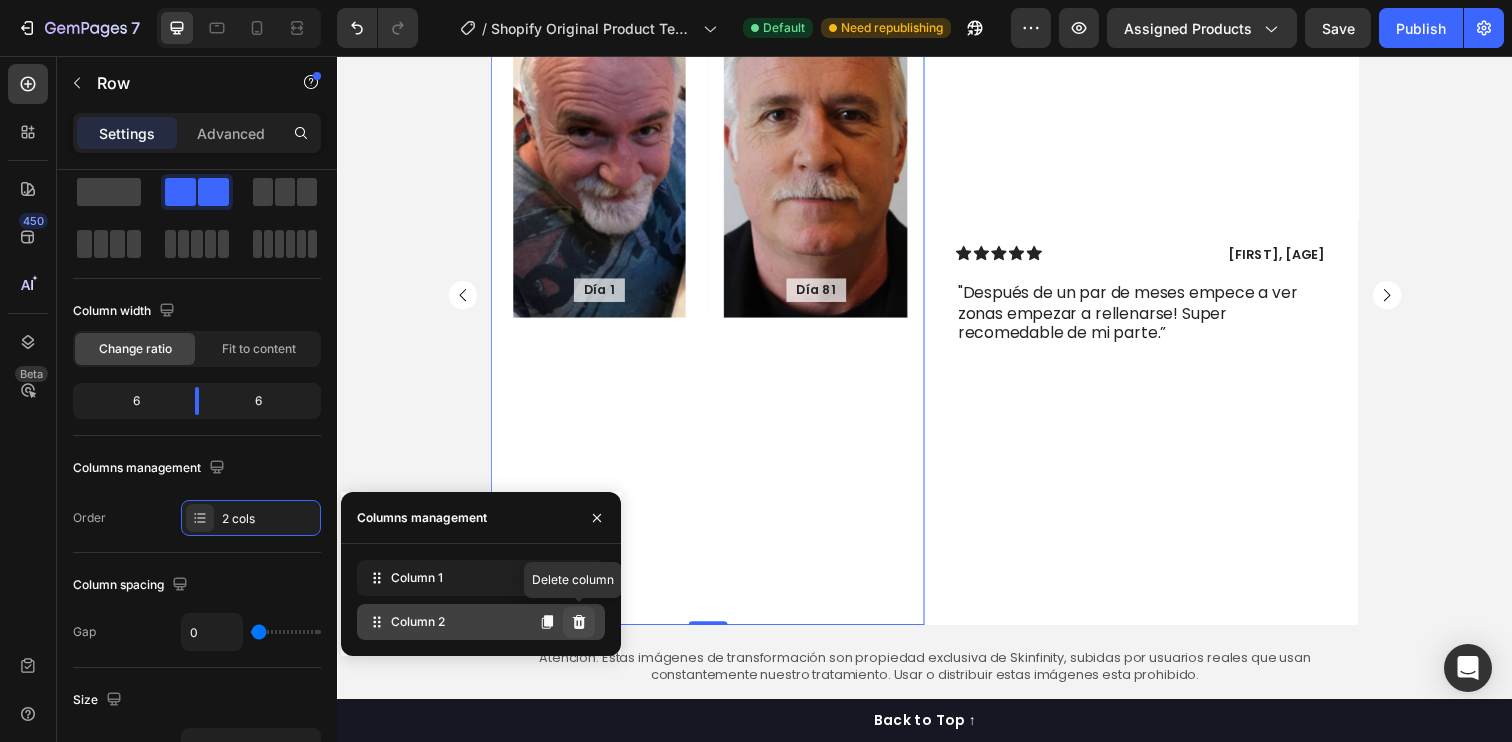 click 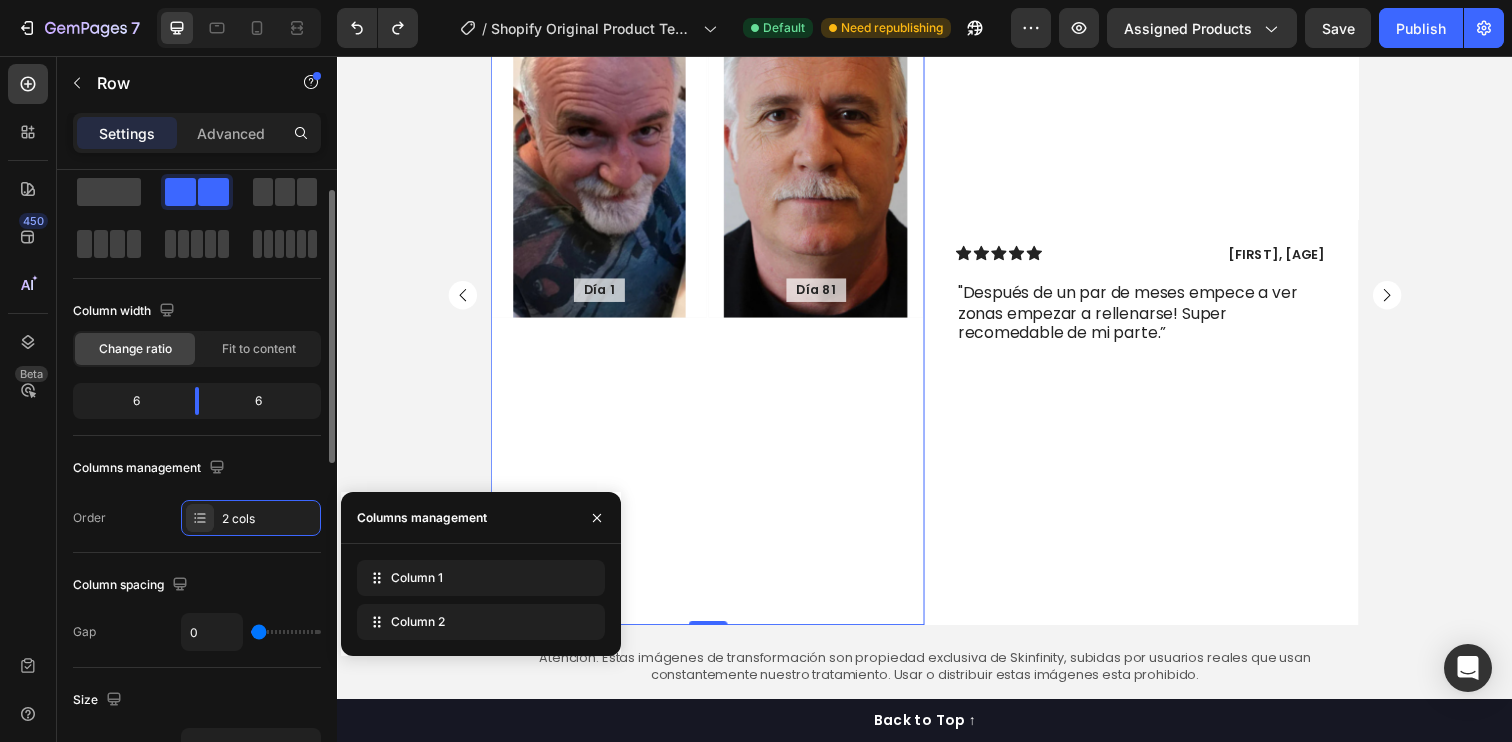click on "Columns management" at bounding box center [197, 468] 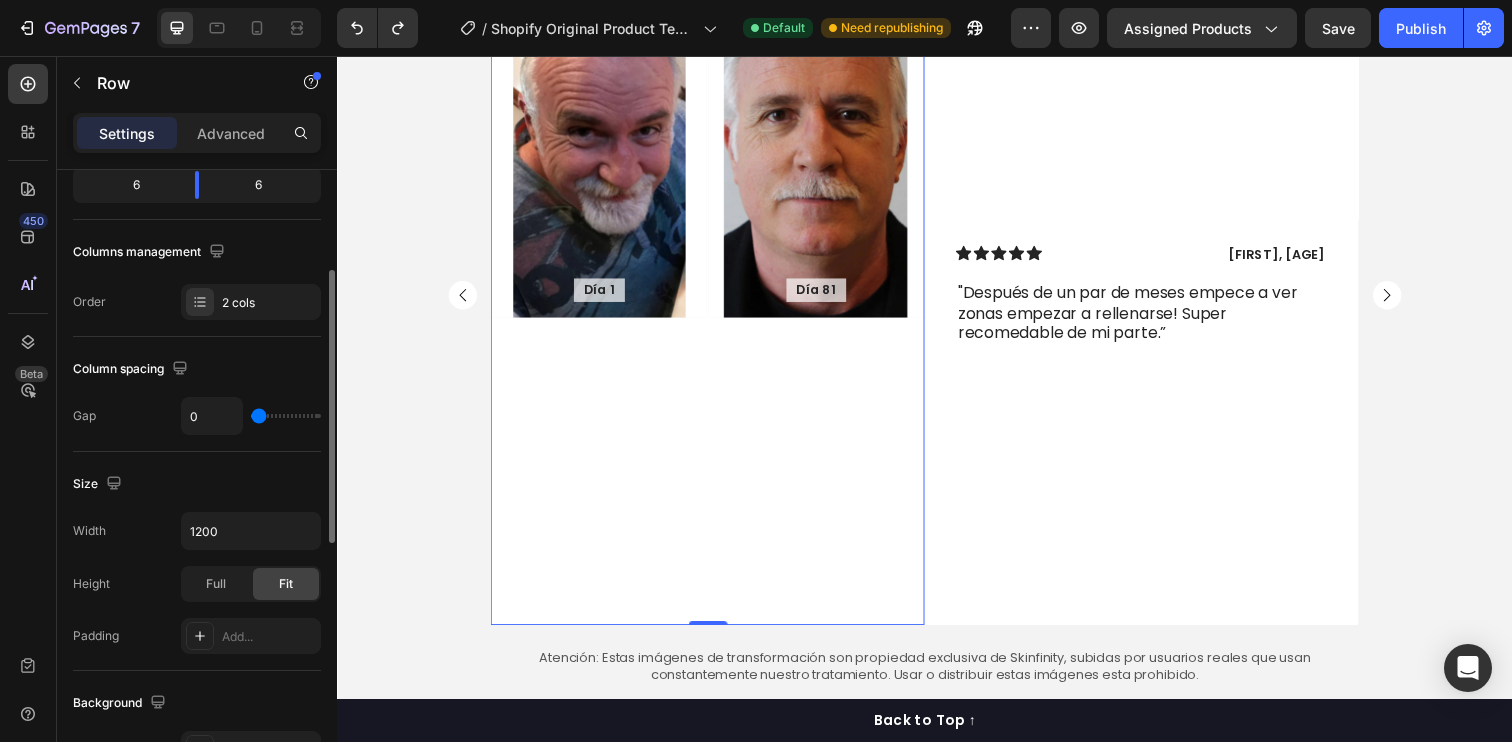scroll, scrollTop: 284, scrollLeft: 0, axis: vertical 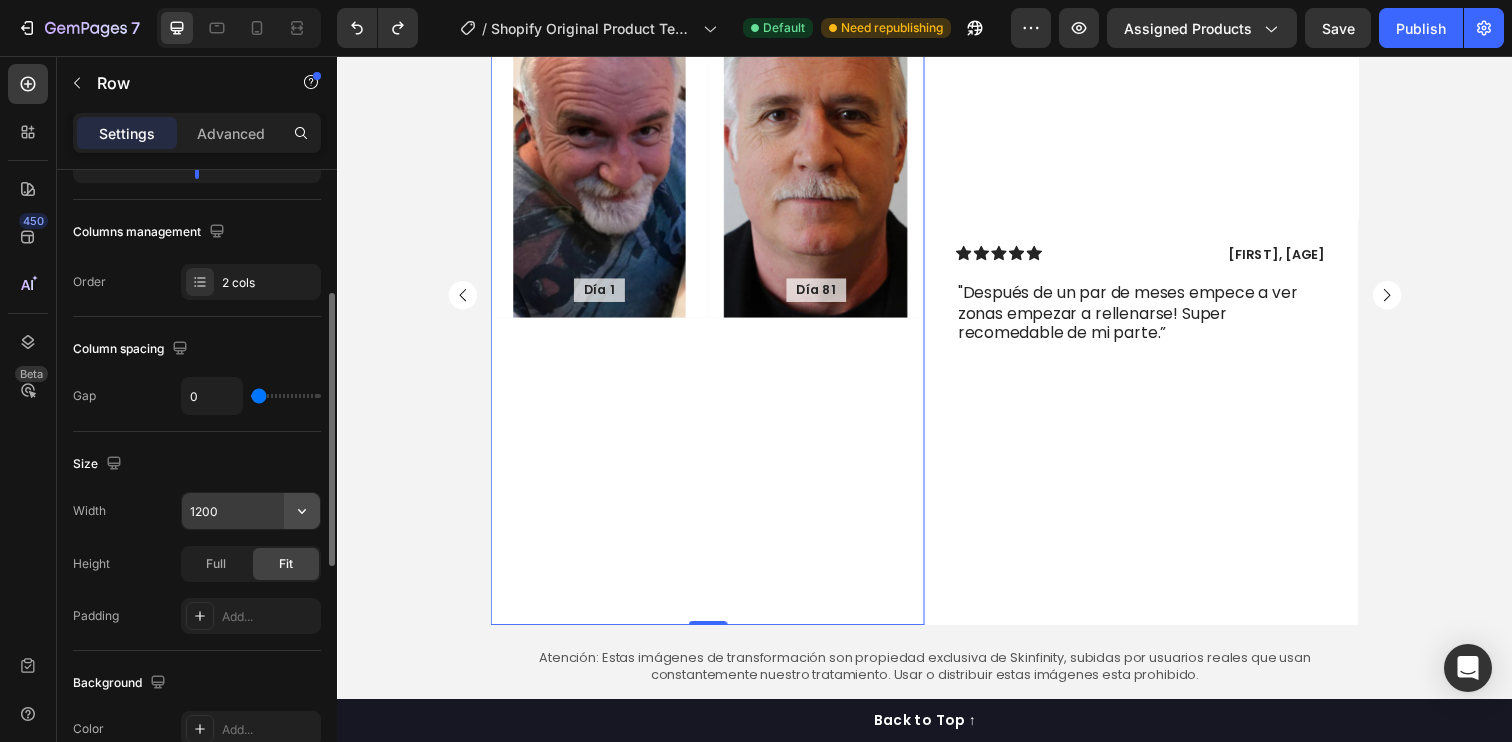 click 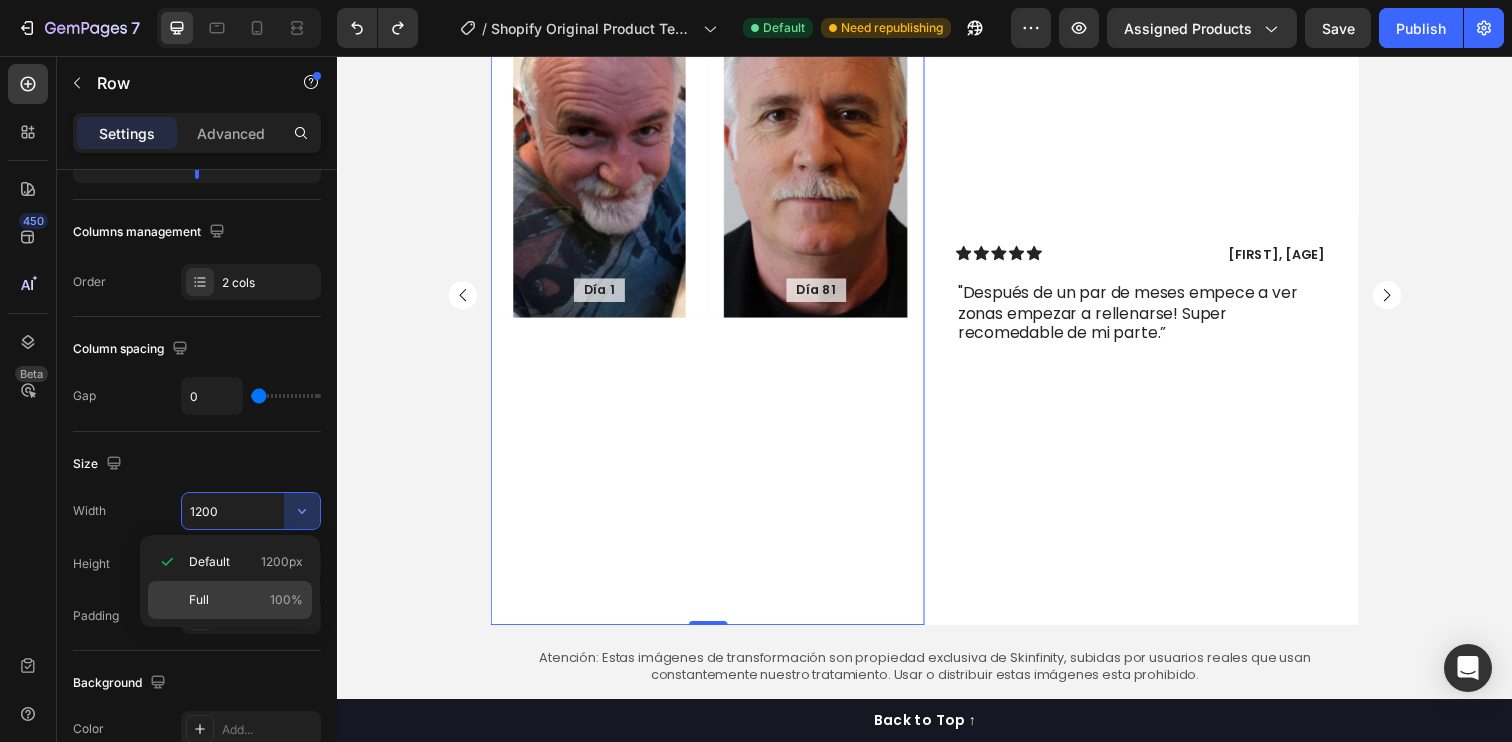 click on "Full 100%" at bounding box center (246, 600) 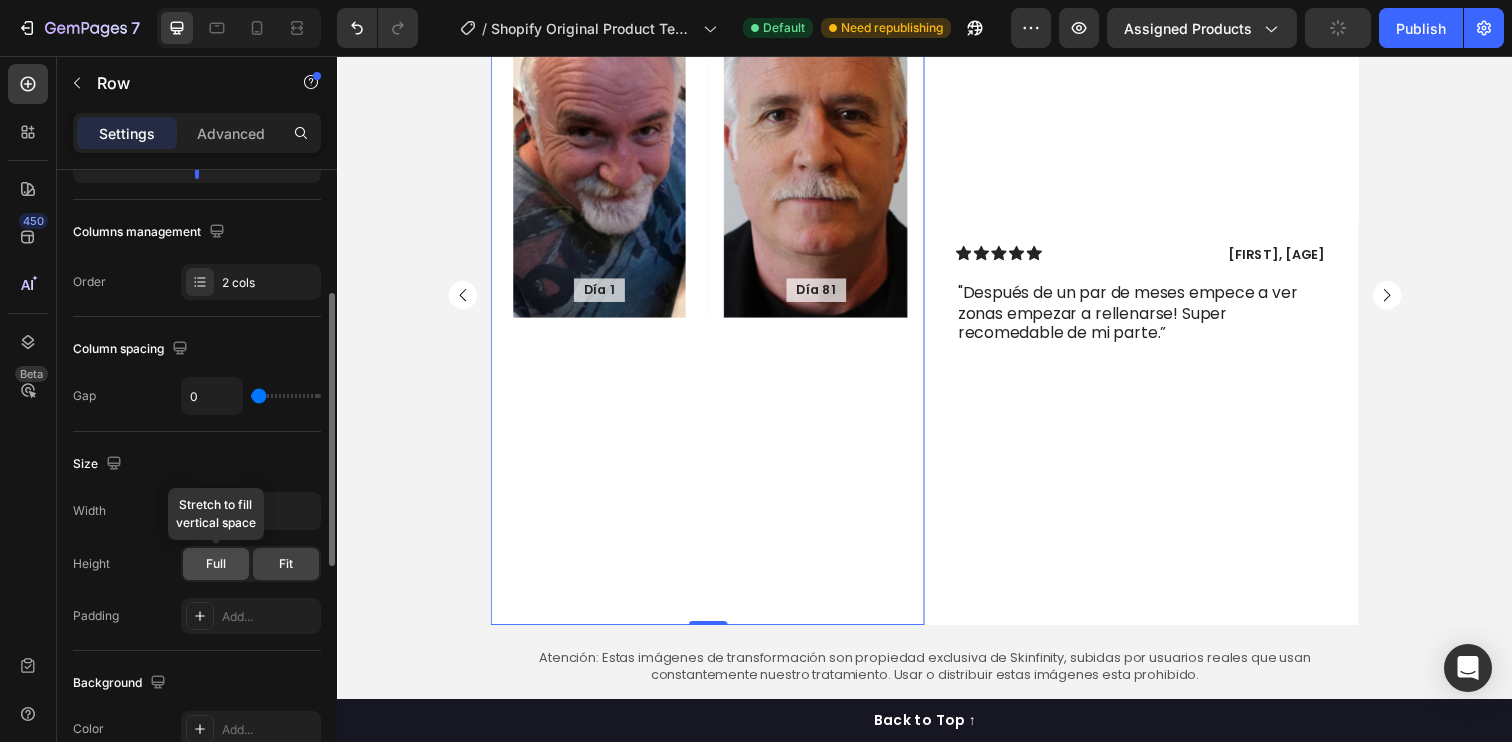 click on "Full" 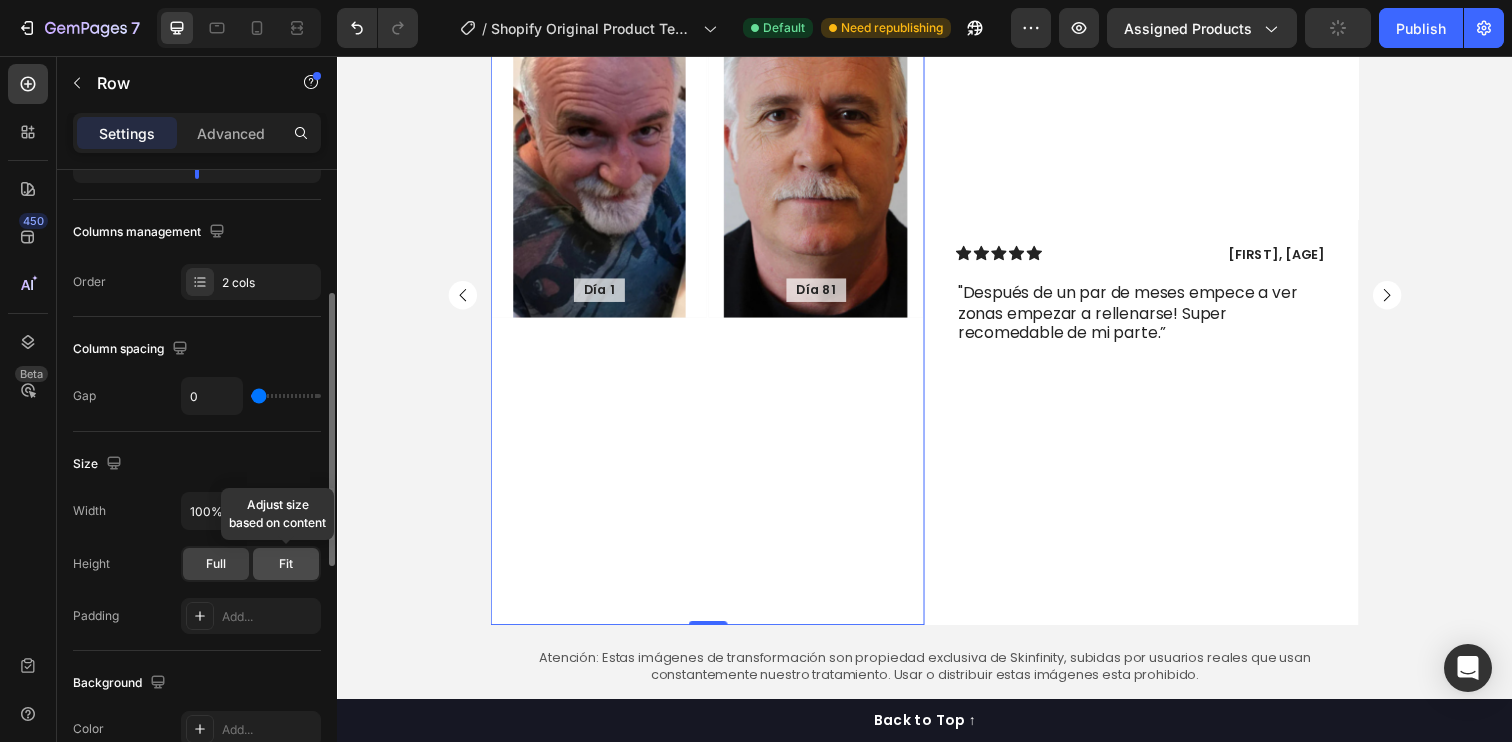 click on "Fit" 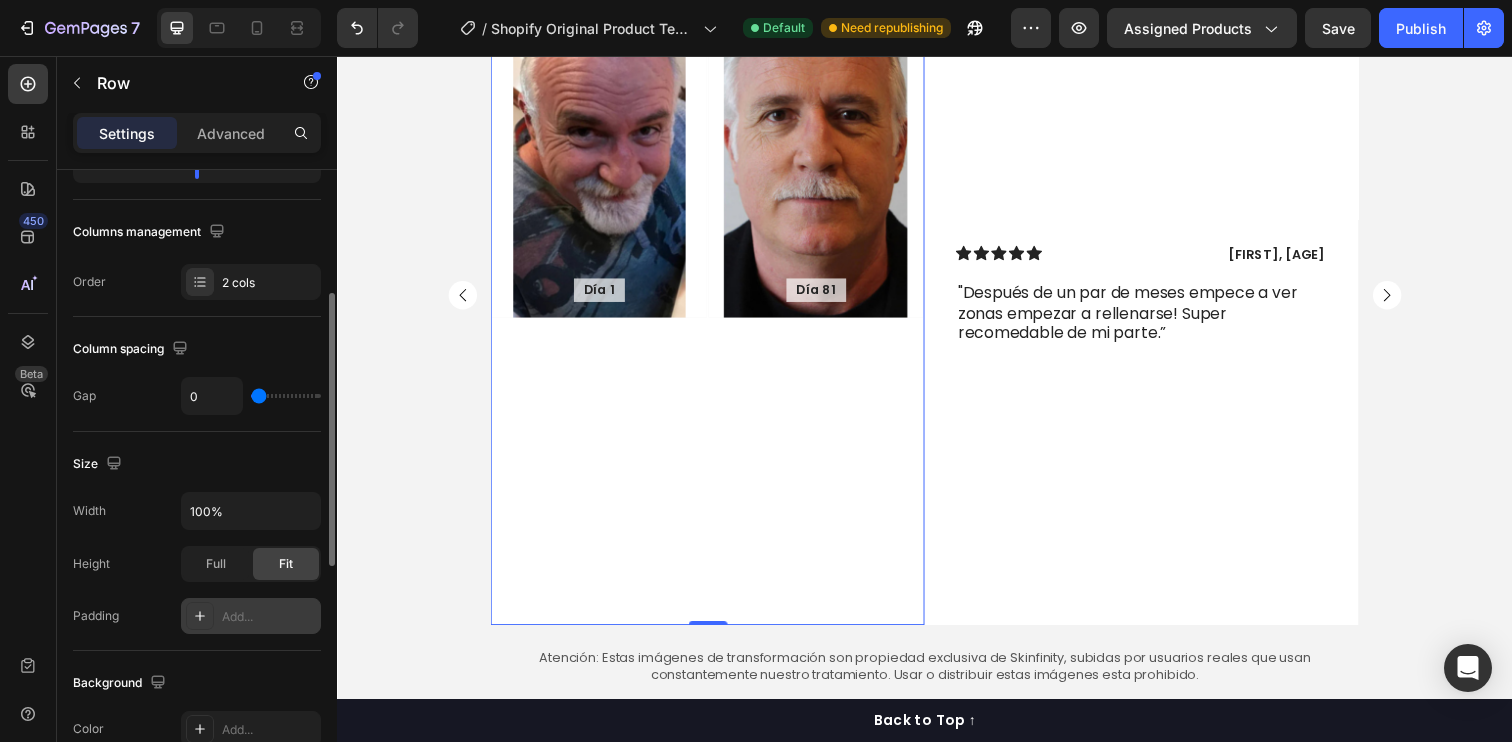 click on "Add..." at bounding box center (251, 616) 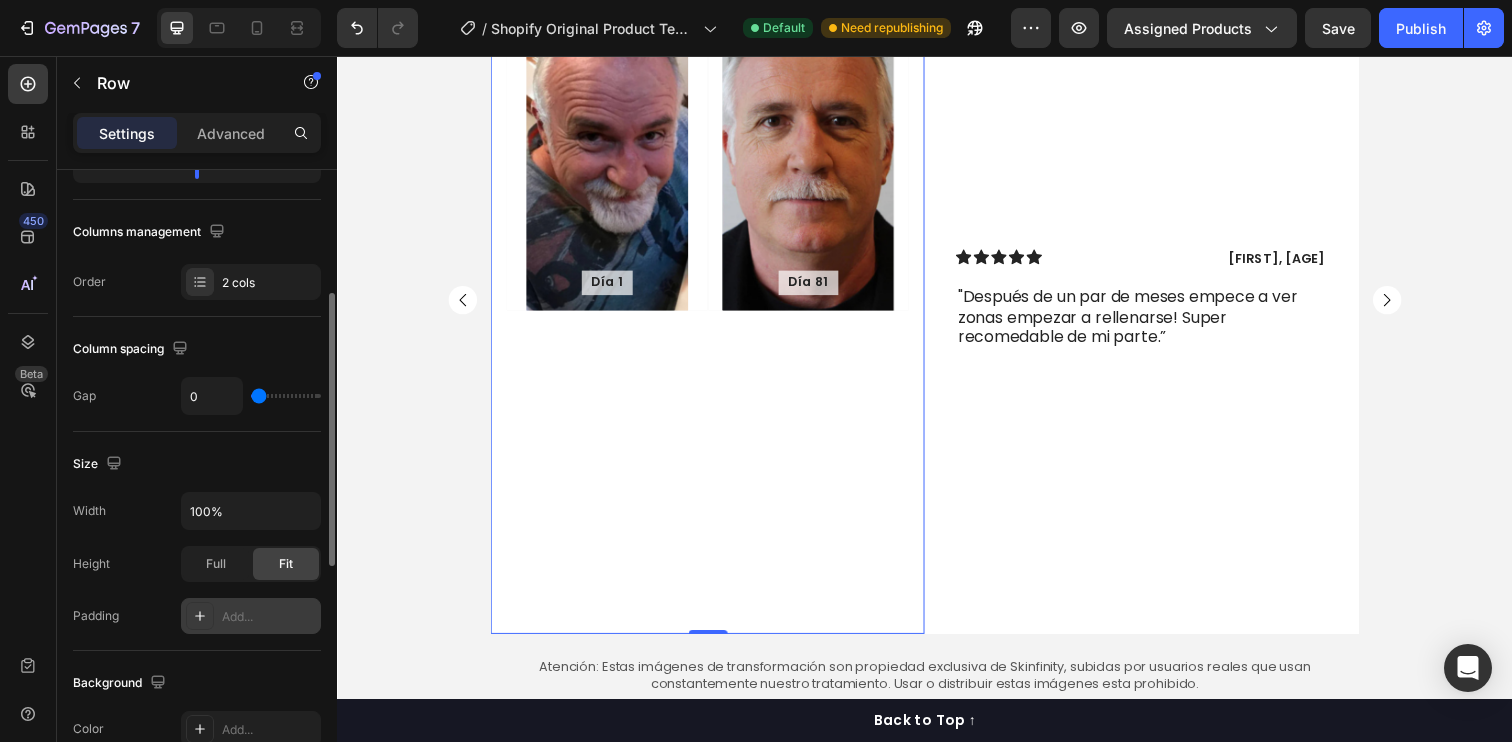 scroll, scrollTop: 2011, scrollLeft: 0, axis: vertical 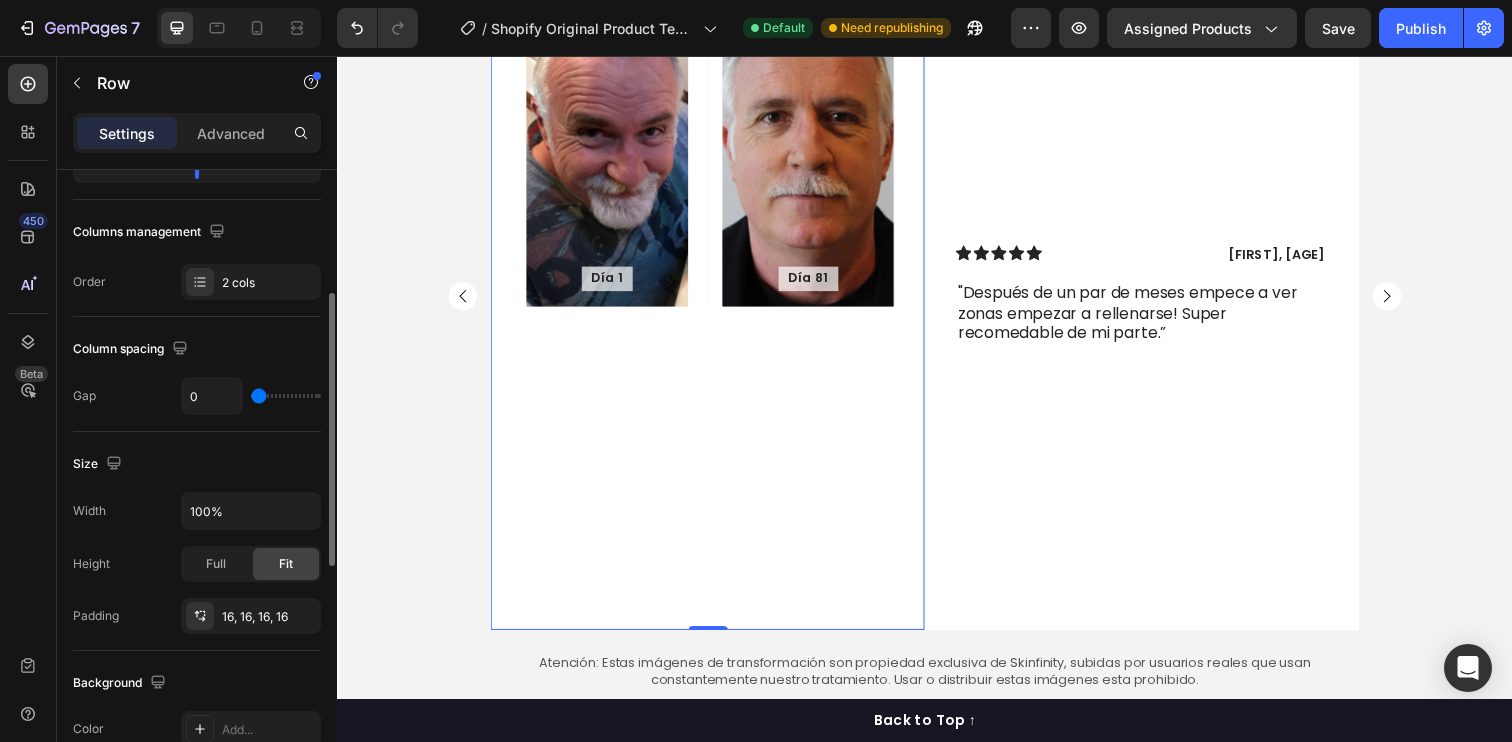 click on "Width 100% Height Full Fit Padding 16, 16, 16, 16" at bounding box center (197, 563) 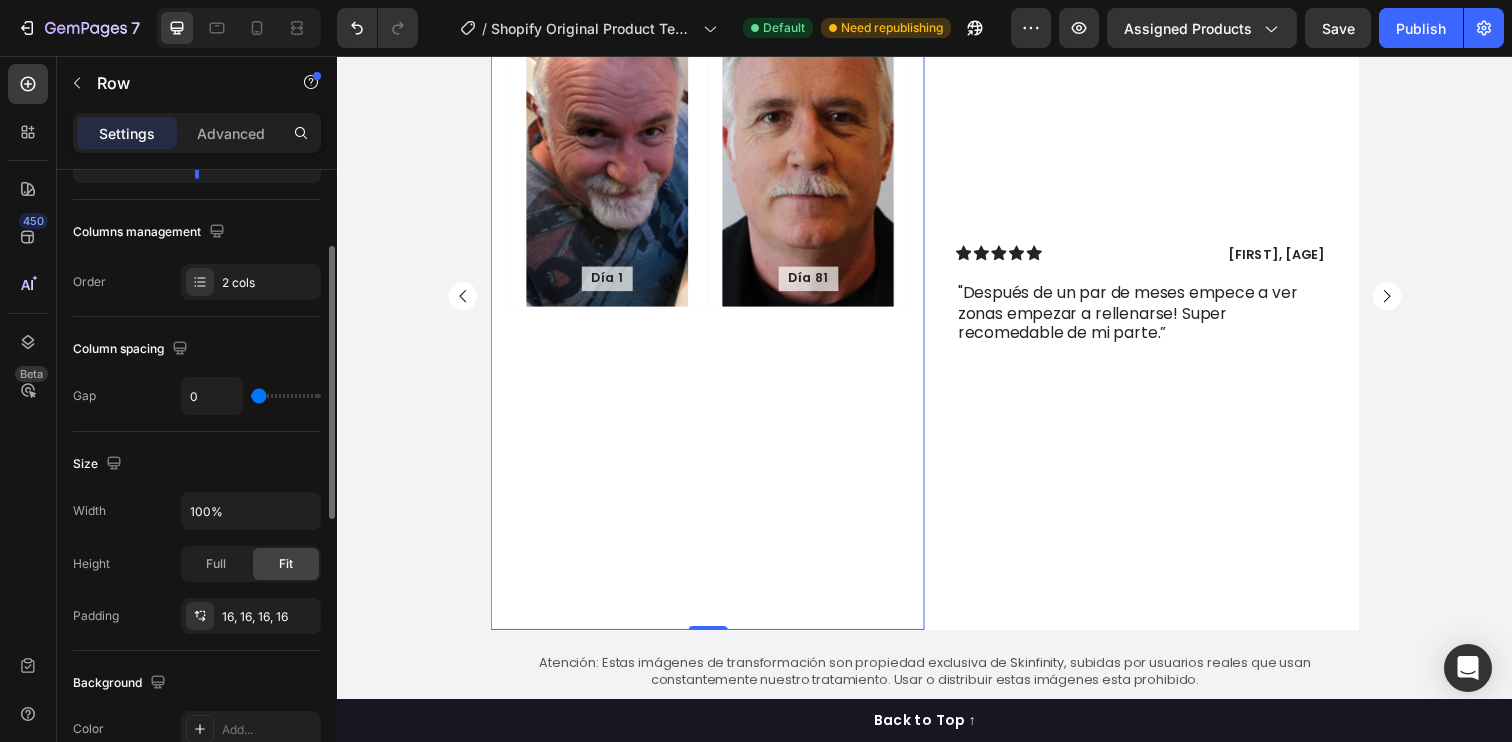 scroll, scrollTop: 227, scrollLeft: 0, axis: vertical 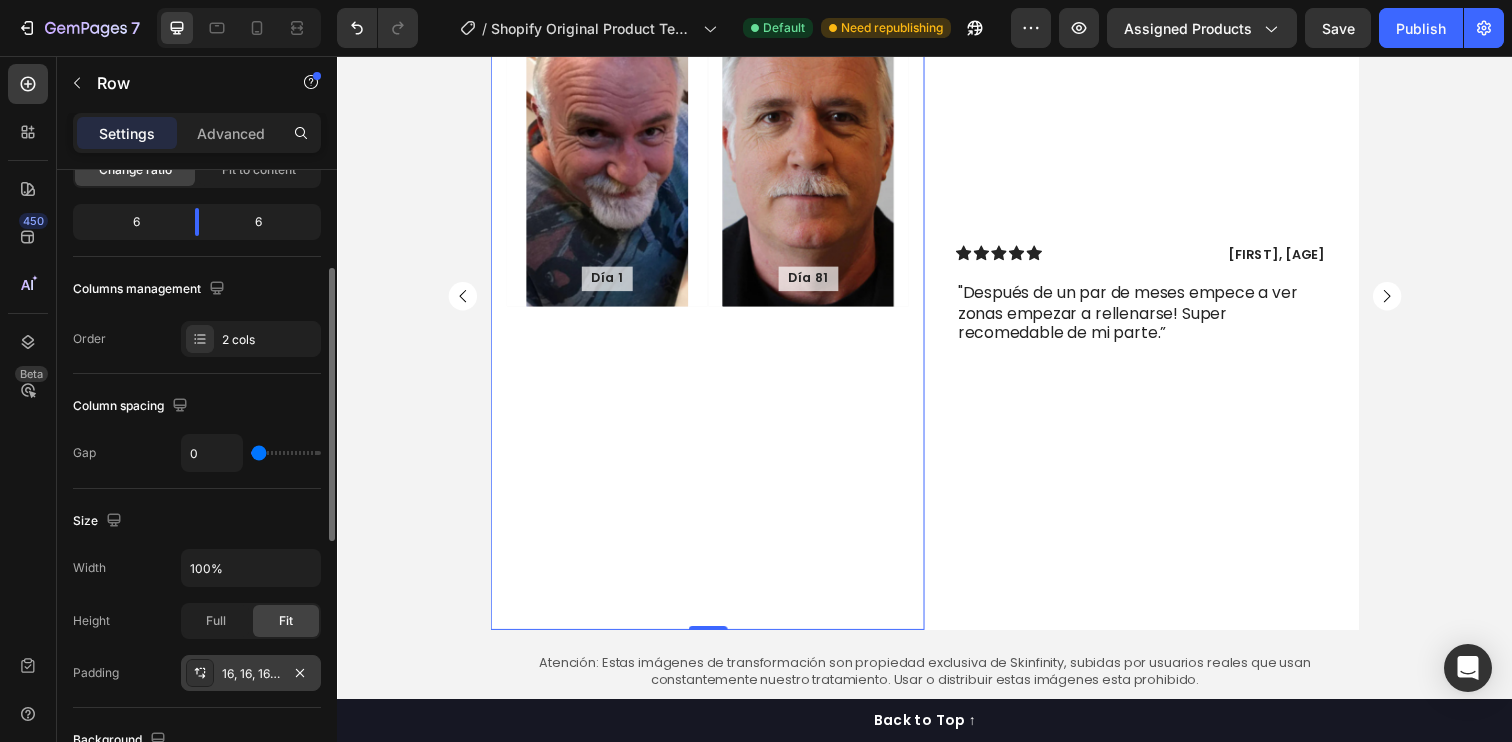 click at bounding box center [200, 673] 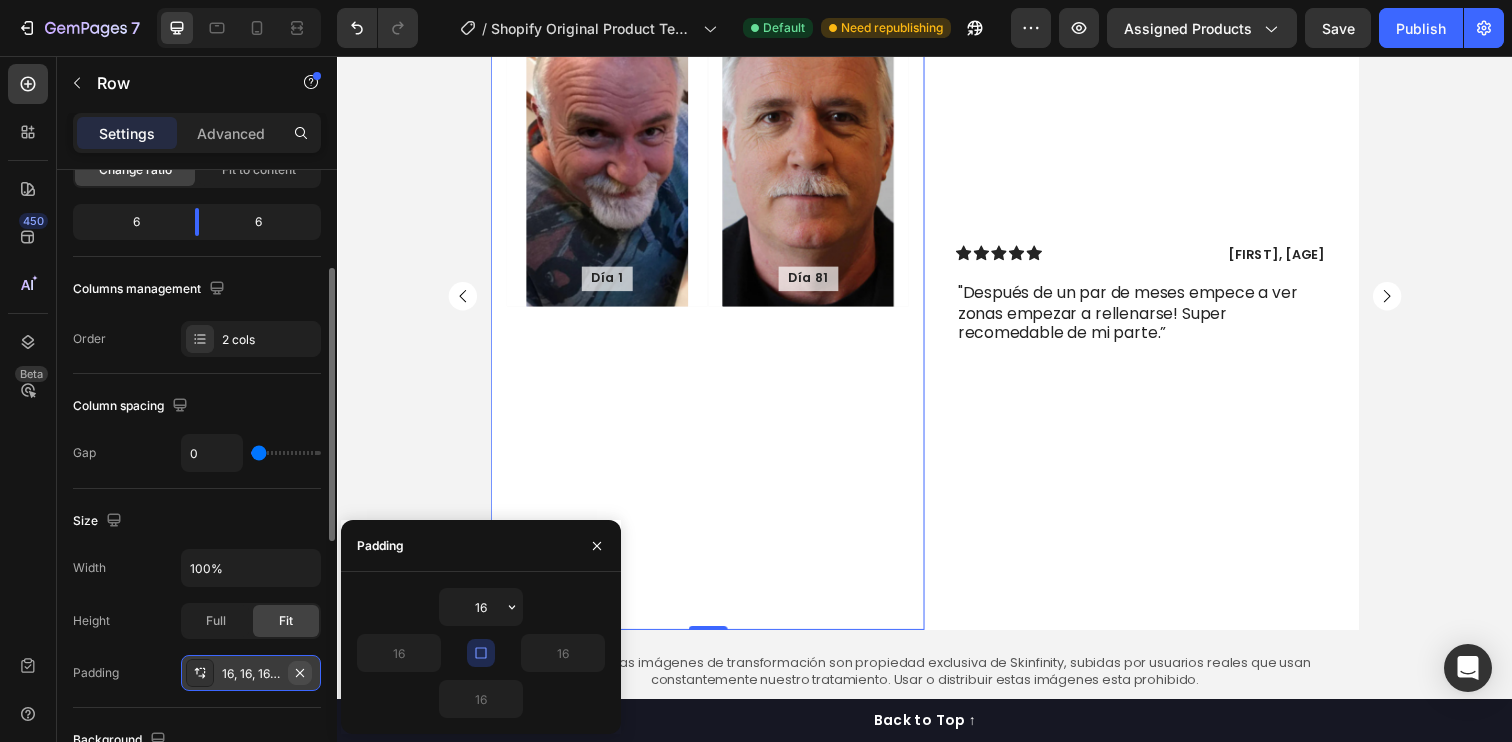 click 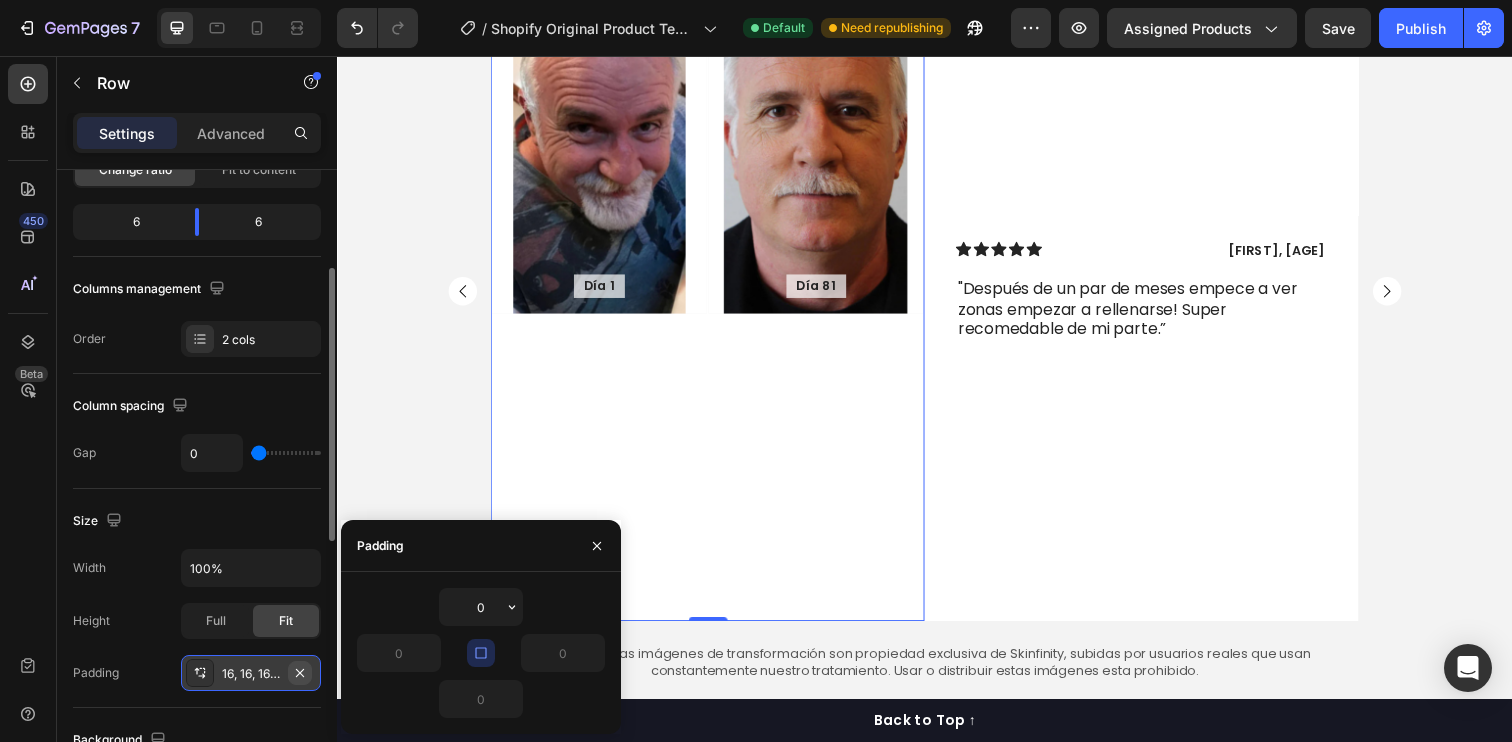 scroll, scrollTop: 2007, scrollLeft: 0, axis: vertical 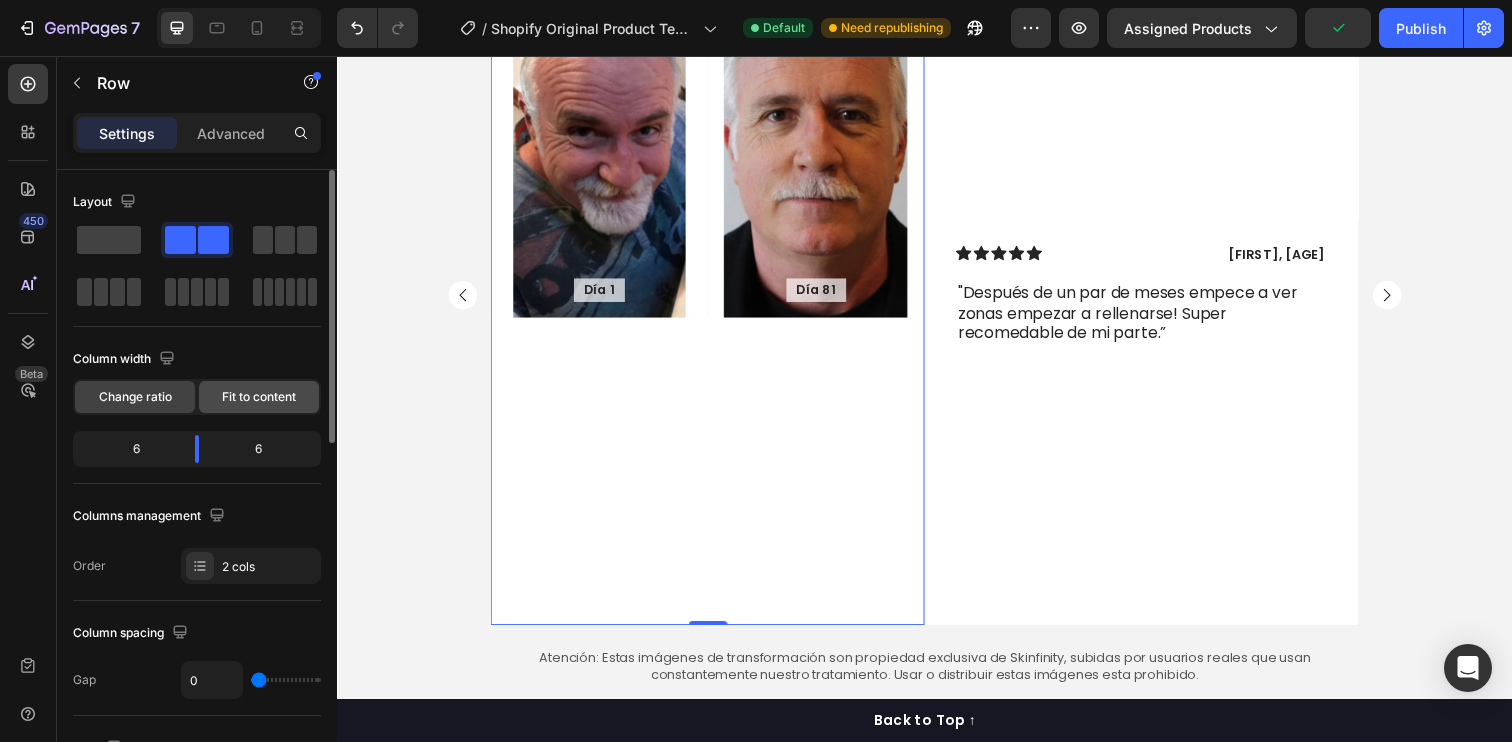 click on "Fit to content" 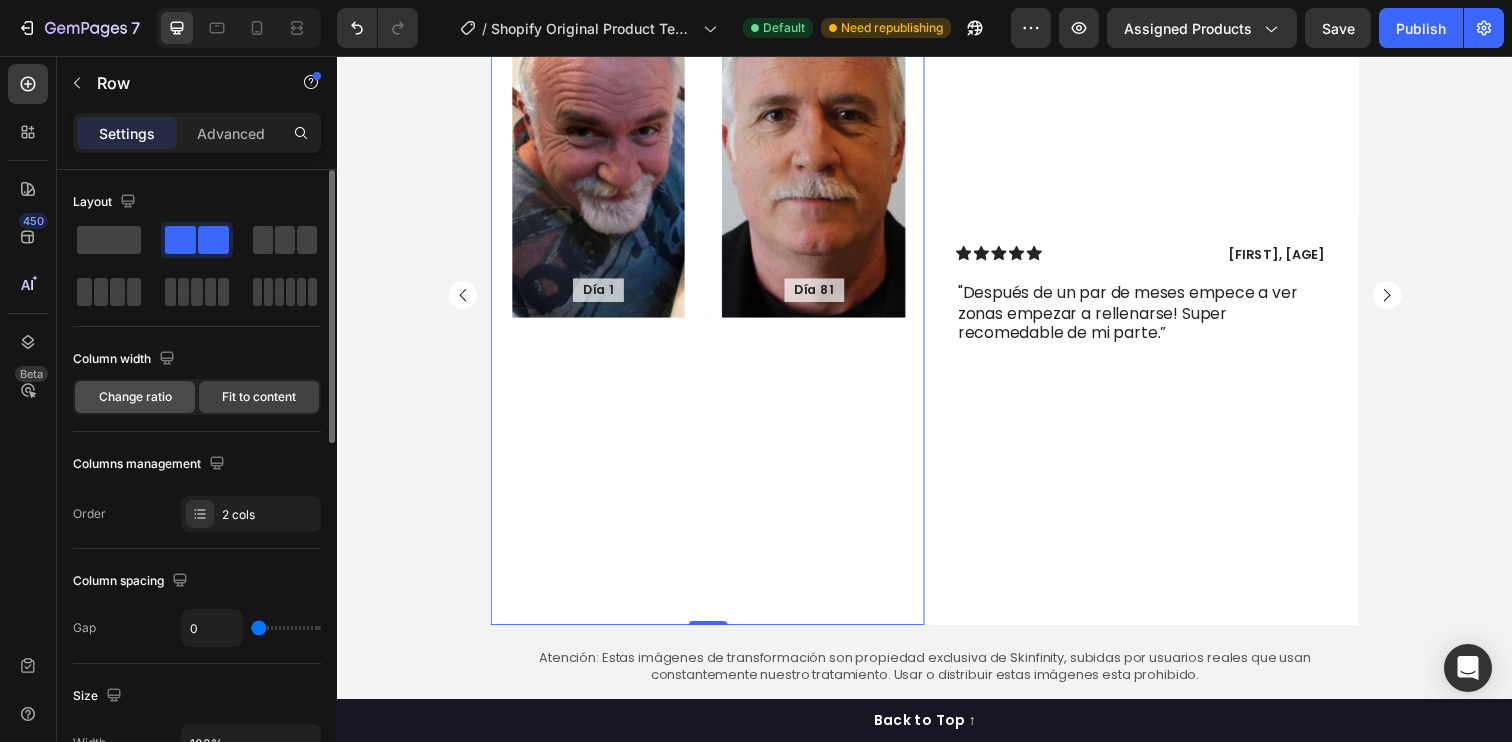 click on "Change ratio" 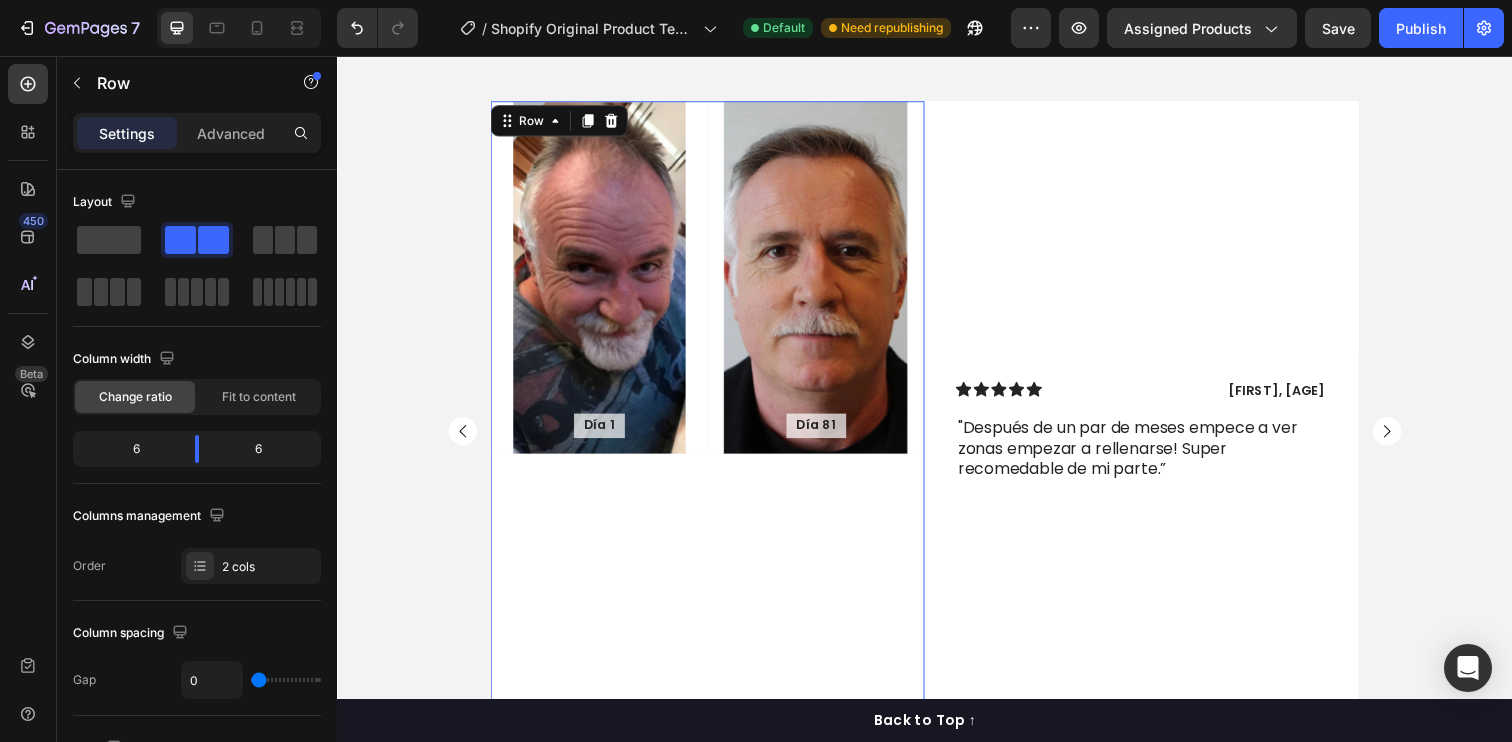 scroll, scrollTop: 1089, scrollLeft: 0, axis: vertical 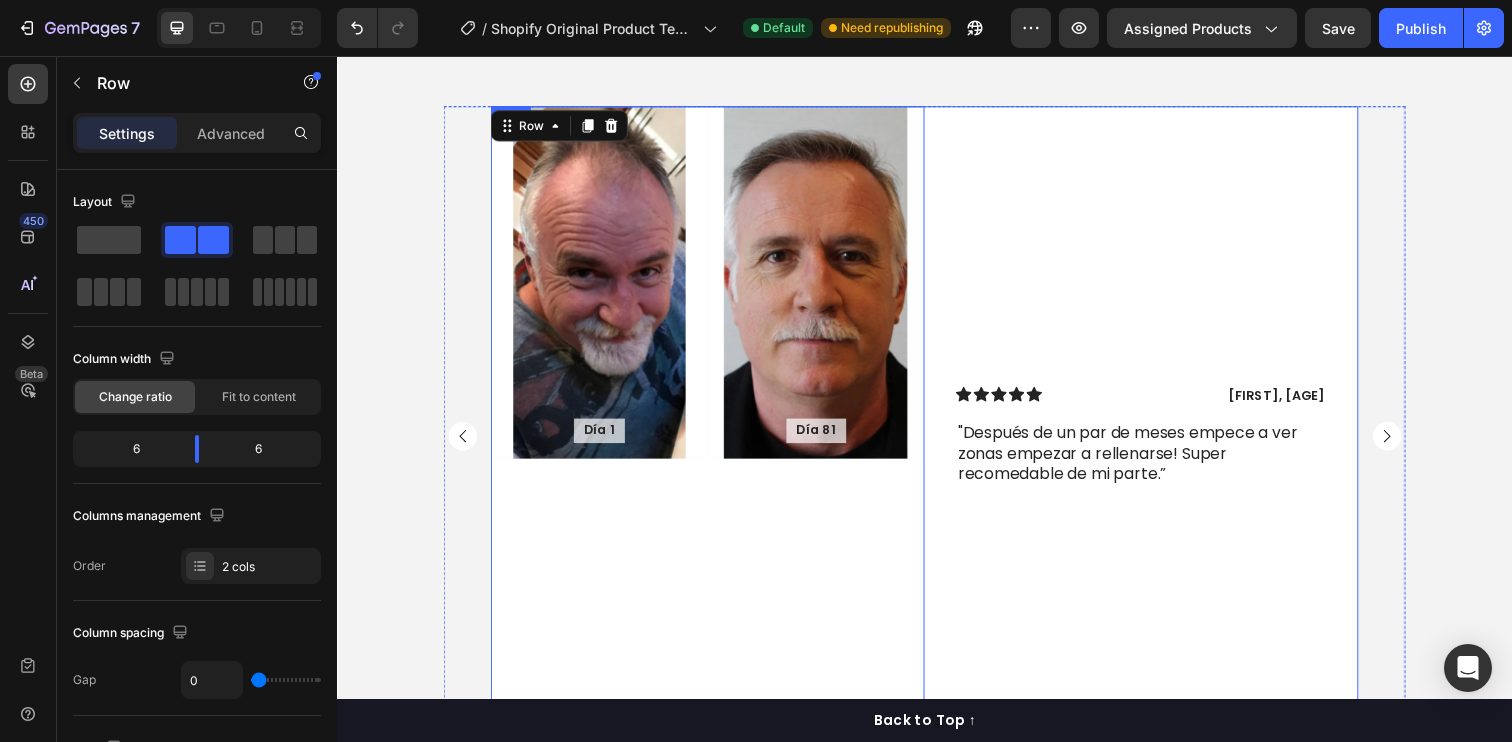 click on "Icon Icon Icon Icon Icon Icon List [FIRST], [AGE] Text Block Row "Después de un par de meses empece a ver zonas empezar a rellenarse! Super recomedable de mi parte.” Text Block Row" at bounding box center [1158, 444] 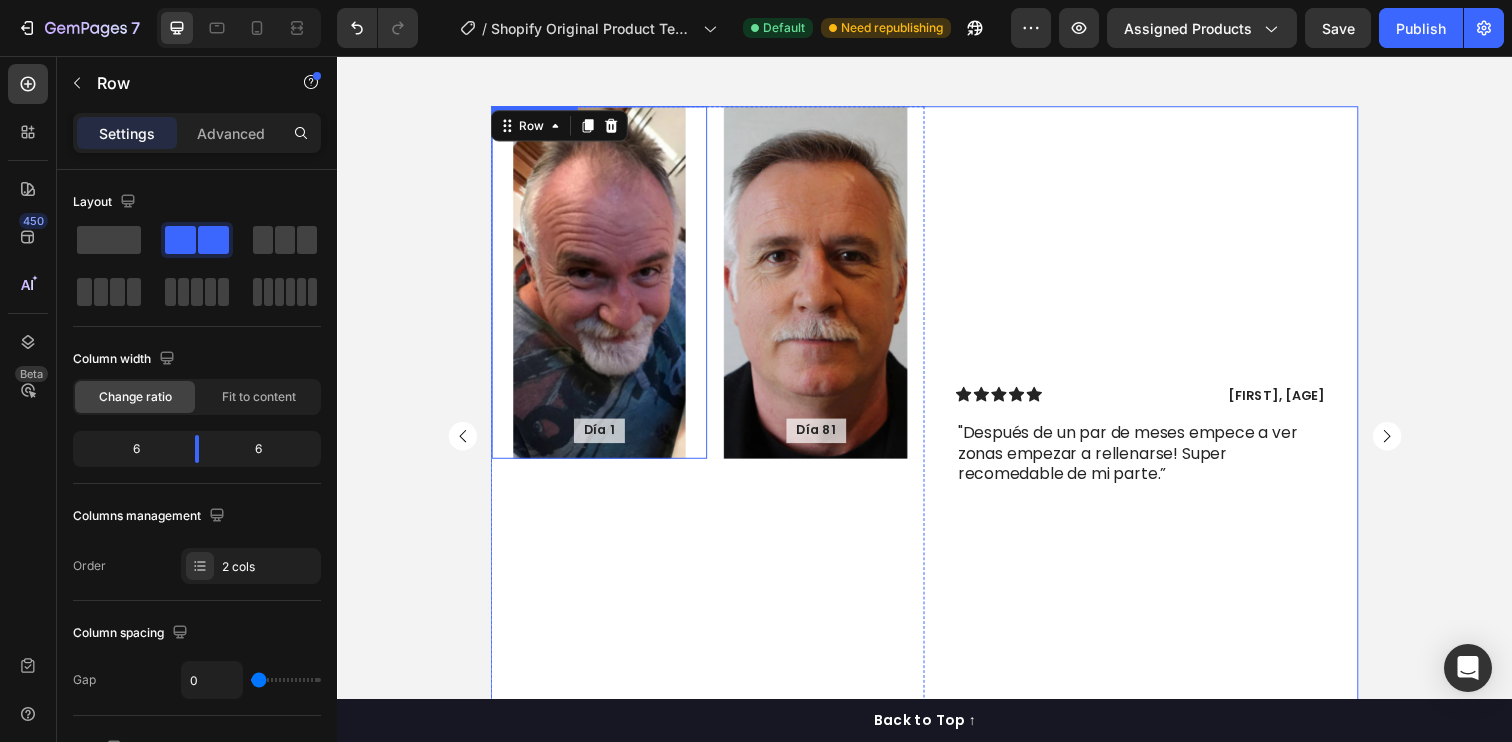 click on "Día 1 Text Block Hero Banner Día 81 Text Block Hero Banner Row Icon Icon Icon Icon Icon Icon List [FIRST], [AGE] Text Block Row Row   0 Día 1 Text Block Hero Banner Día 74 Text Block Hero Banner Row Icon Icon Icon Icon Icon Icon List [FIRST], [AGE] Text Block Row "Después de años de probar con distintos productos, por fin encontre algo que funciona. Solo 2 meses llevo usandolo y los resultados son notables.” Text Block Row Row" at bounding box center [937, 444] 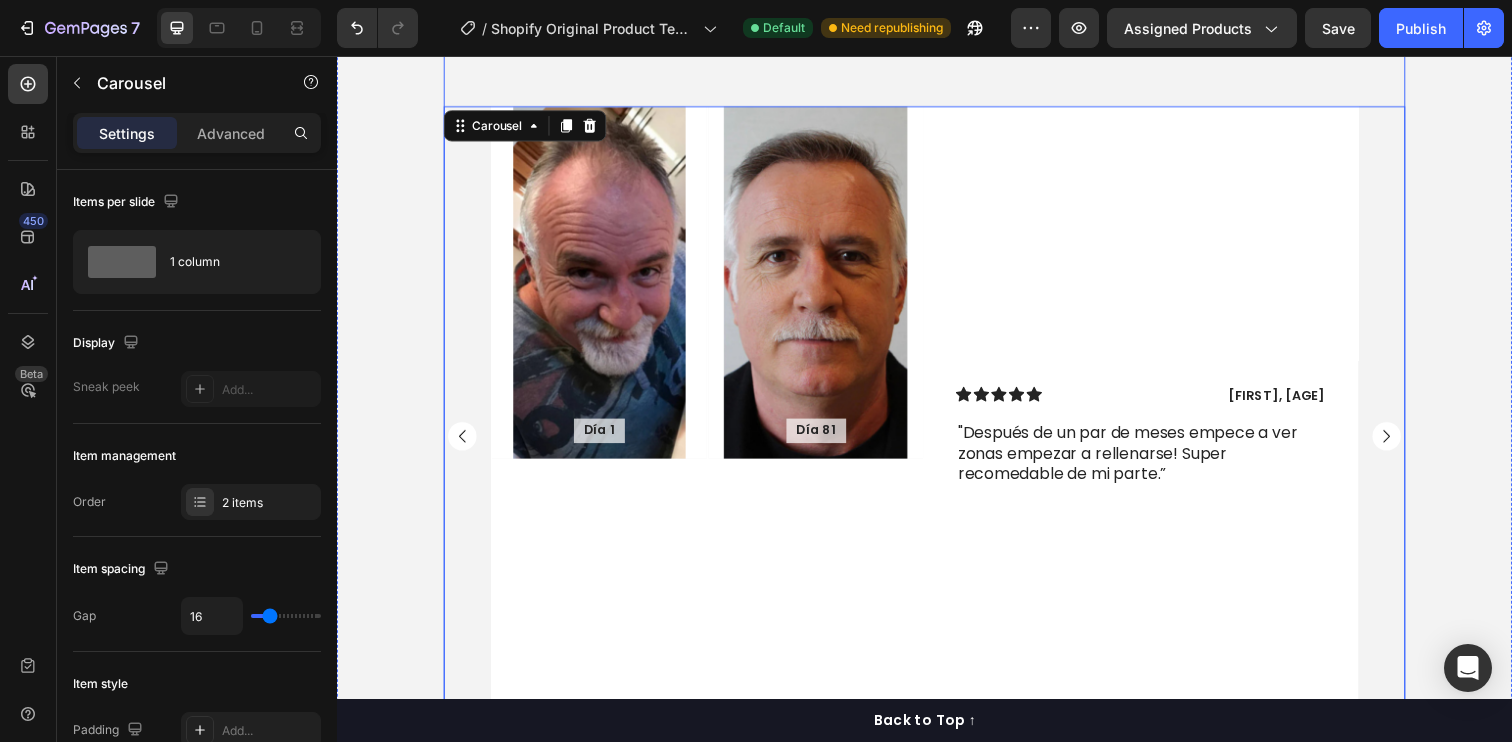 click on "Ya son cientos con resultados! Heading
Día 1 Text Block Hero Banner Día 81 Text Block Hero Banner Row Icon Icon Icon Icon Icon Icon List [FIRST], [AGE] Text Block Row Row Día 1 Text Block Hero Banner Día 74 Text Block Hero Banner Row Icon Icon Icon Icon Icon Icon List [FIRST], [AGE] Text Block Row "Después de años de probar con distintos productos, por fin encontre algo que funciona. Solo 2 meses llevo usandolo y los resultados son notables.” Text Block Row Row
Carousel   24 Atención: Estas imágenes de transformación son propiedad exclusiva de Skinfinity, subidas por usuarios reales que usan constantemente nuestro tratamiento. Usar o distribuir estas imágenes esta prohibido. Text Block" at bounding box center [937, 435] 